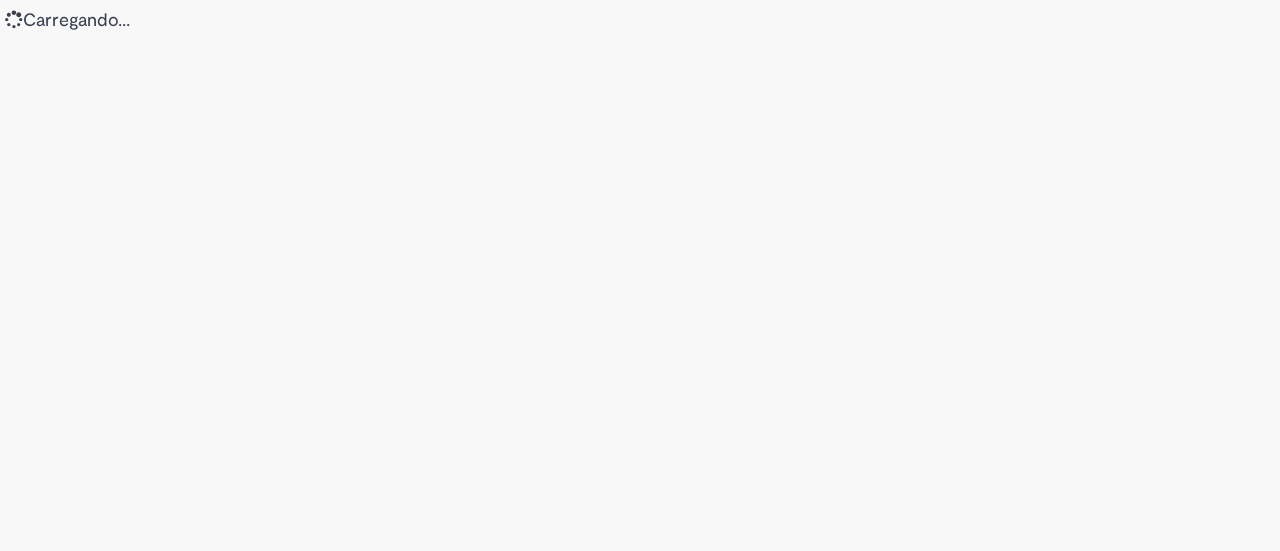scroll, scrollTop: 0, scrollLeft: 0, axis: both 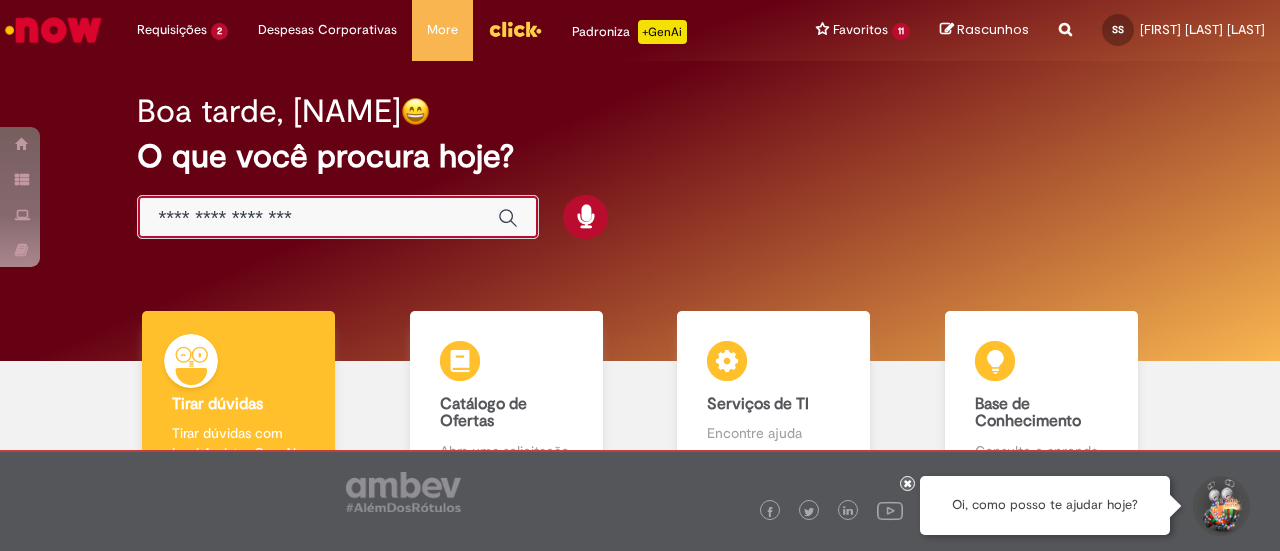 click at bounding box center [318, 218] 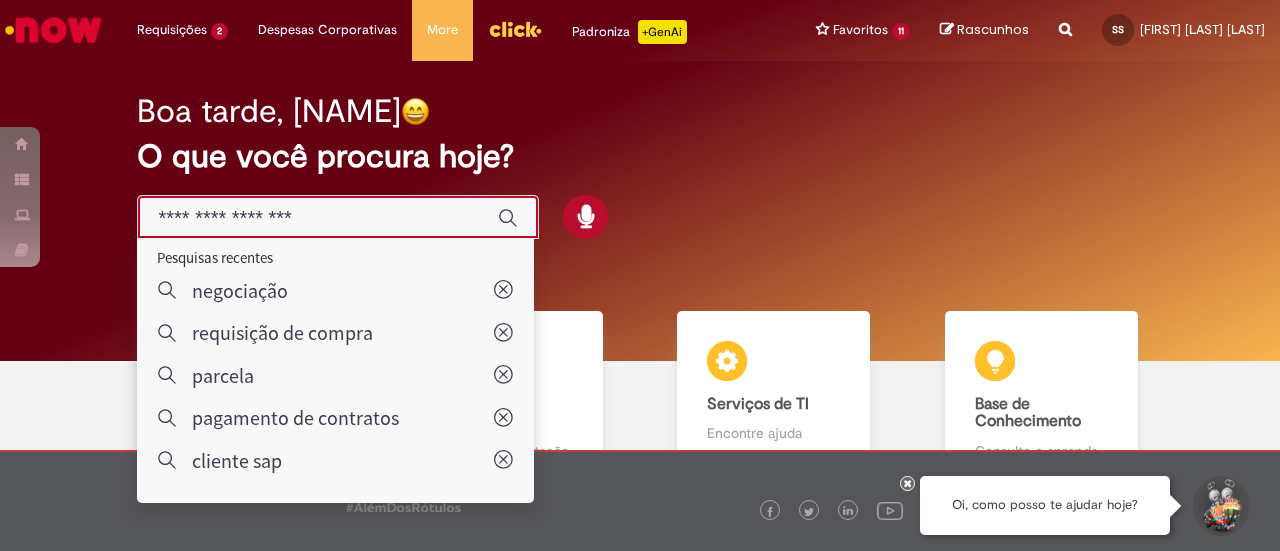 click at bounding box center [318, 218] 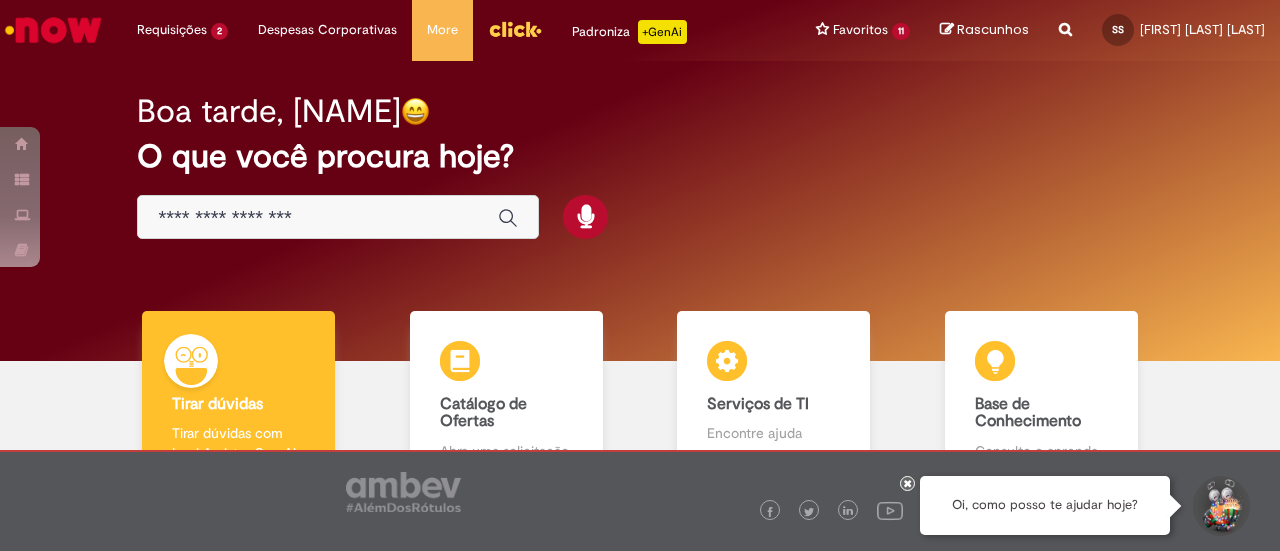 click at bounding box center (318, 218) 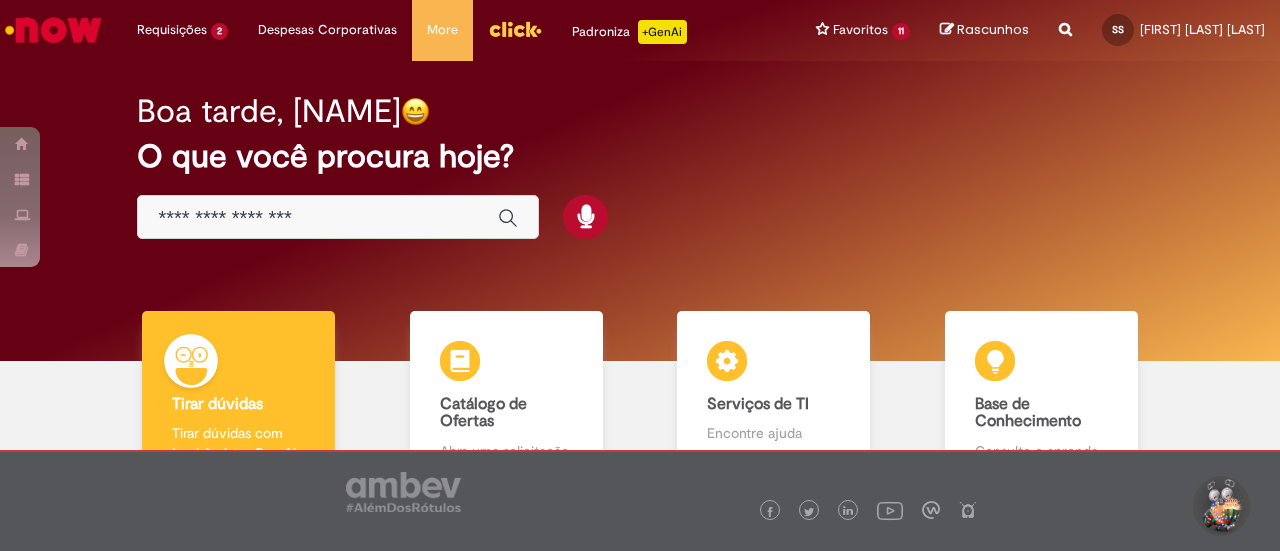 click on "Boa tarde, [NAME]" at bounding box center (639, 111) 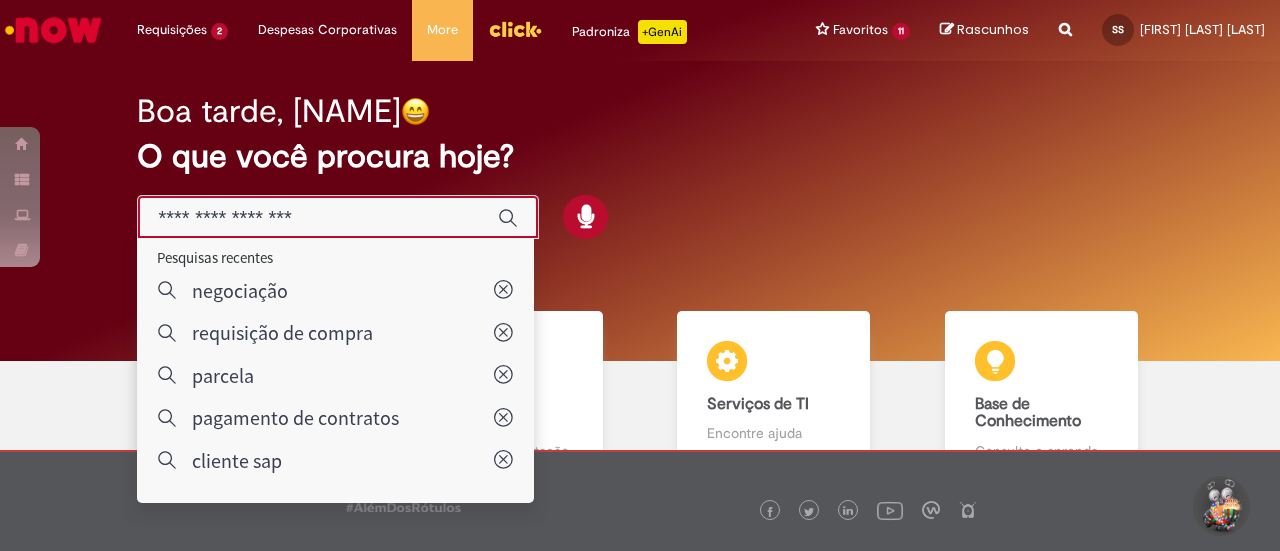 type on "*" 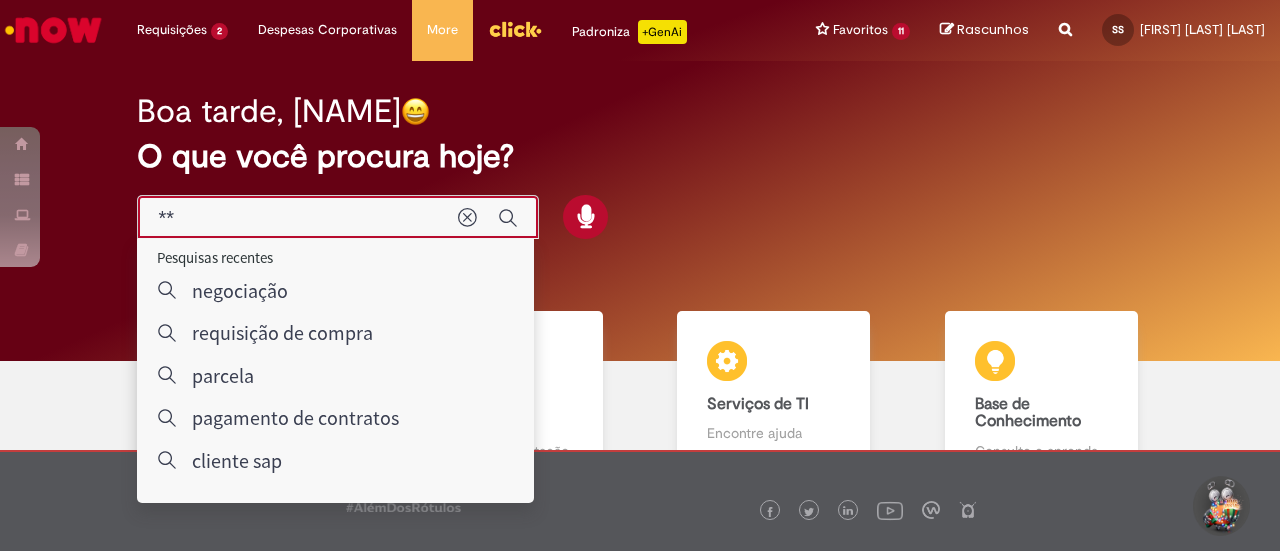 type on "*" 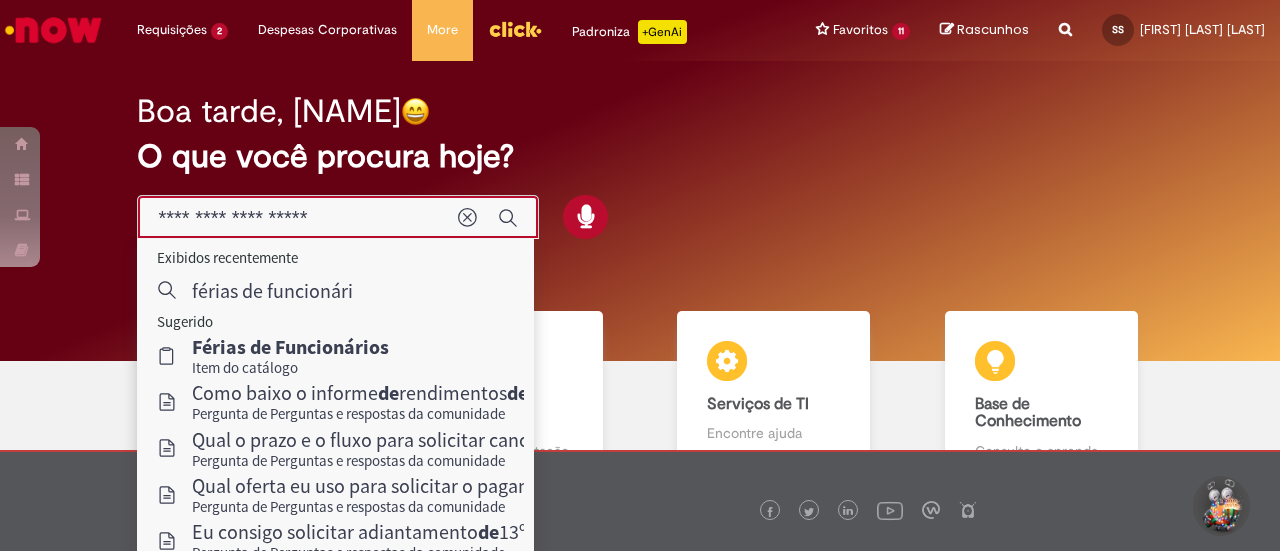 type on "**********" 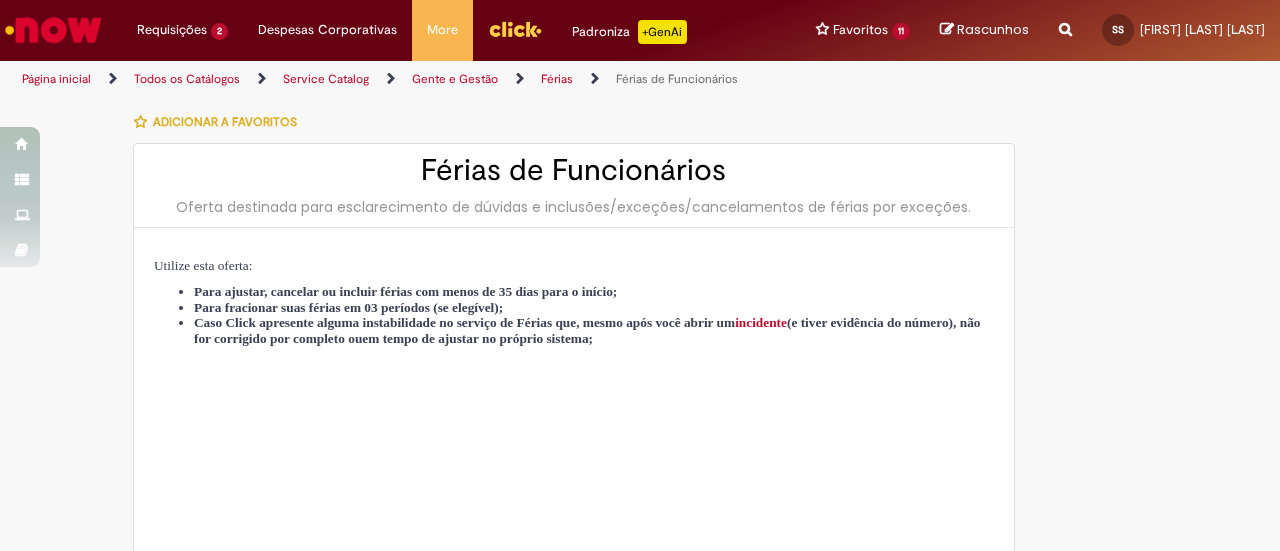 type on "********" 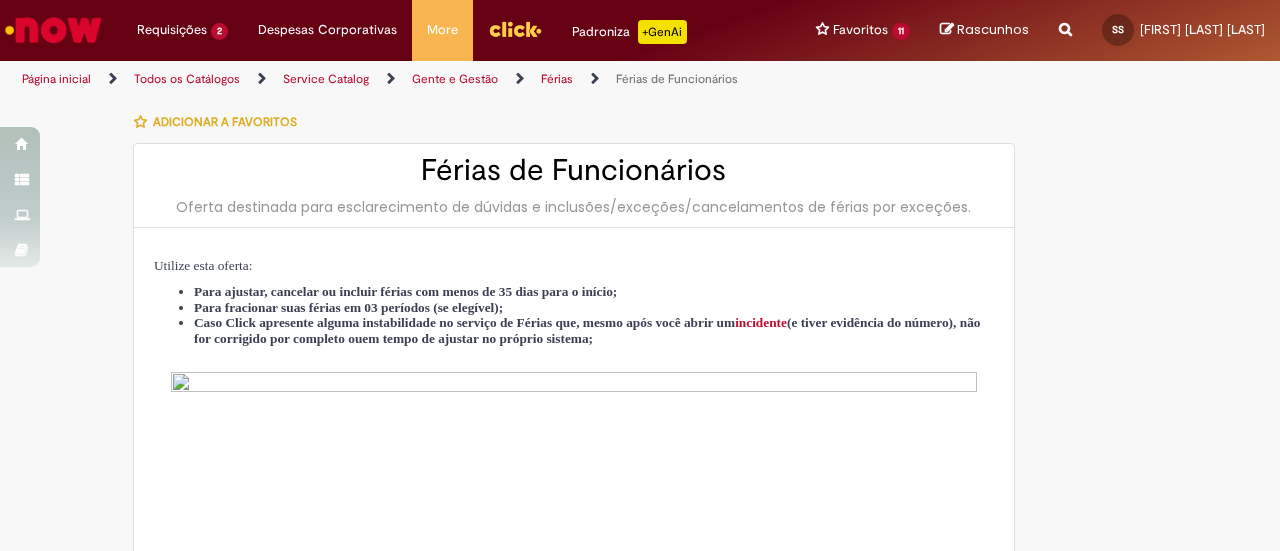 type on "**********" 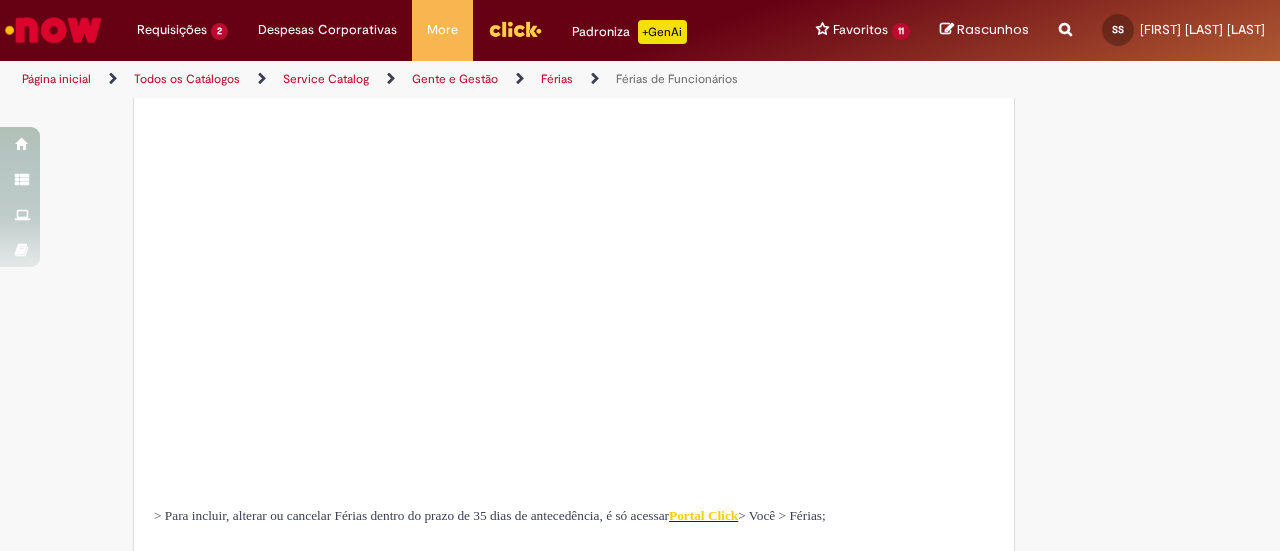 type on "**********" 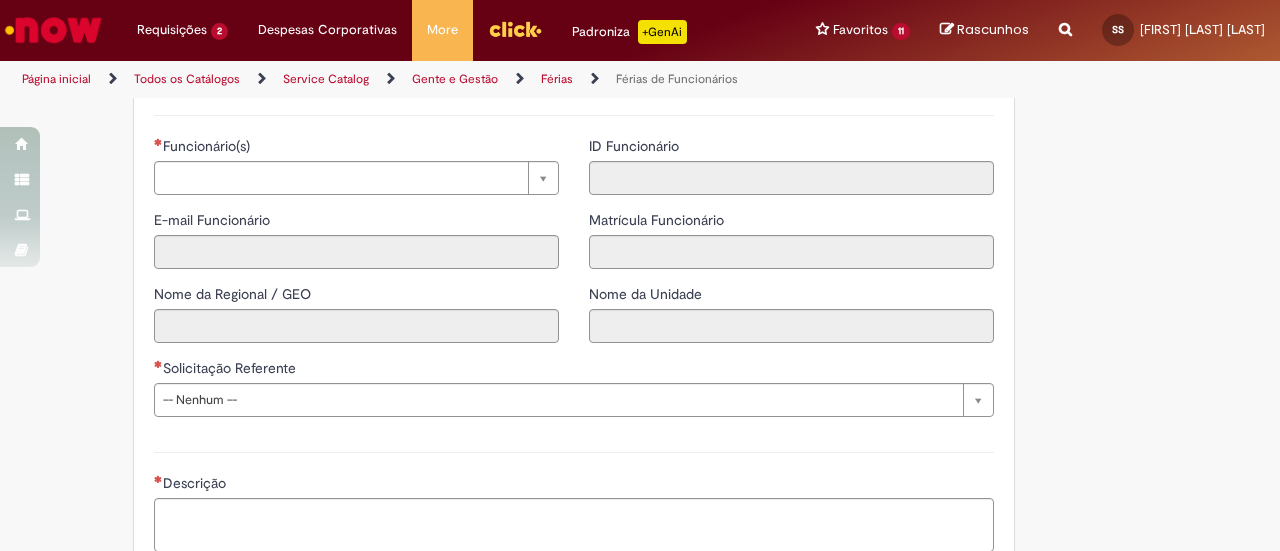 scroll, scrollTop: 1358, scrollLeft: 0, axis: vertical 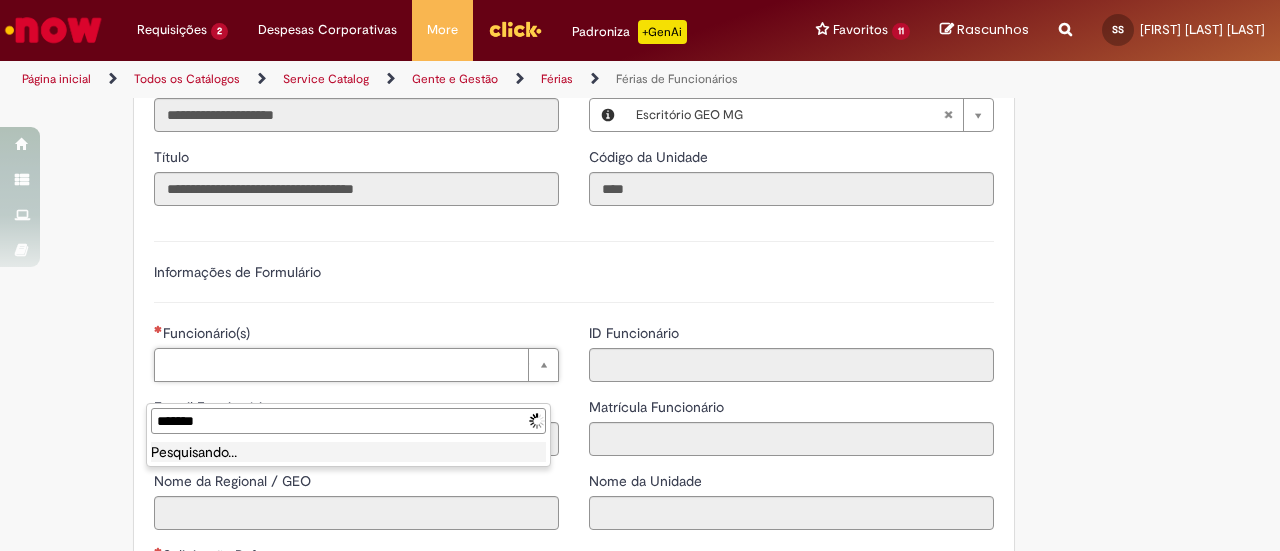 type on "*******" 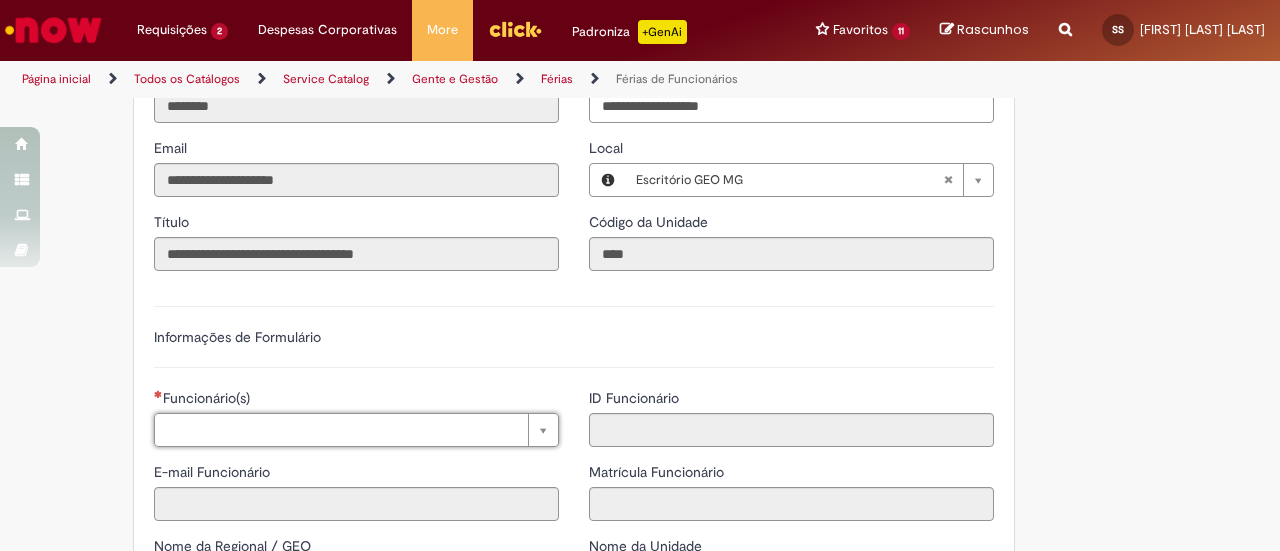scroll, scrollTop: 1235, scrollLeft: 0, axis: vertical 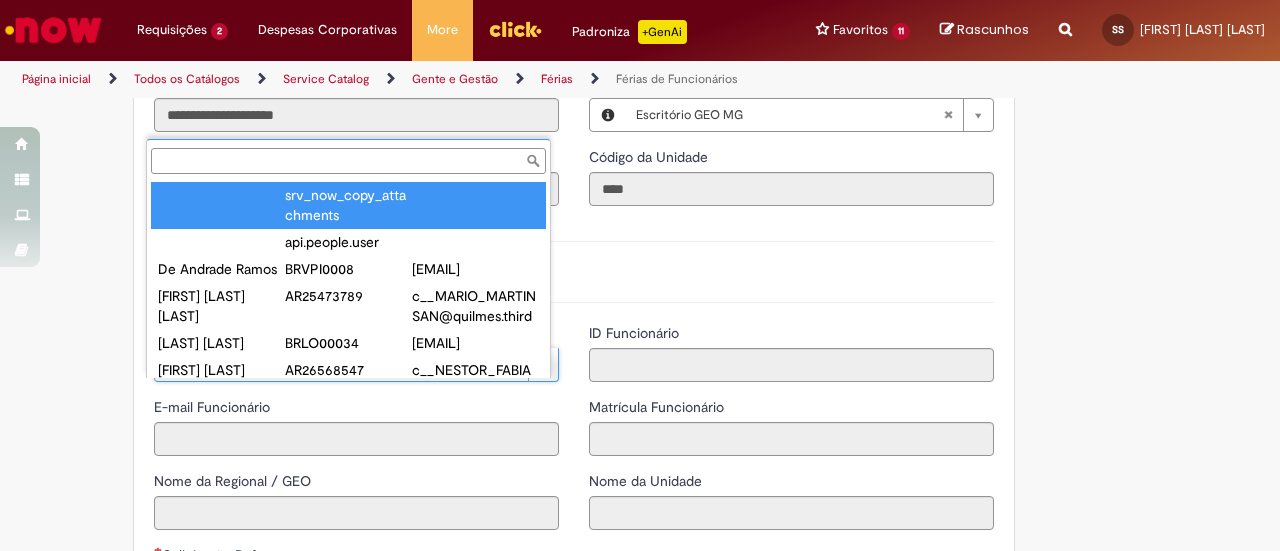click on "Funcionário(s)" at bounding box center (348, 161) 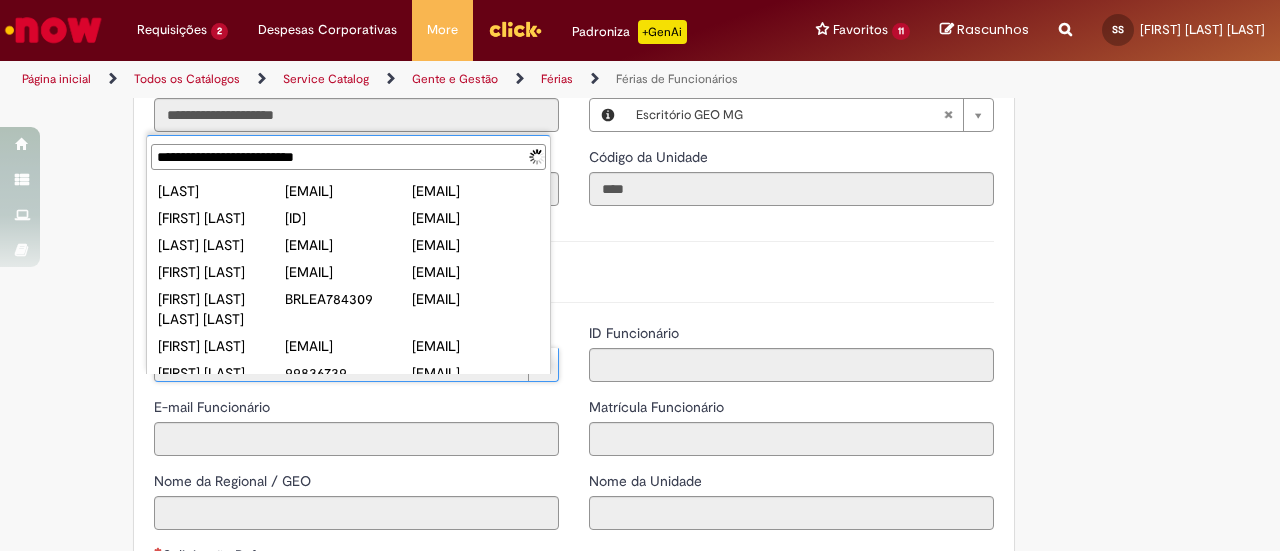 click on "**********" at bounding box center (348, 157) 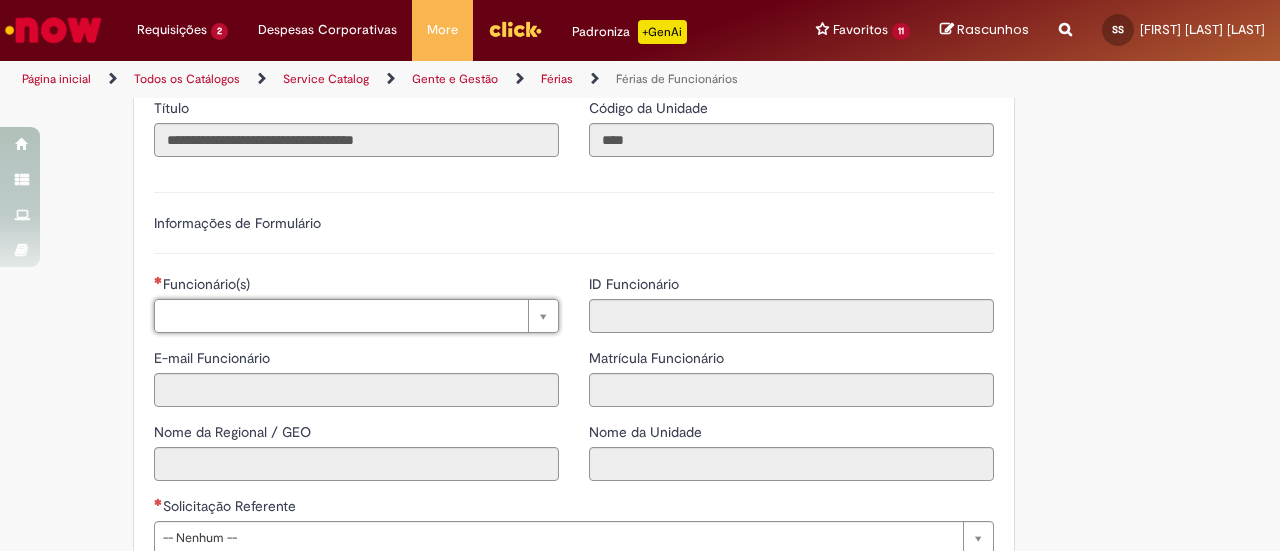 scroll, scrollTop: 1335, scrollLeft: 0, axis: vertical 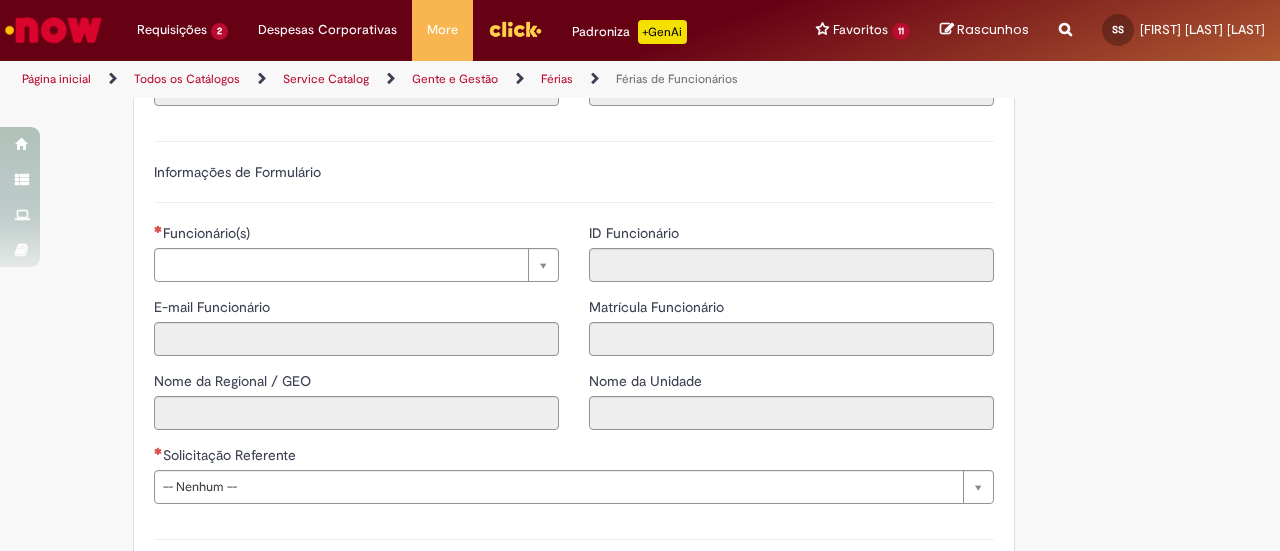click on "Funcionário(s)" at bounding box center (356, 235) 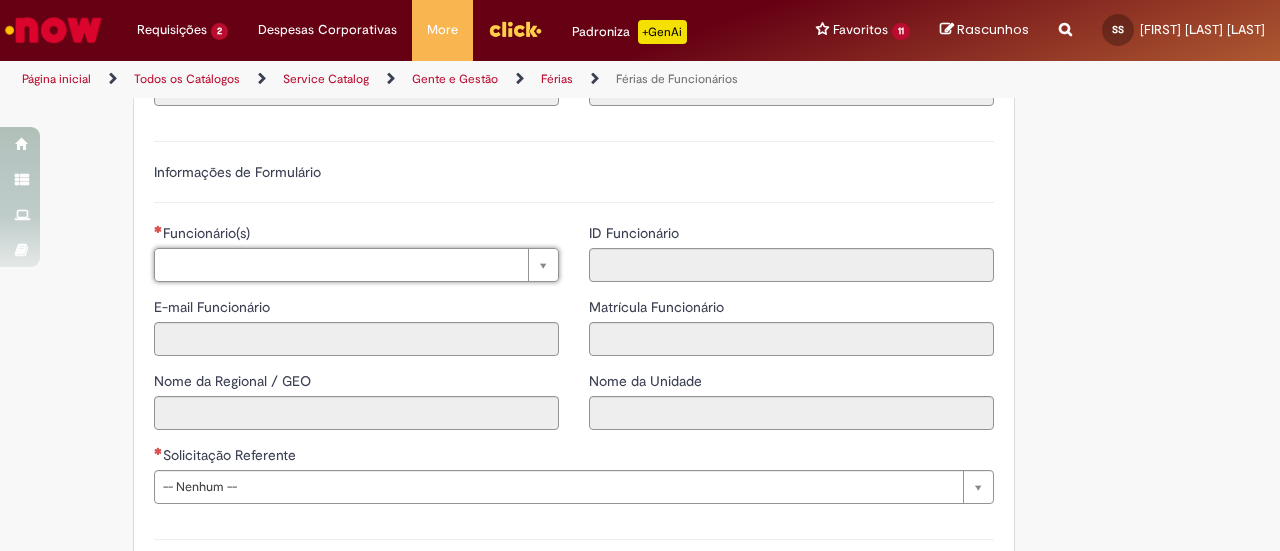 click on "Funcionário(s)          Pesquisar usando lista     E-mail FuncionÁRIO Nome da Regional / GEO" at bounding box center [356, 334] 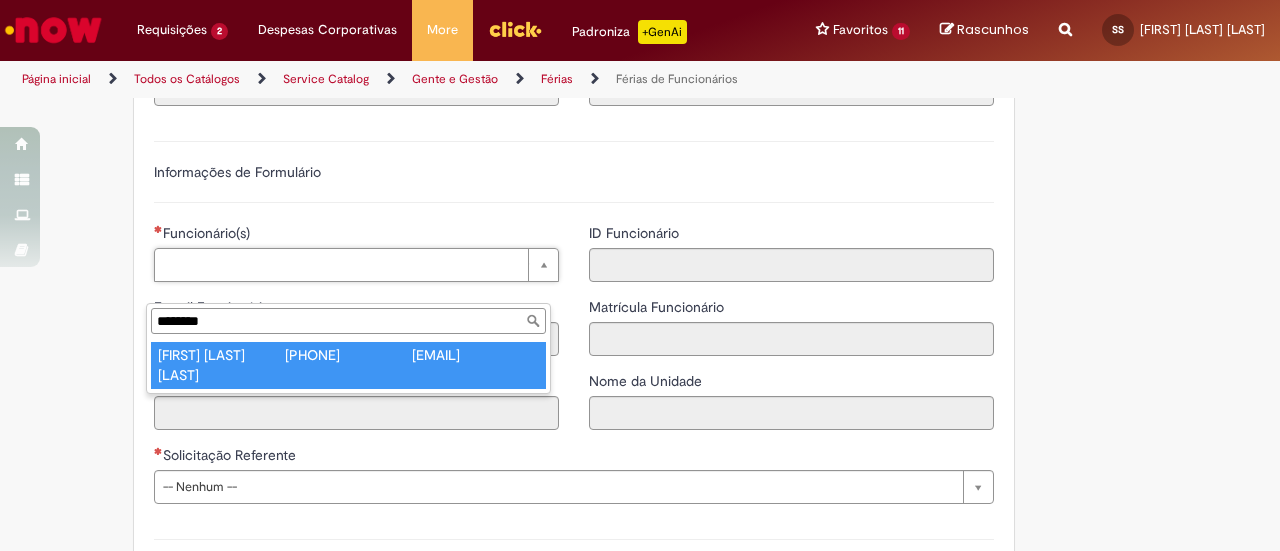 click on "********" at bounding box center (348, 321) 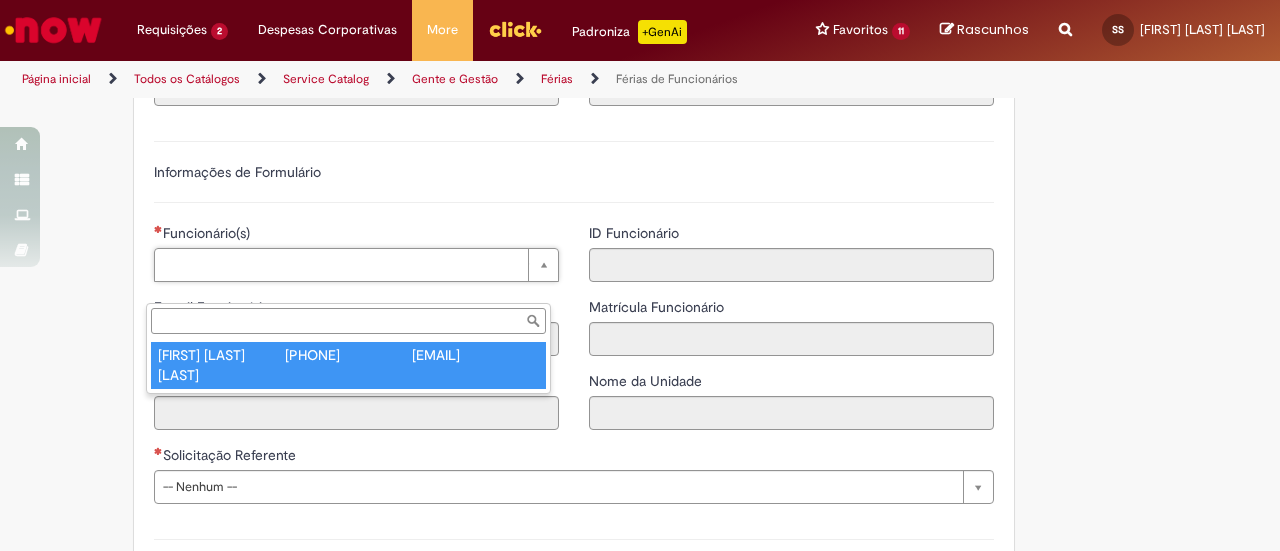 type on "**********" 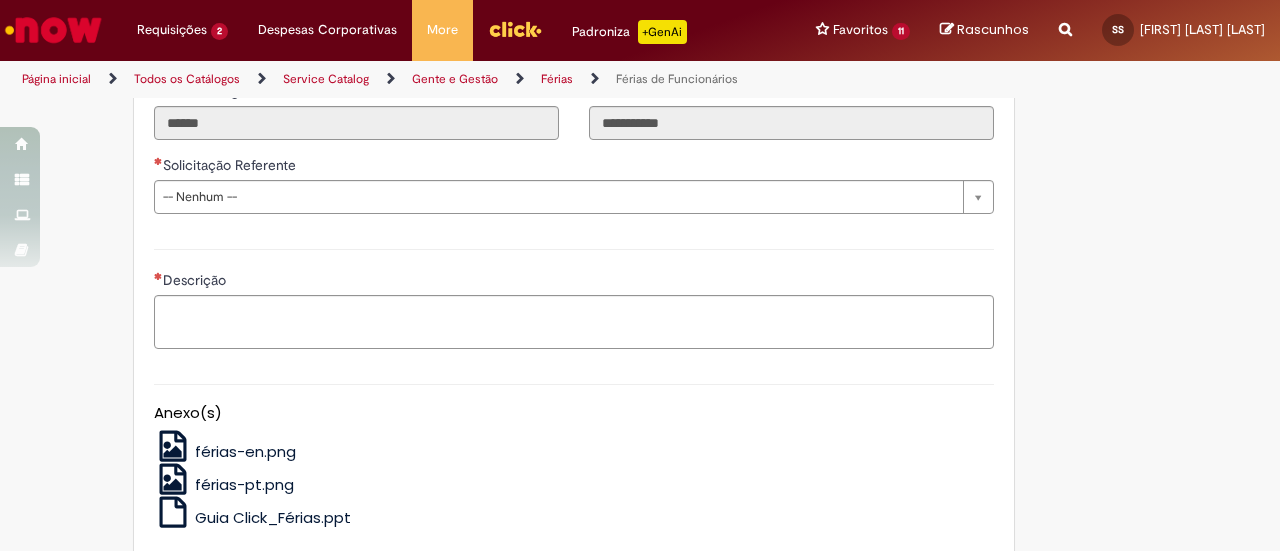 scroll, scrollTop: 1635, scrollLeft: 0, axis: vertical 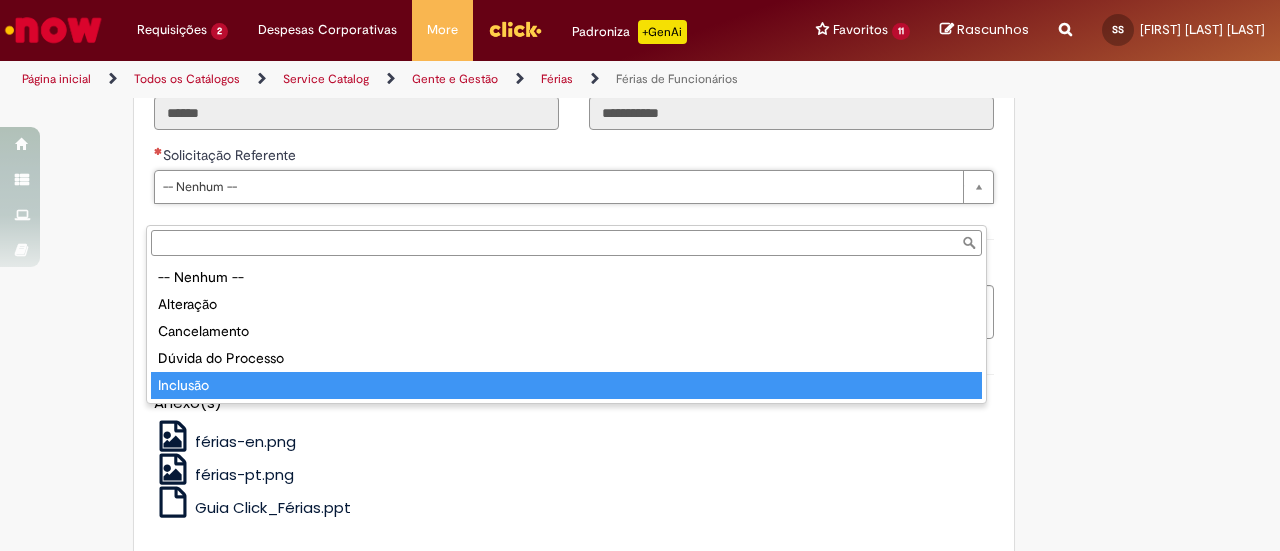 type on "********" 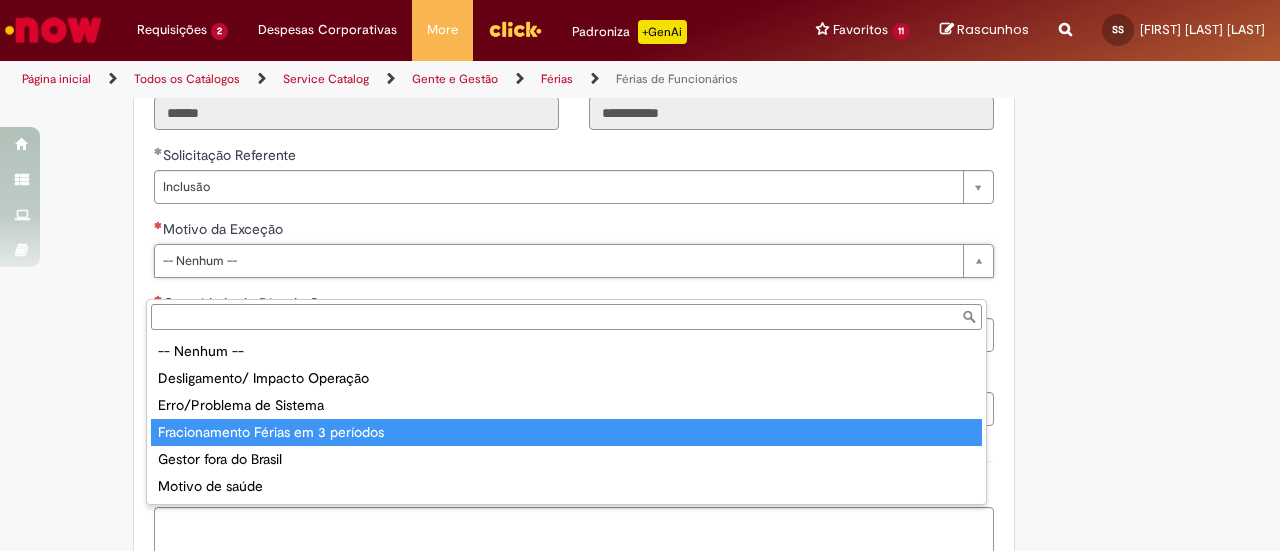 type on "**********" 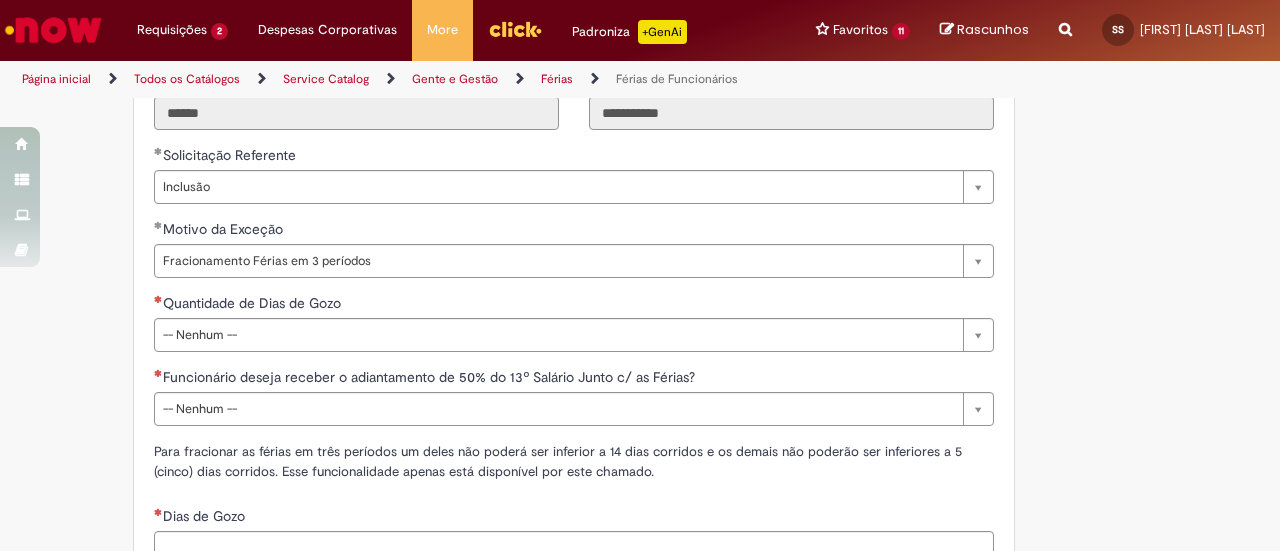 click on "Quantidade de Dias de Gozo" at bounding box center [574, 305] 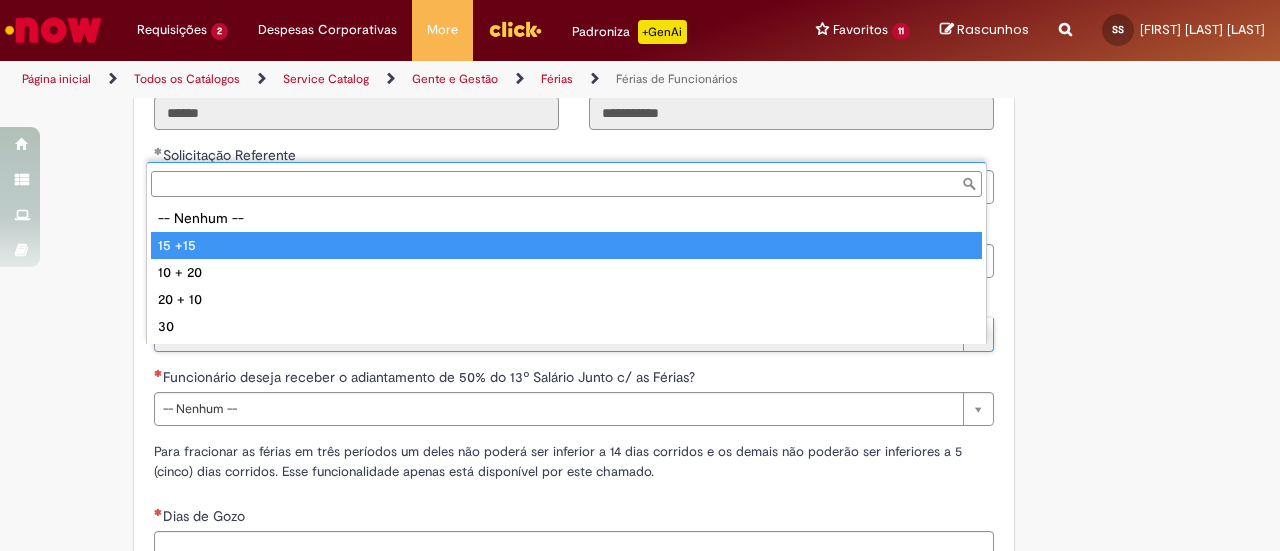 type on "******" 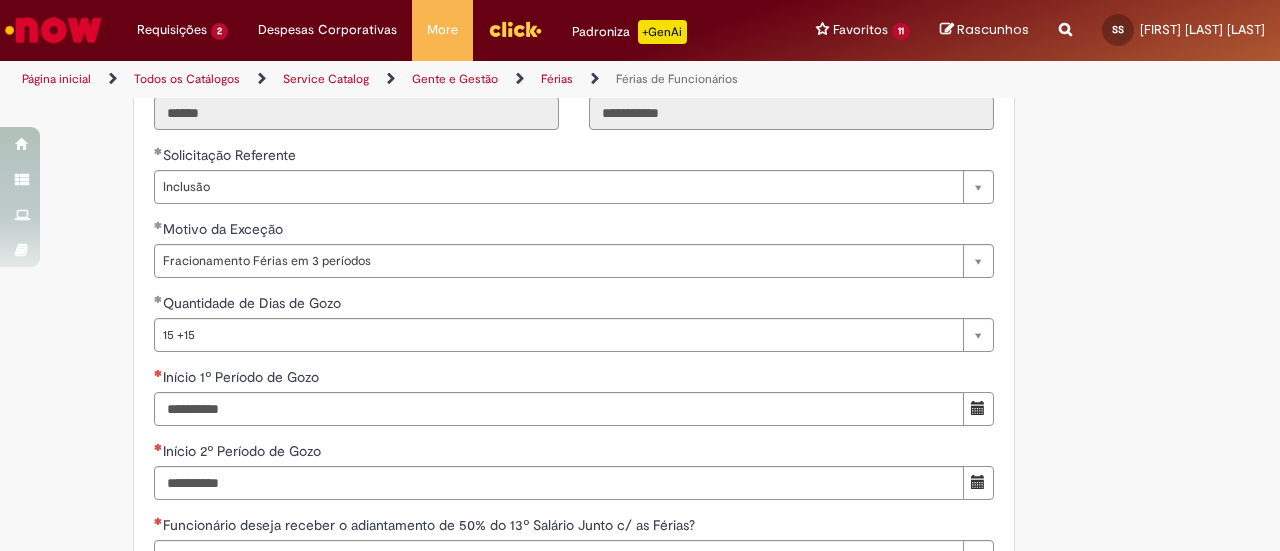 click on "Início 1º Período de Gozo" at bounding box center (574, 379) 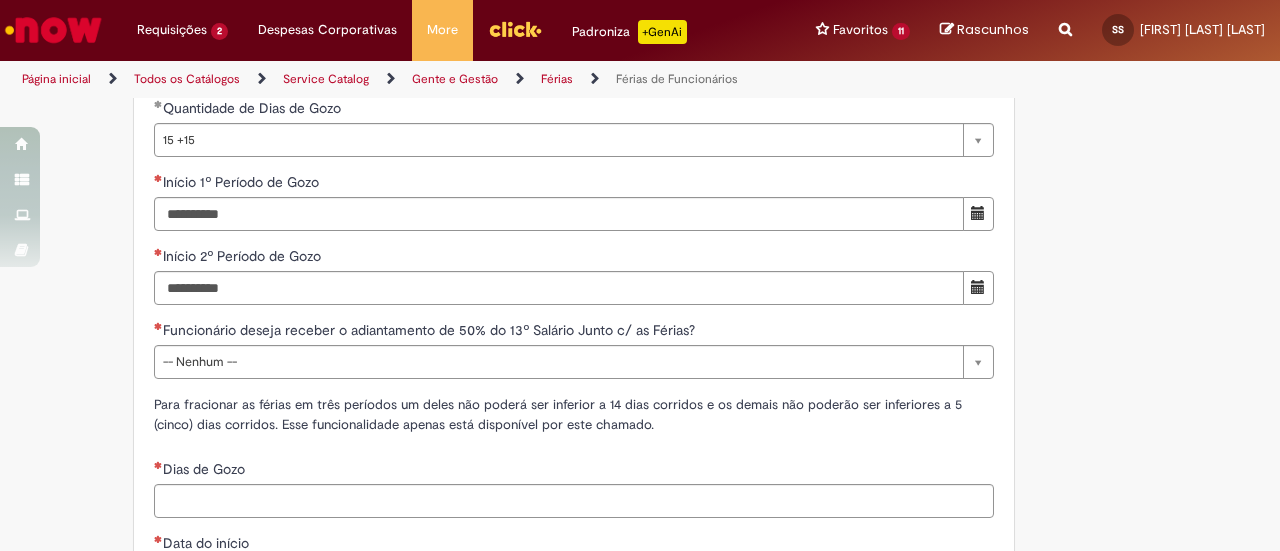 scroll, scrollTop: 1835, scrollLeft: 0, axis: vertical 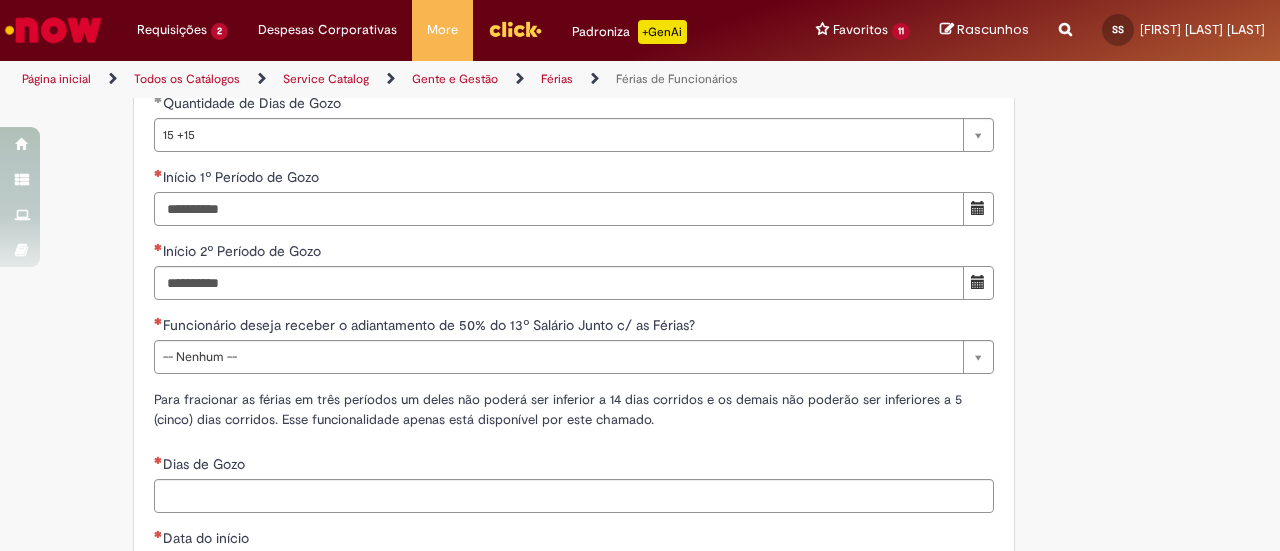 click on "Início 1º Período de Gozo" at bounding box center (559, 209) 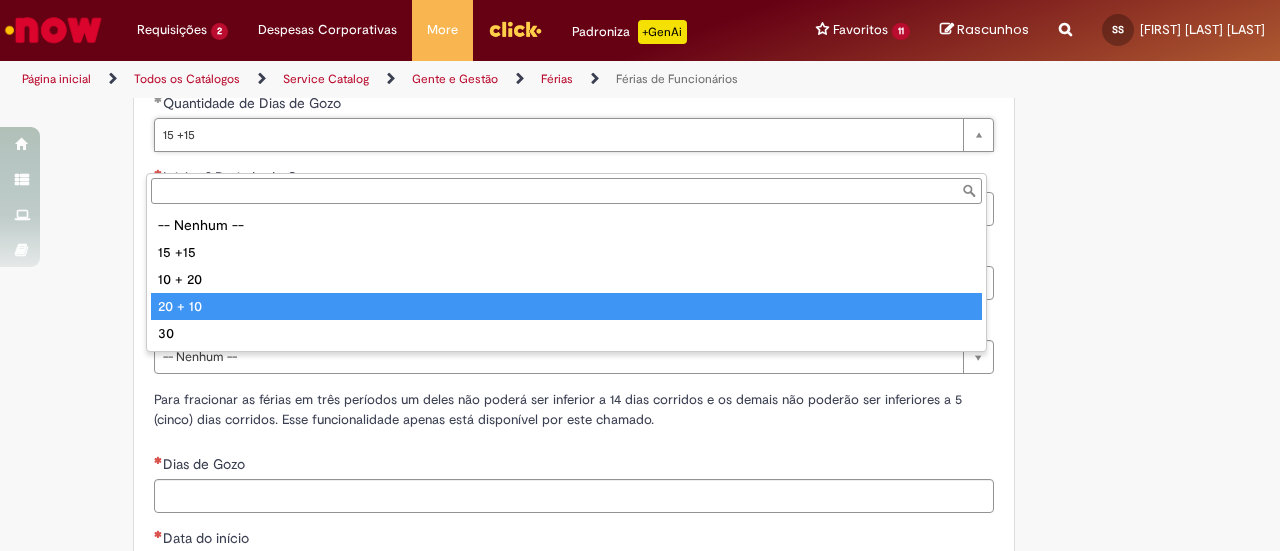type on "******" 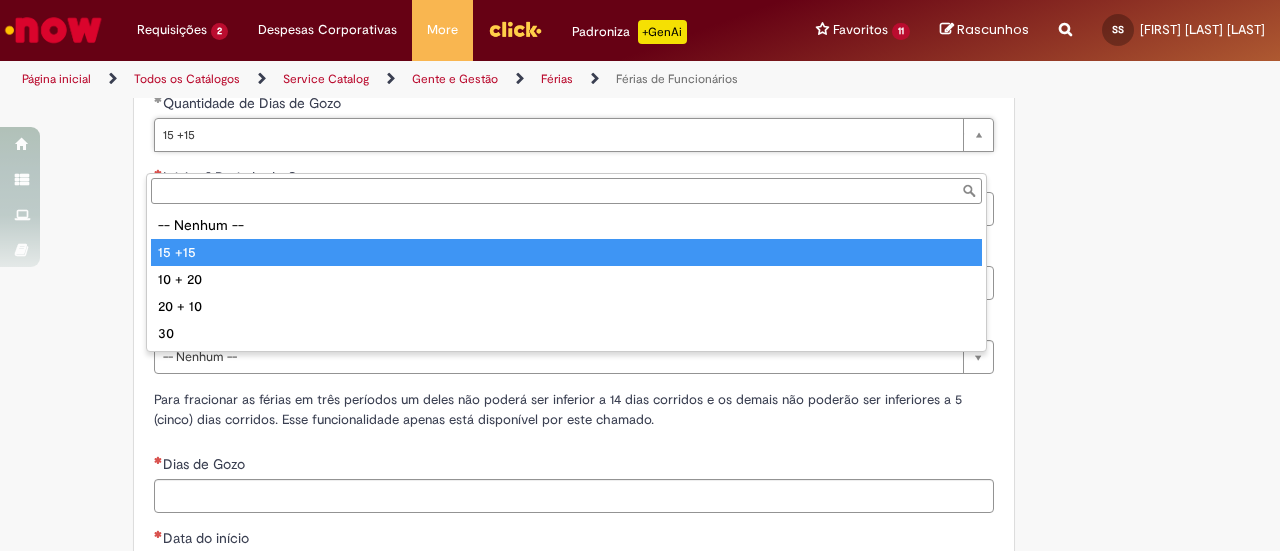 scroll, scrollTop: 0, scrollLeft: 0, axis: both 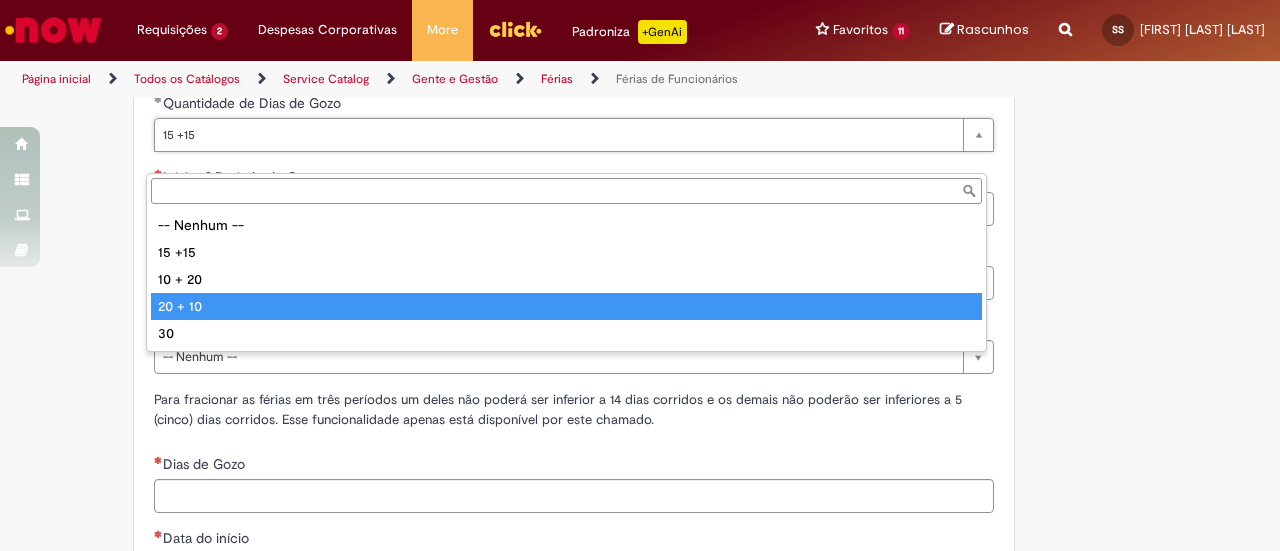 type on "*******" 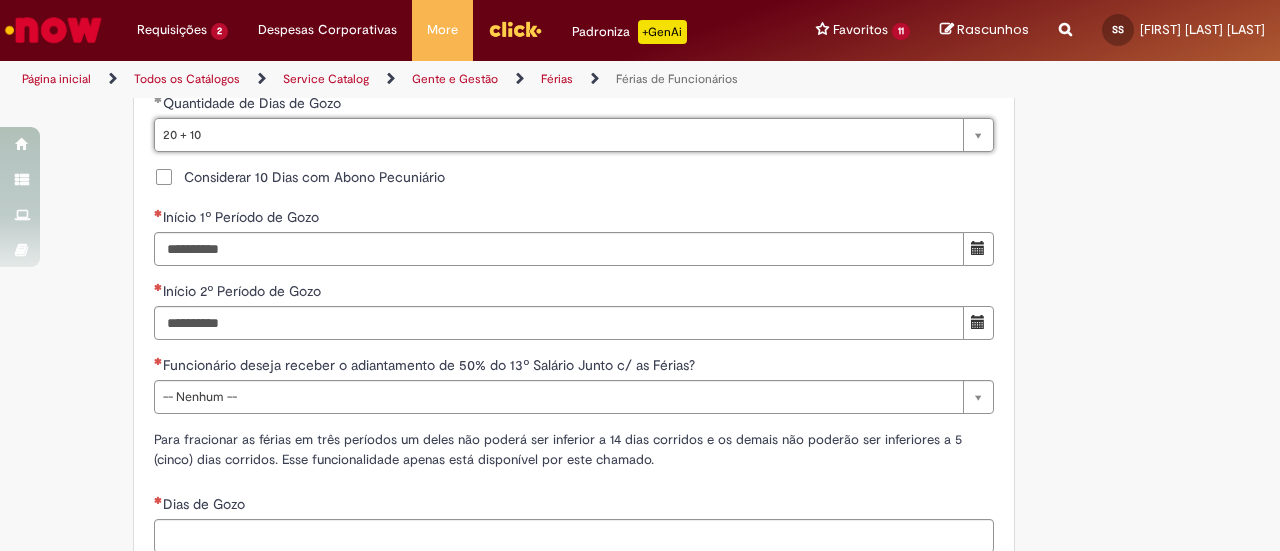 scroll, scrollTop: 0, scrollLeft: 35, axis: horizontal 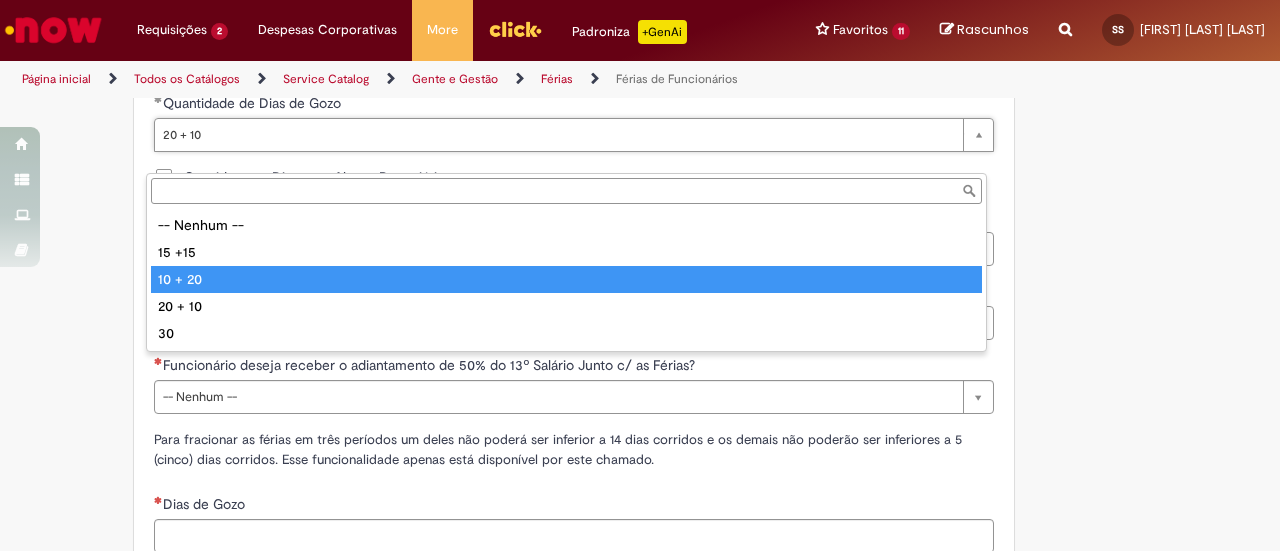 type on "*******" 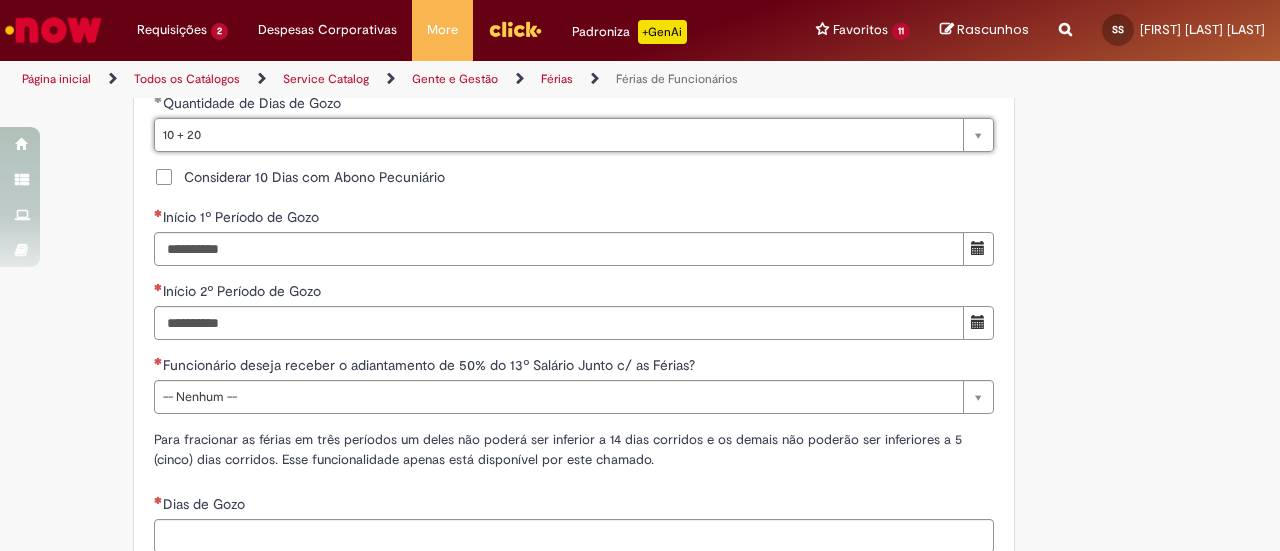scroll, scrollTop: 0, scrollLeft: 42, axis: horizontal 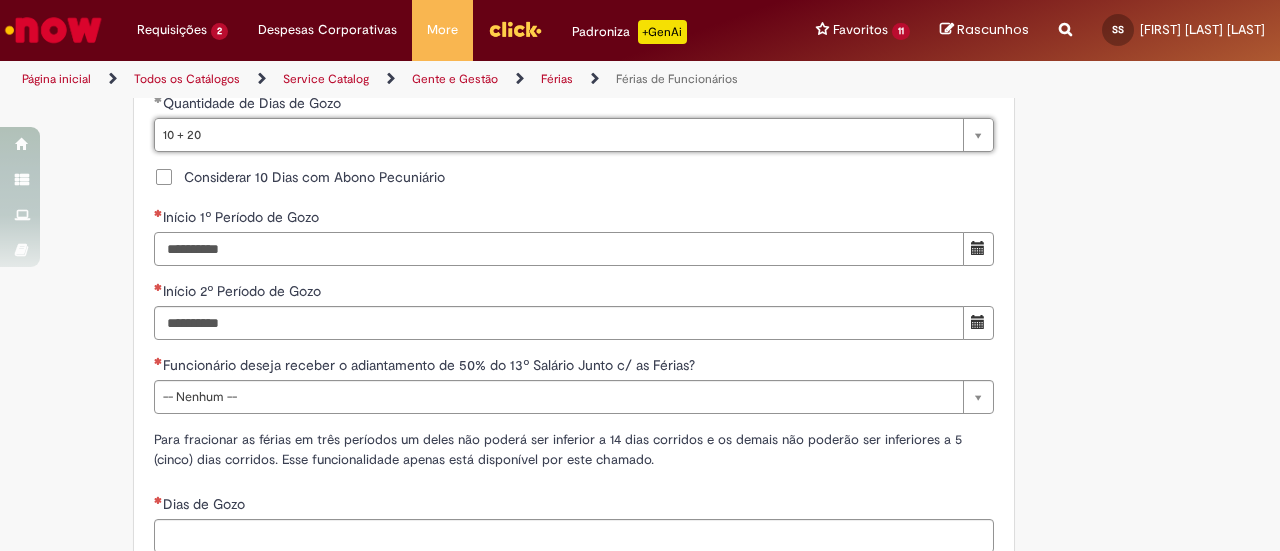 click on "Início 1º Período de Gozo" at bounding box center [559, 249] 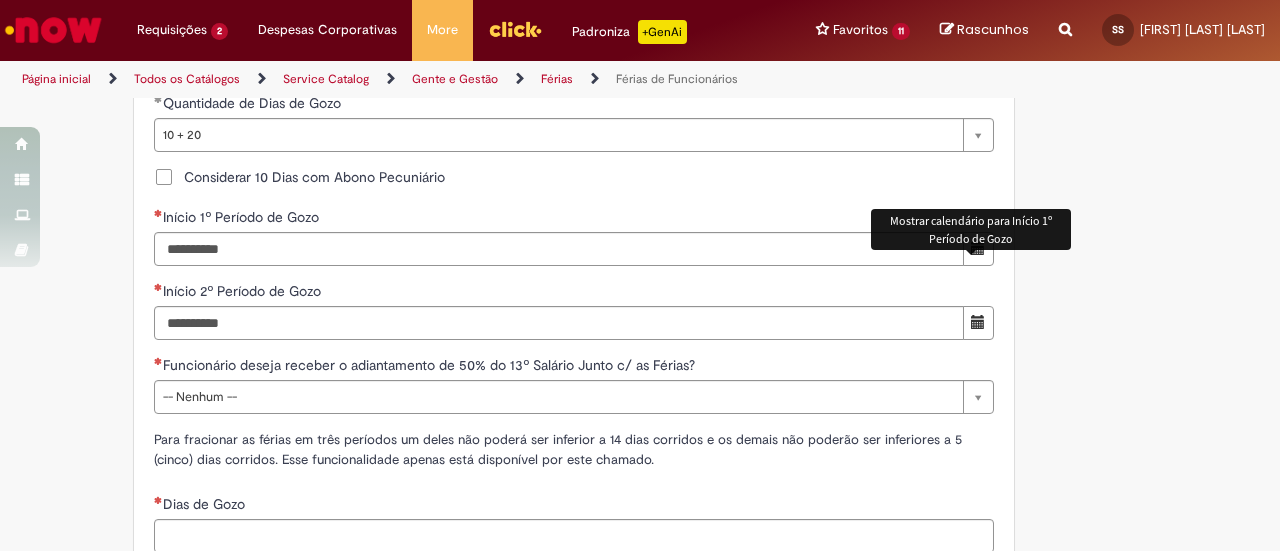 click at bounding box center (978, 248) 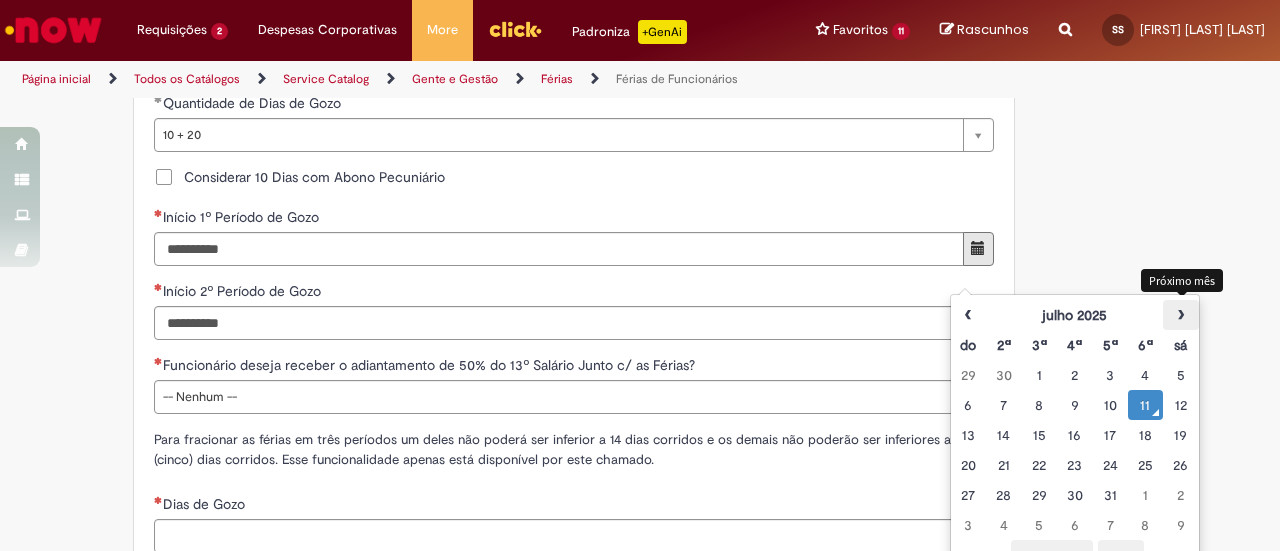 click on "›" at bounding box center (1180, 315) 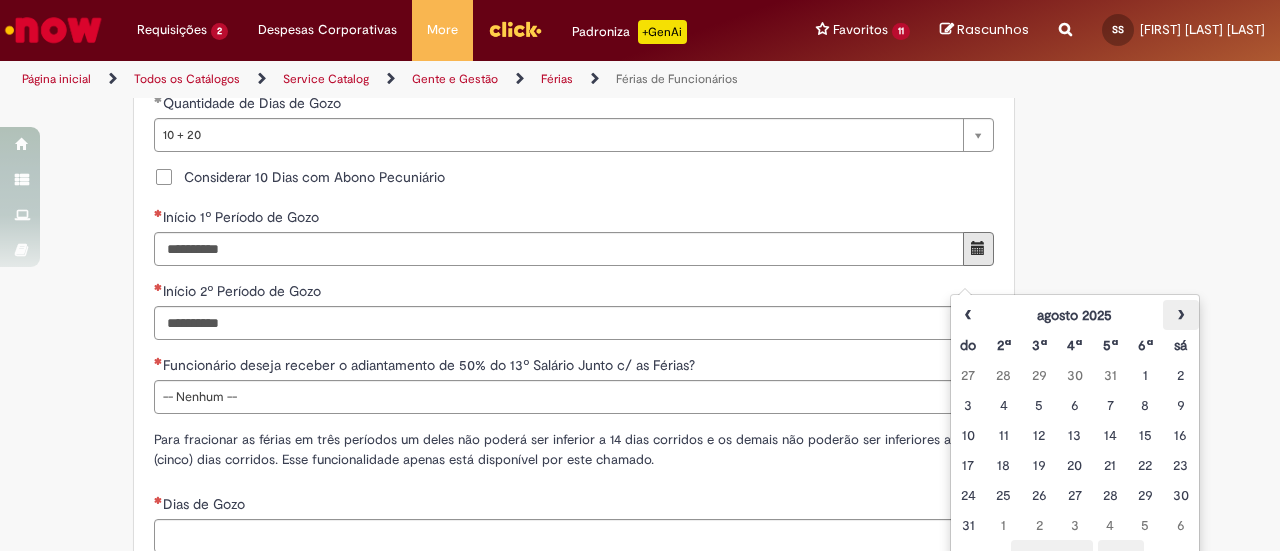 click on "›" at bounding box center (1180, 315) 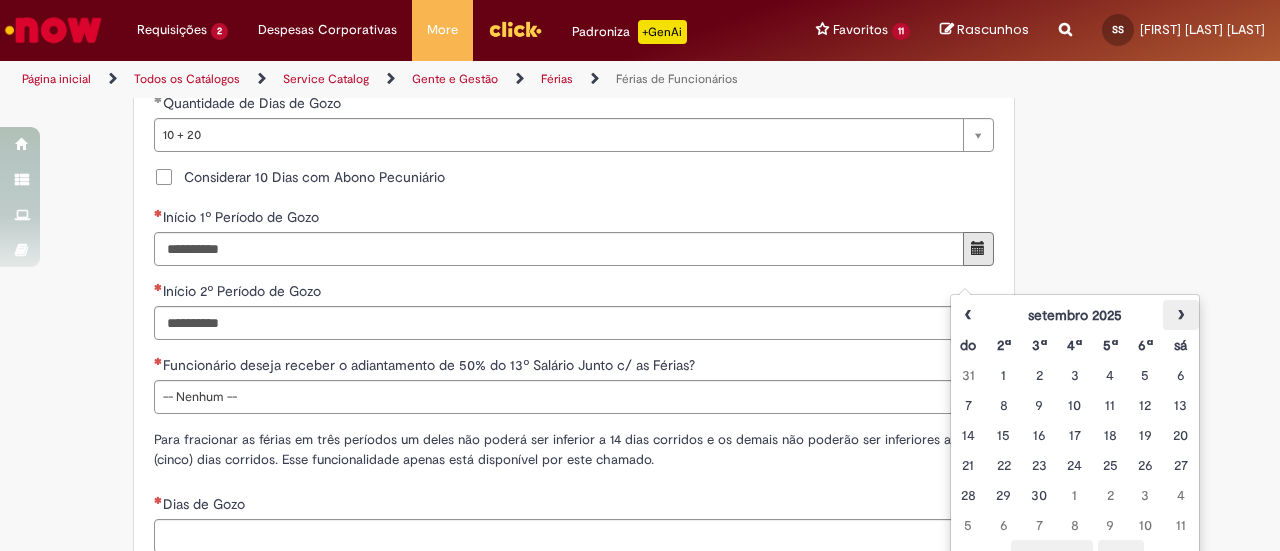 click on "›" at bounding box center [1180, 315] 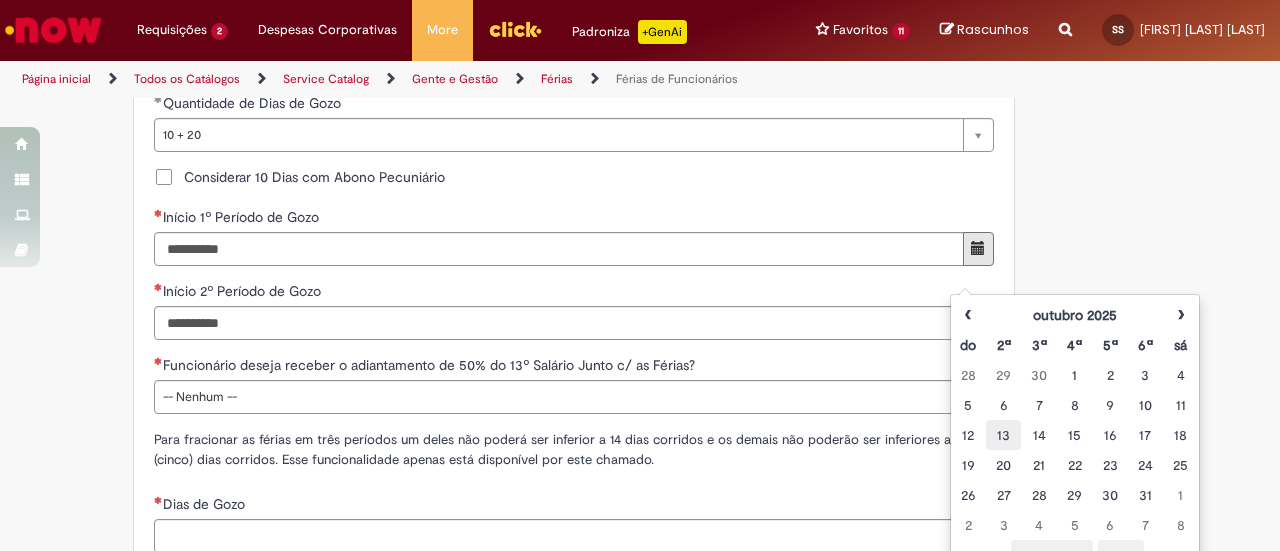 click on "13" at bounding box center [1003, 435] 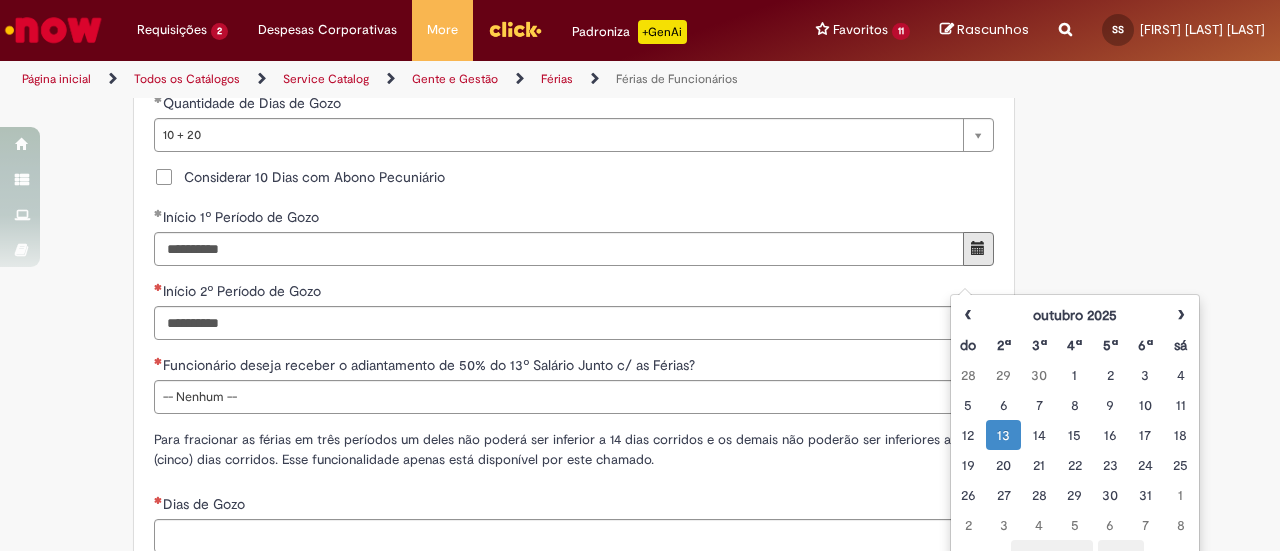 click on "13" at bounding box center [1003, 435] 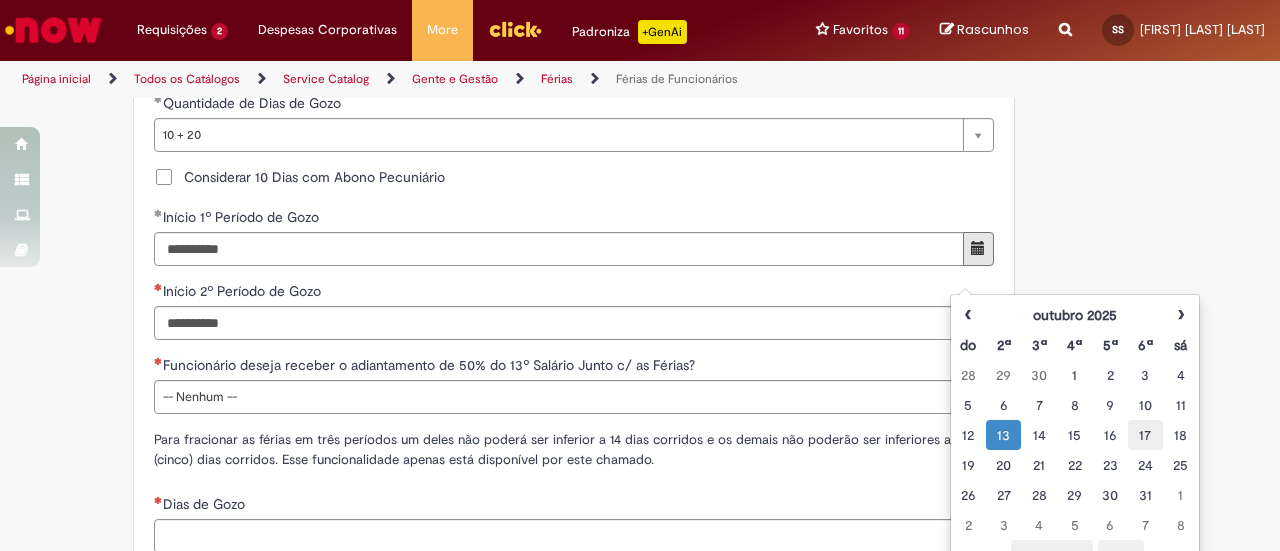 click on "17" at bounding box center [1145, 435] 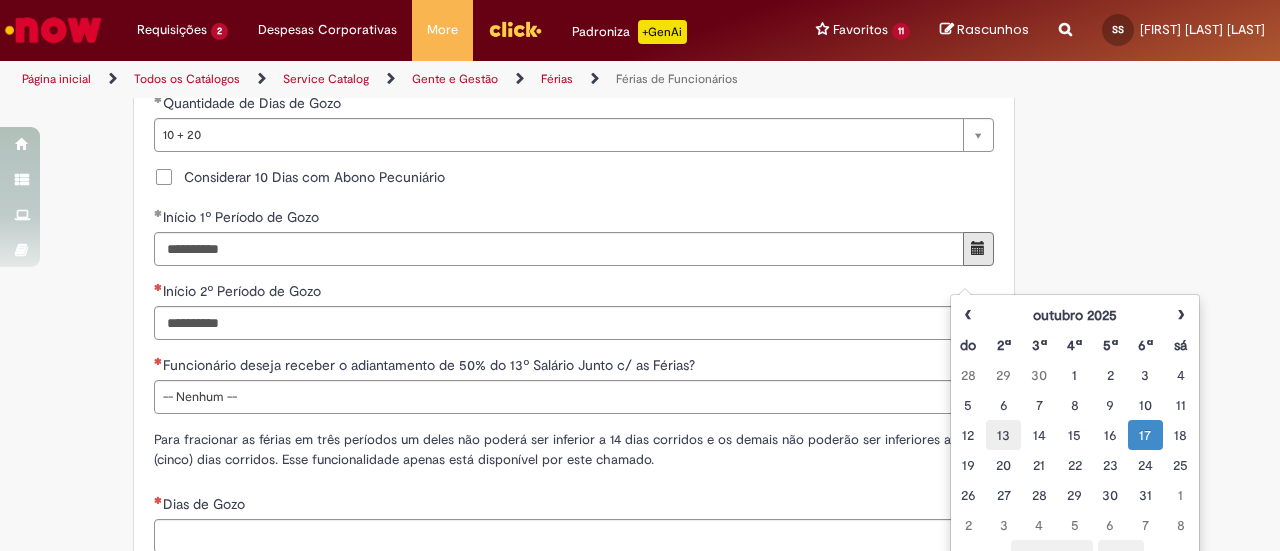 click on "13" at bounding box center (1003, 435) 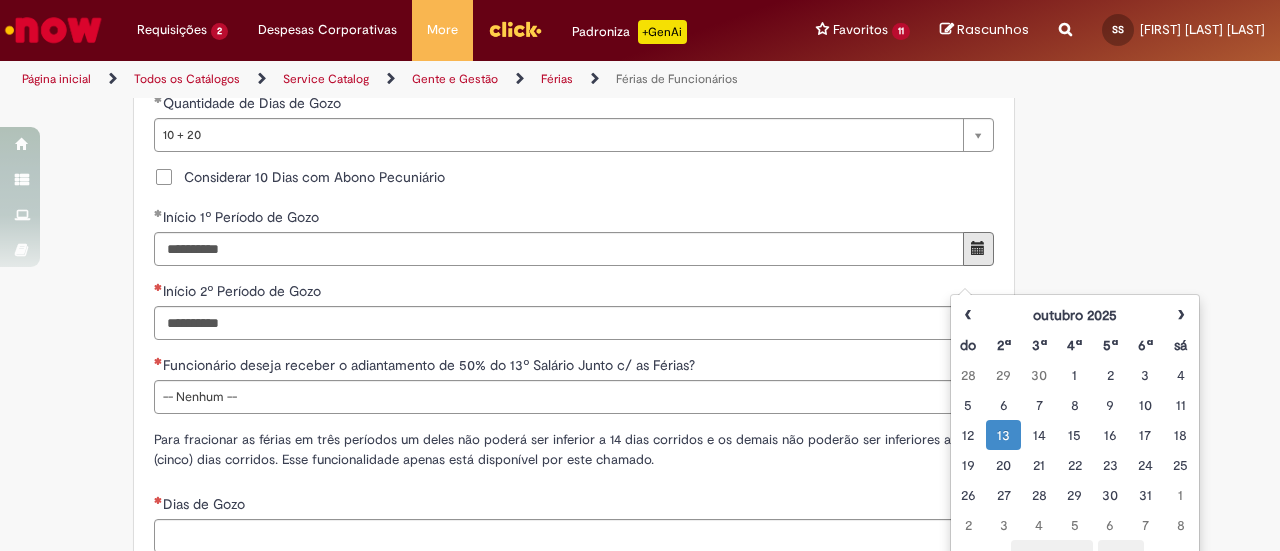 type on "**********" 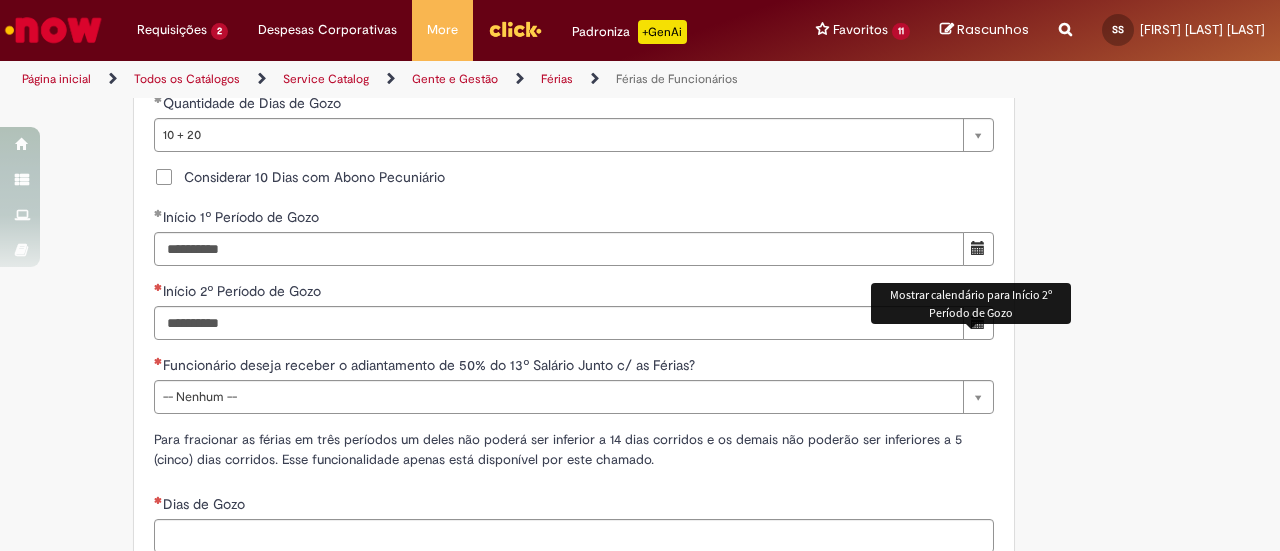 click at bounding box center [978, 322] 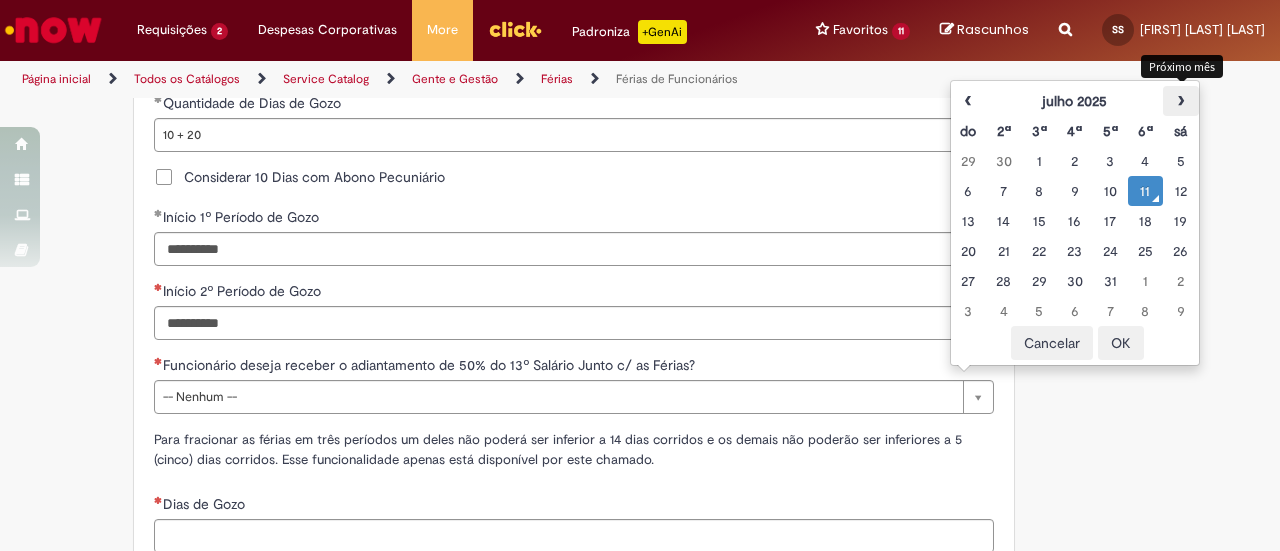 click on "›" at bounding box center [1180, 101] 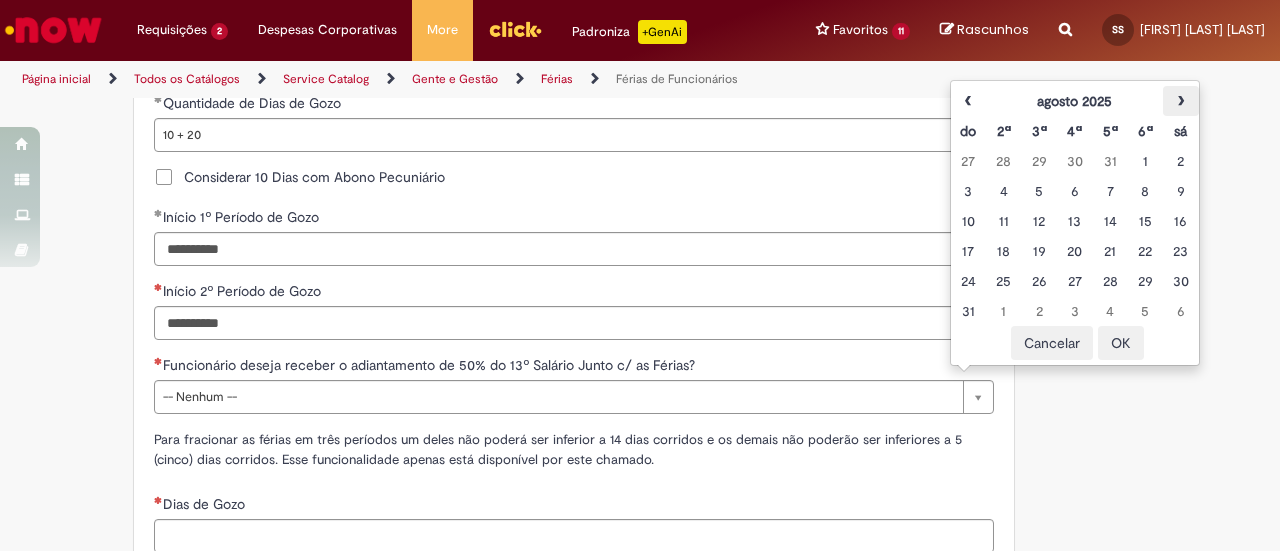 click on "›" at bounding box center [1180, 101] 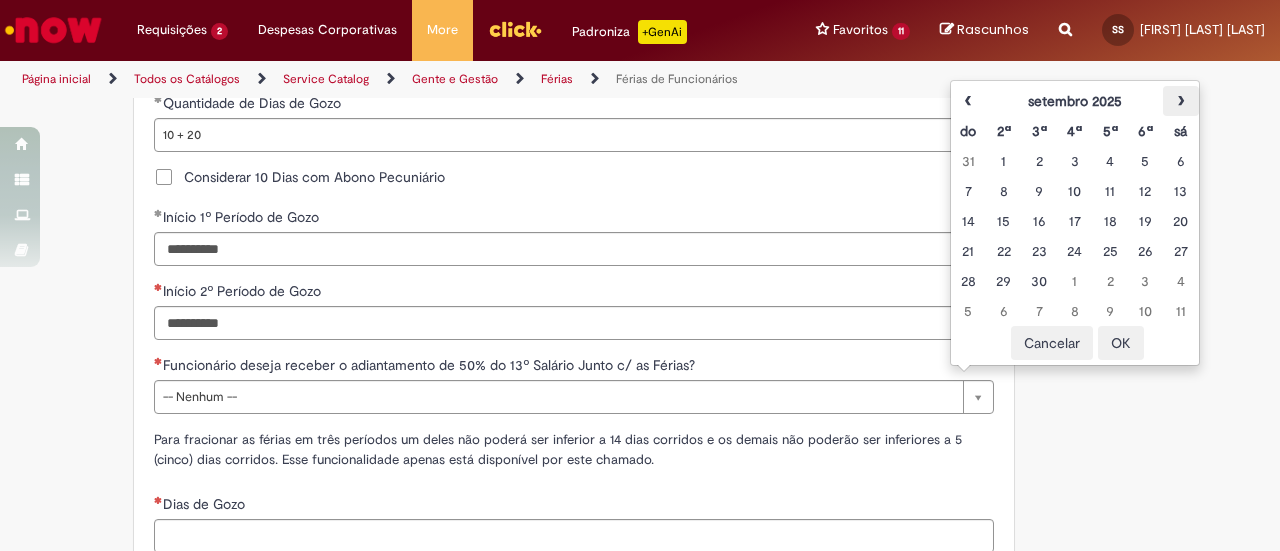click on "›" at bounding box center [1180, 101] 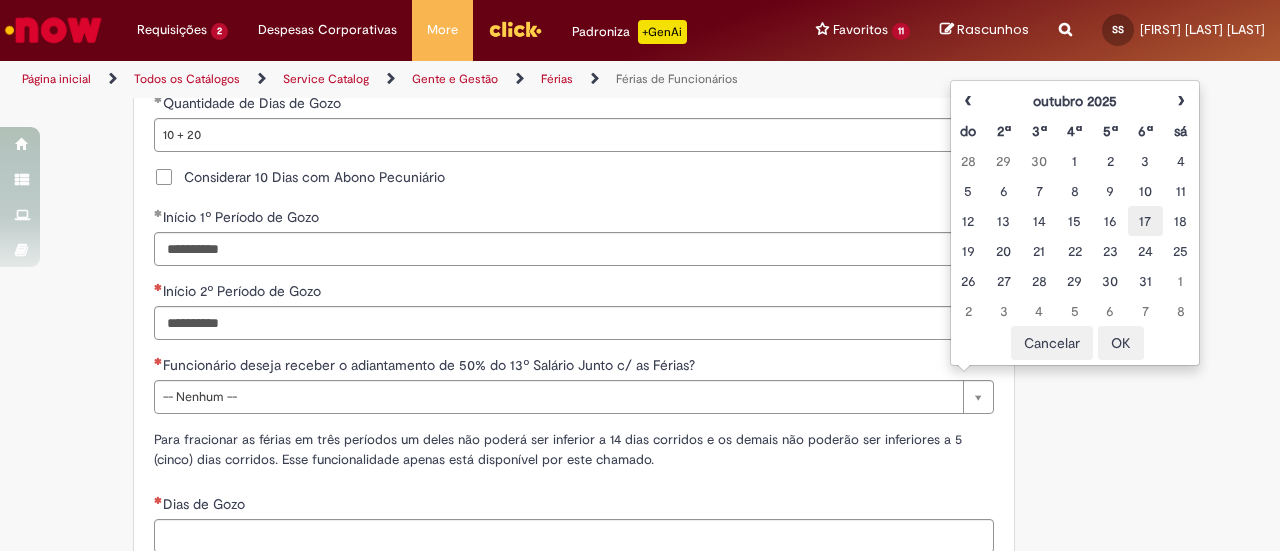 click on "17" at bounding box center (1145, 221) 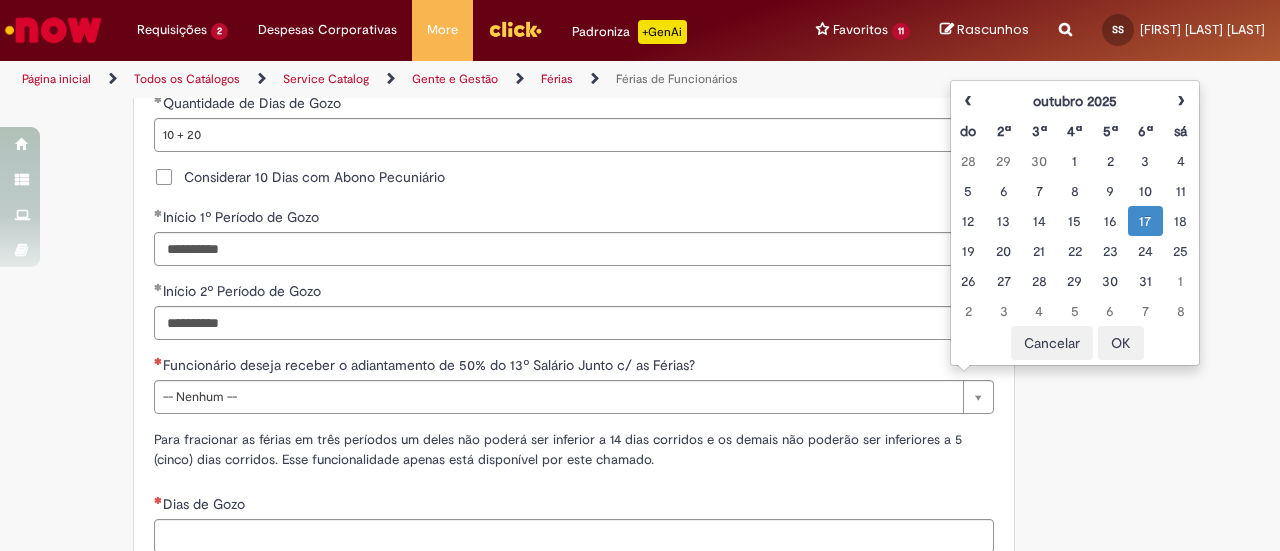 click on "17" at bounding box center (1145, 221) 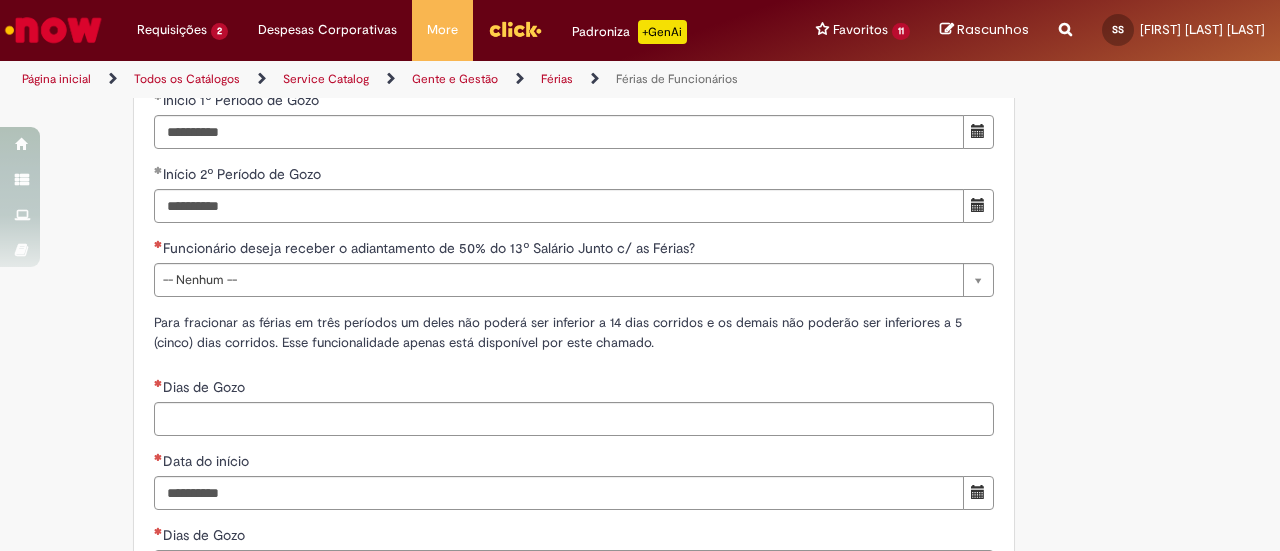 scroll, scrollTop: 1735, scrollLeft: 0, axis: vertical 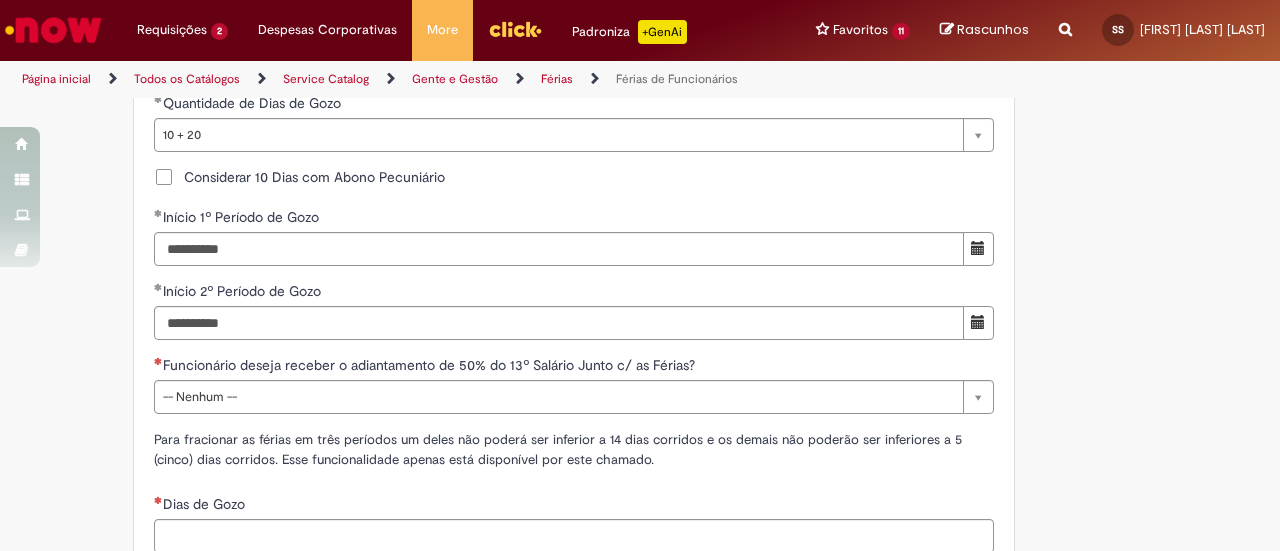 click at bounding box center [978, 322] 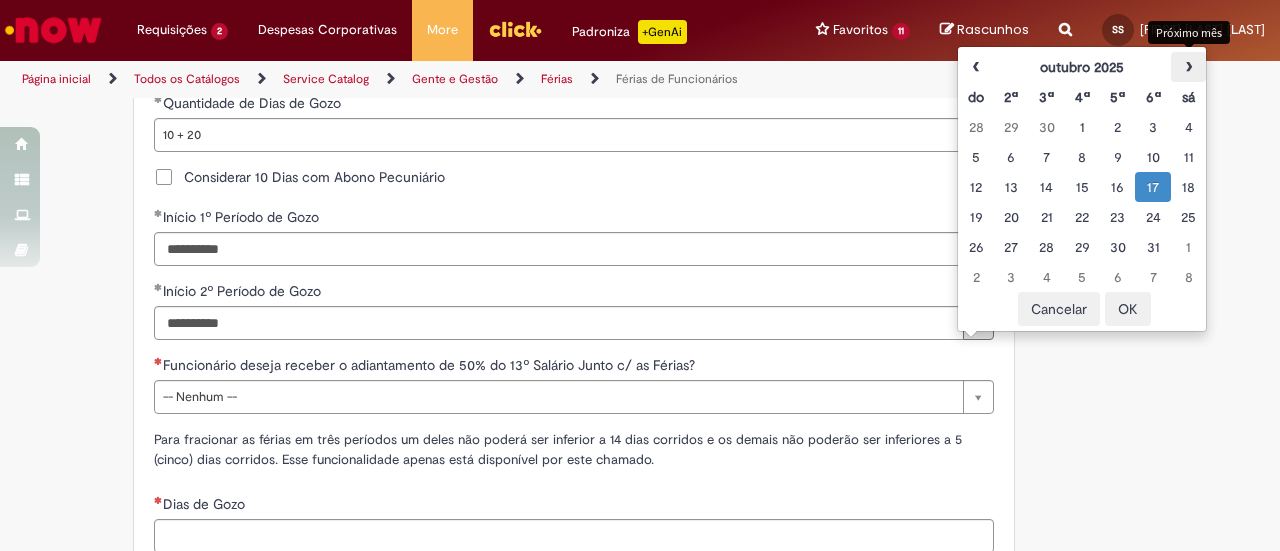 click on "›" at bounding box center (1188, 67) 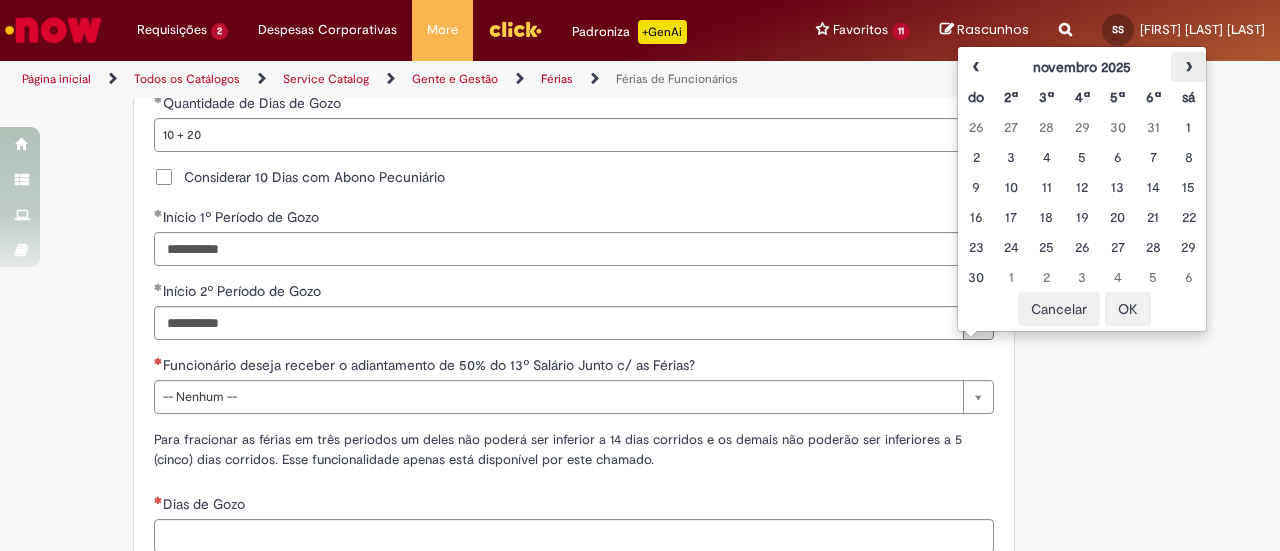 click on "›" at bounding box center (1188, 67) 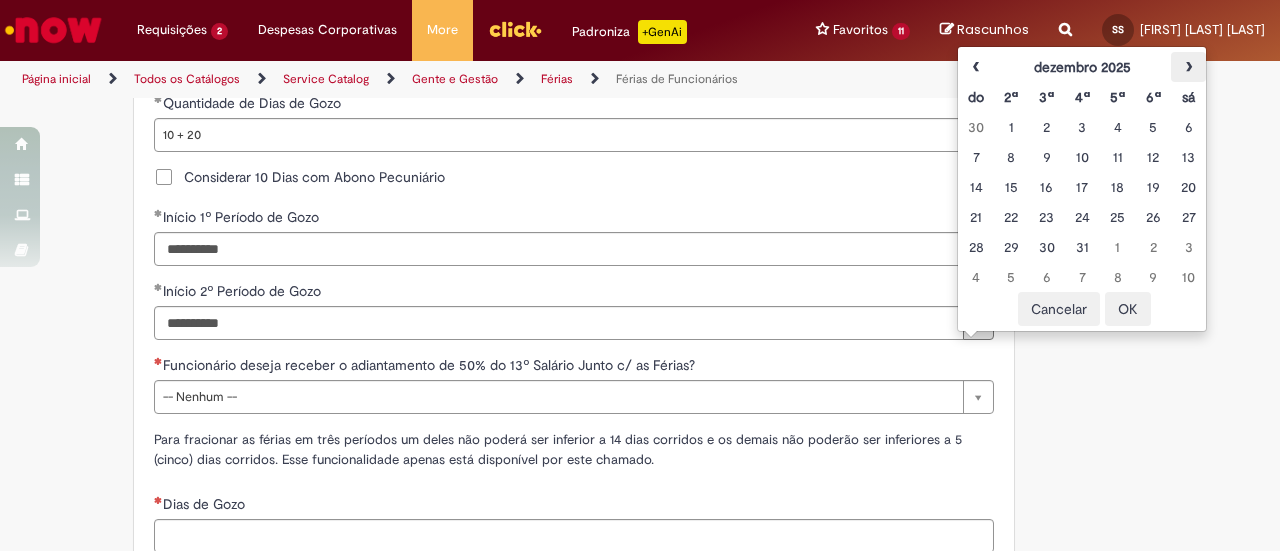 click on "›" at bounding box center (1188, 67) 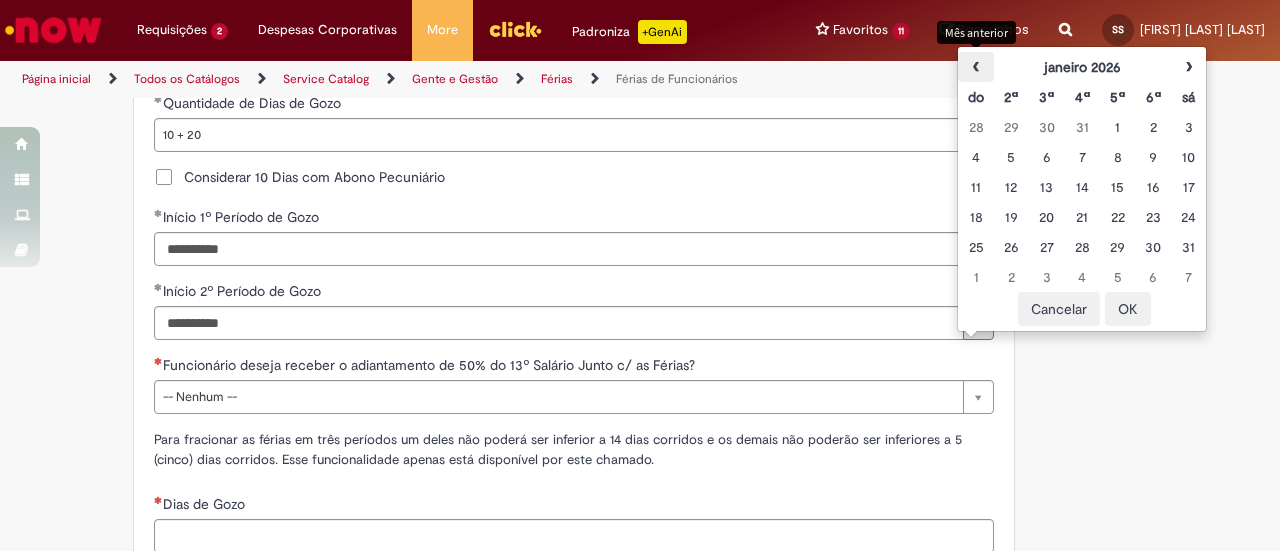 click on "‹" at bounding box center [975, 67] 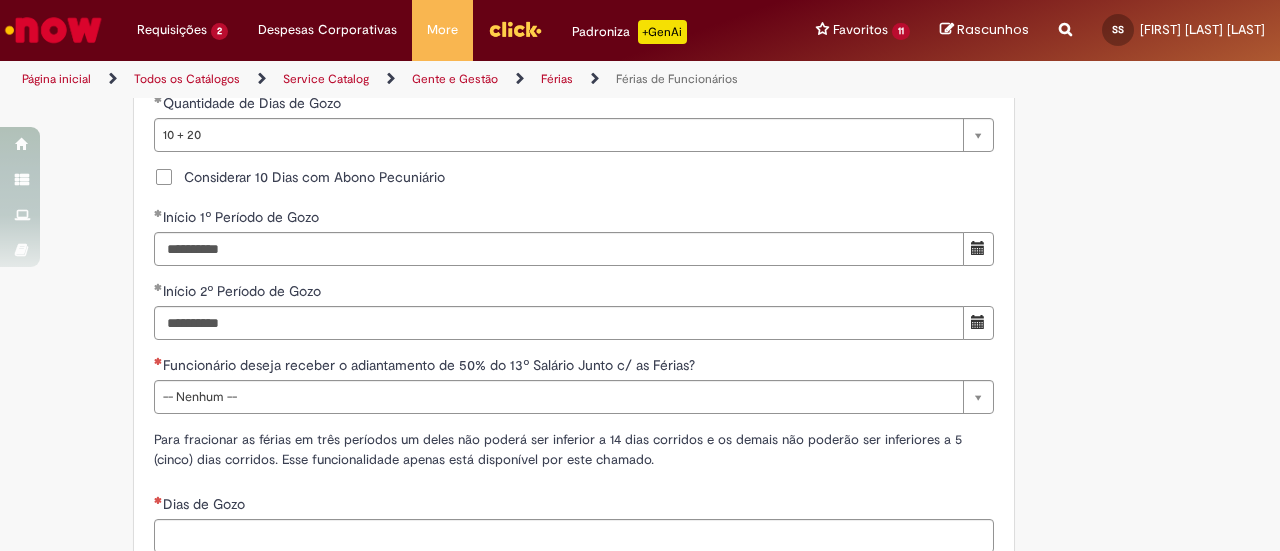 click on "**********" at bounding box center (574, 525) 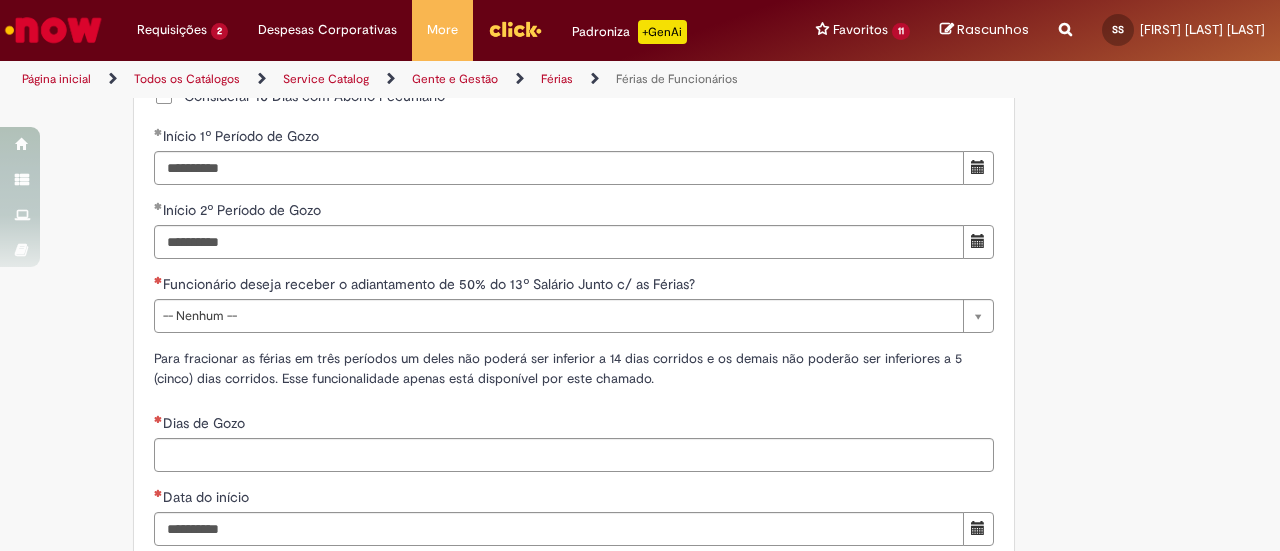 scroll, scrollTop: 1935, scrollLeft: 0, axis: vertical 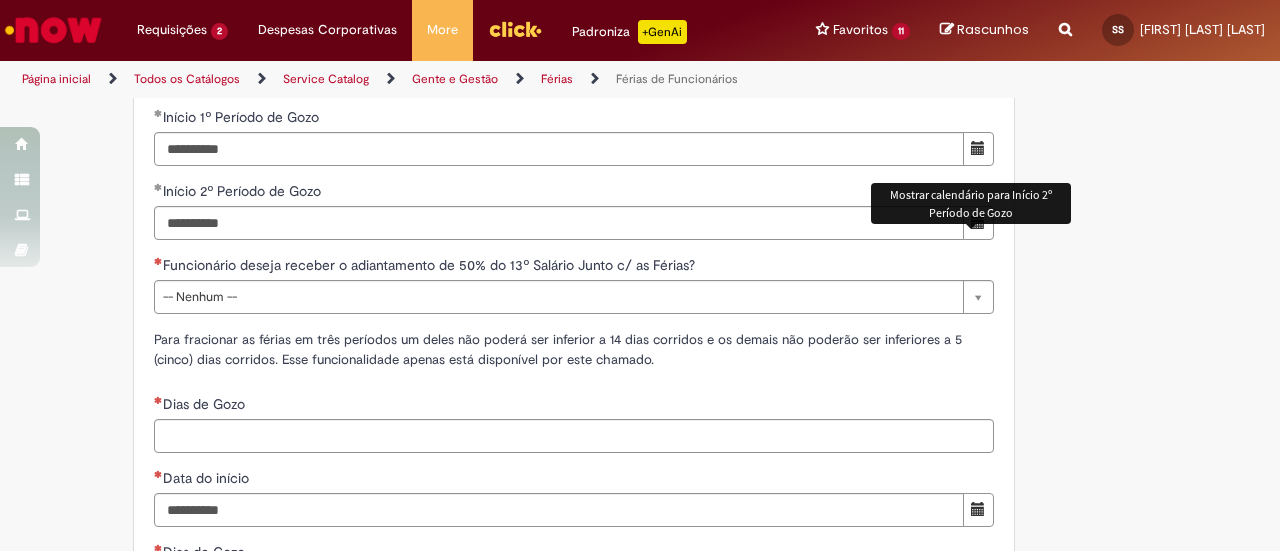 click at bounding box center (978, 223) 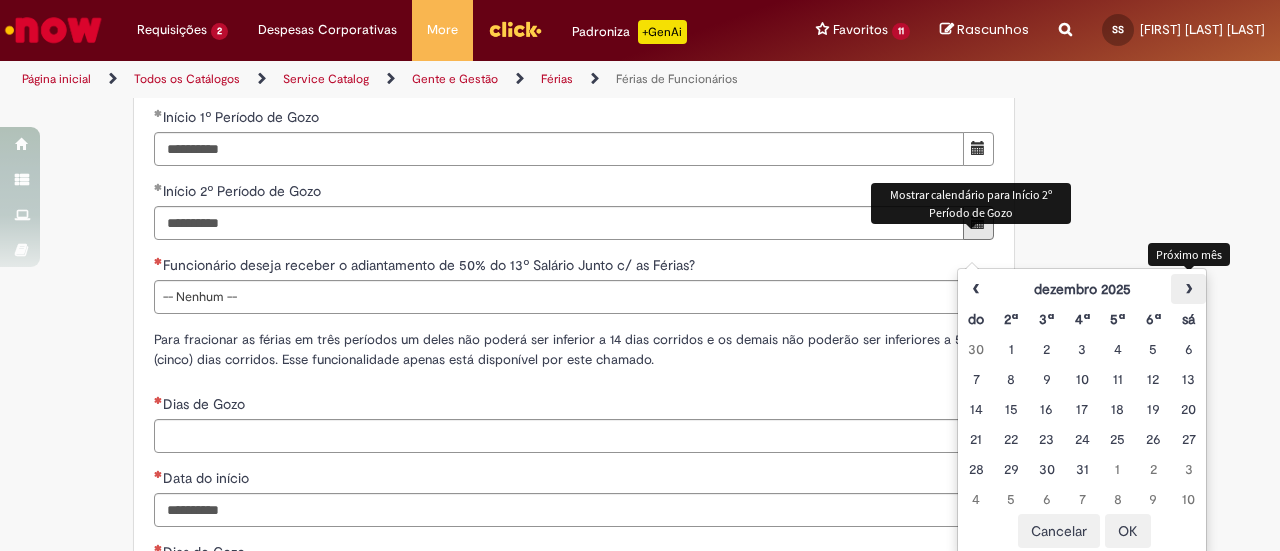 click on "›" at bounding box center (1188, 289) 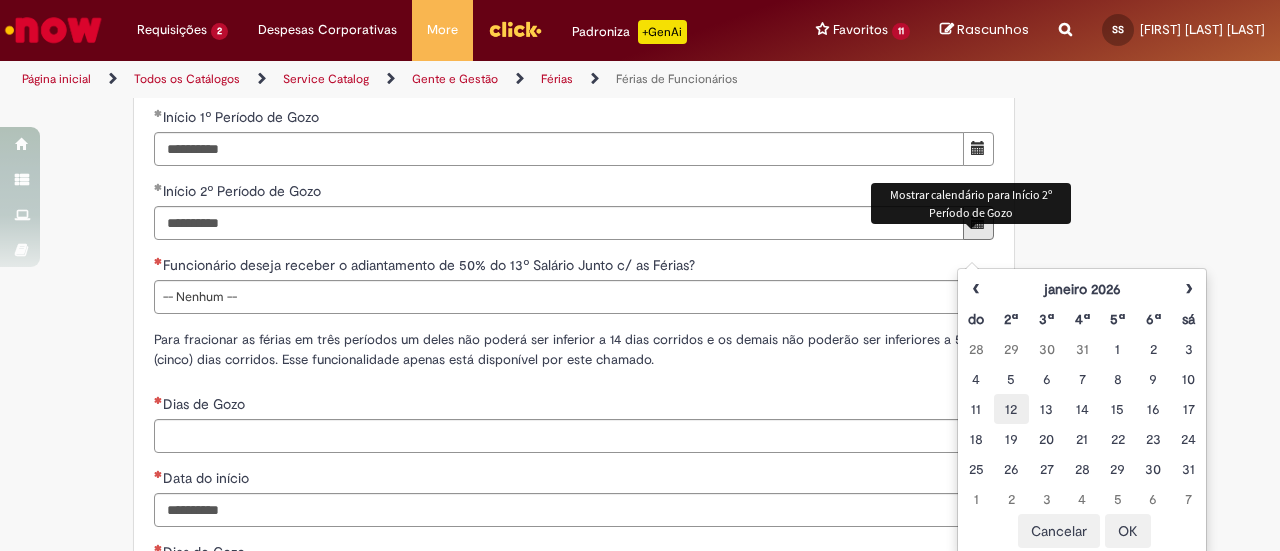 click on "12" at bounding box center [1011, 409] 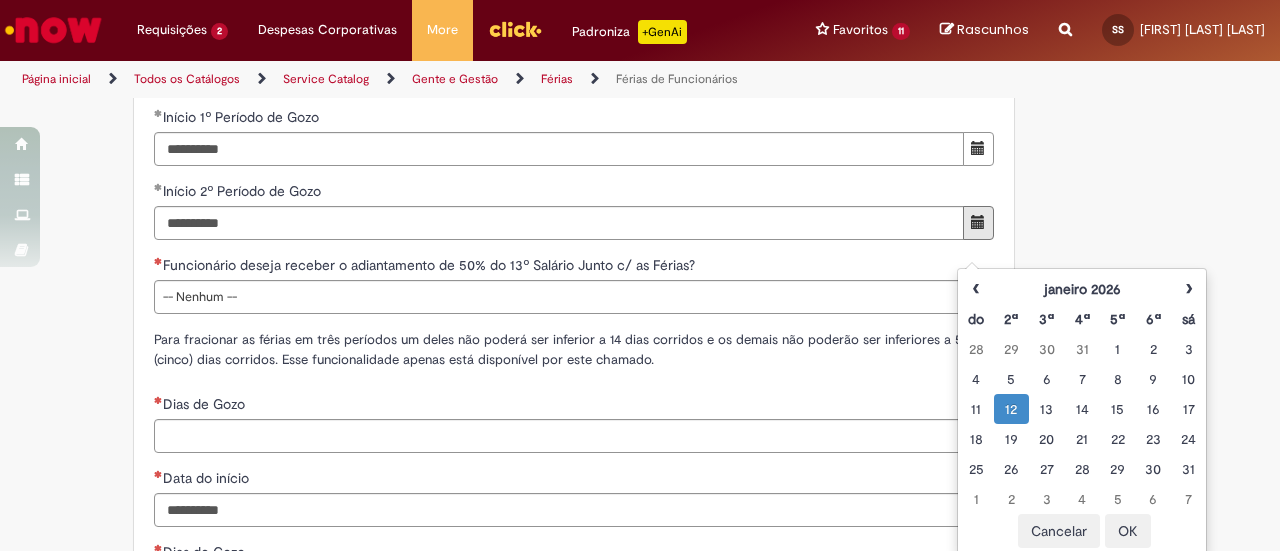 click on "Adicionar a Favoritos
Férias de Funcionários
Oferta destinada para esclarecimento de dúvidas e inclusões/exceções/cancelamentos de férias por exceções.
Utilize esta oferta:
Para ajustar, cancelar ou incluir férias com menos de 35 dias para o início;
Para fracionar suas férias em 03 períodos (se elegível);
Caso Click apresente alguma instabilidade no serviço de Férias que, mesmo após você abrir um  incidente  (e tiver evidência do número), não for corrigido por completo ou  em tempo de ajustar no próprio sistema;
> Para incluir, alterar ou cancelar Férias dentro do prazo de 35 dias de antecedência, é só acessar  Portal Click  > Você > Férias; > Para acessar a Diretriz de Férias, basta  clicar aqui
> Ficou com dúvidas sobre Férias via Termo? É só acessar a   FAQ – Fluxo de alteração de férias por exceção no Click Dúvidas Trabalhistas ." at bounding box center [640, -156] 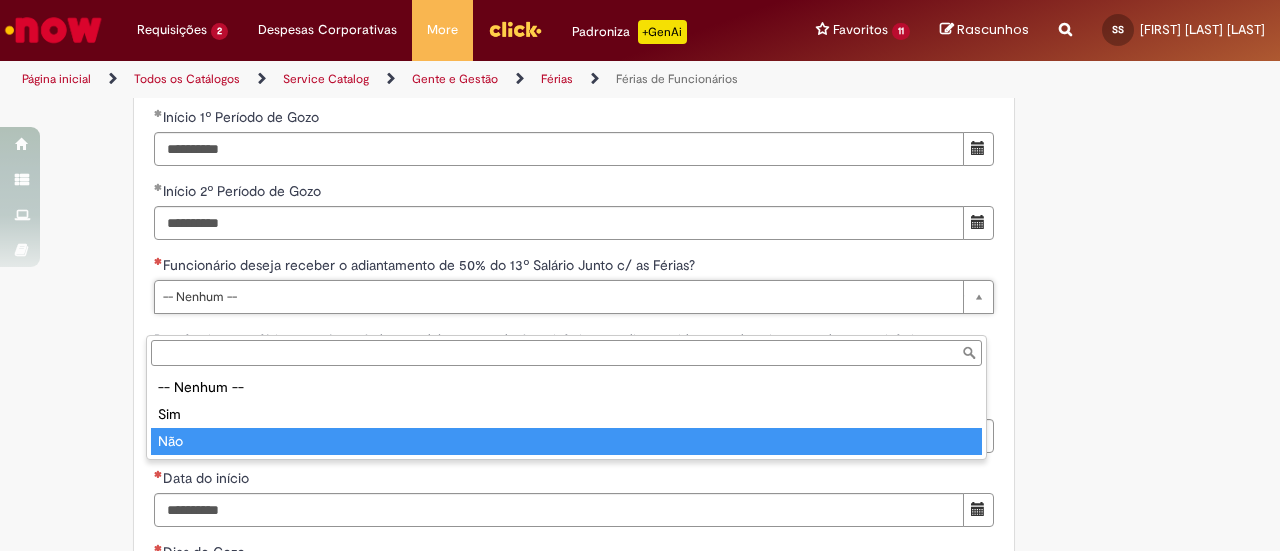 type on "***" 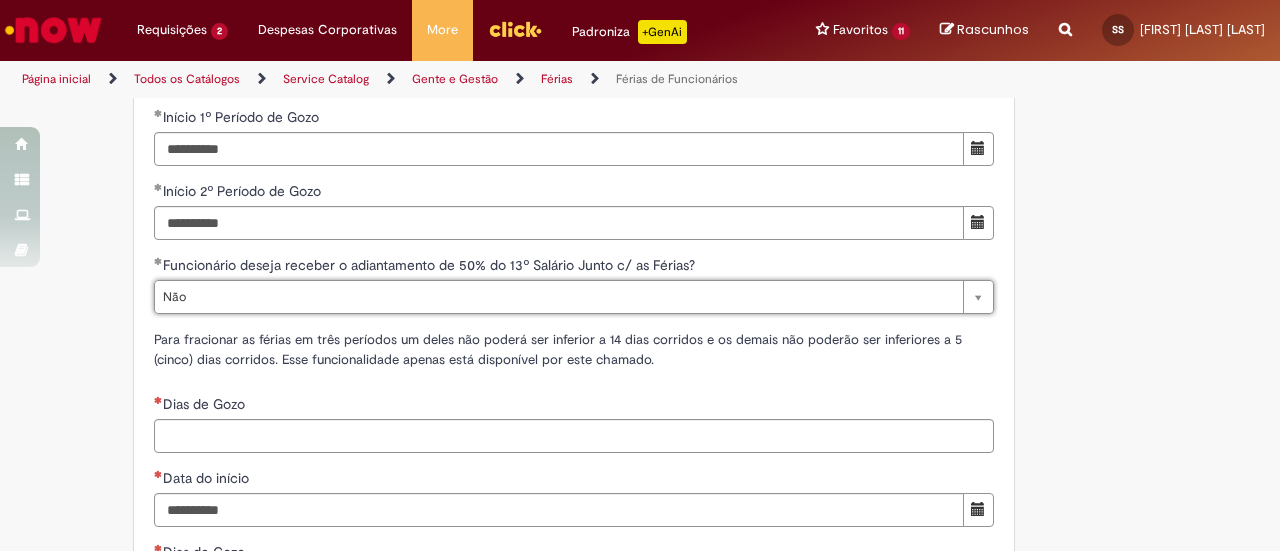 click on "Para fracionar as férias em três períodos um deles não poderá ser inferior a 14 dias corridos e os demais não poderão ser inferiores a 5 (cinco) dias corridos. Esse funcionalidade apenas está disponível por este chamado." at bounding box center [558, 349] 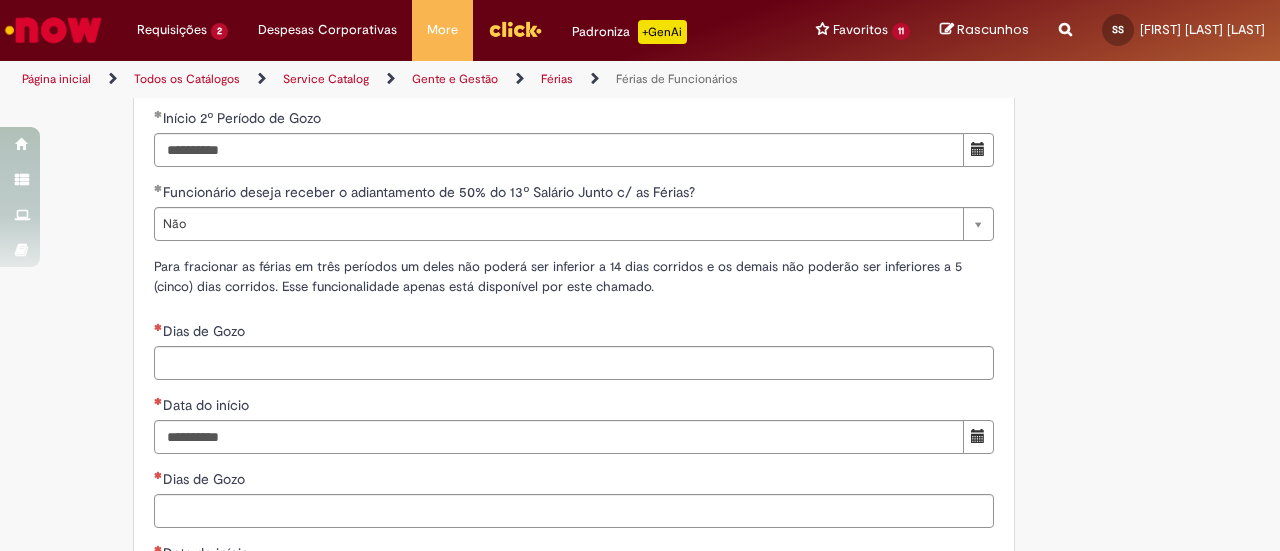 scroll, scrollTop: 2035, scrollLeft: 0, axis: vertical 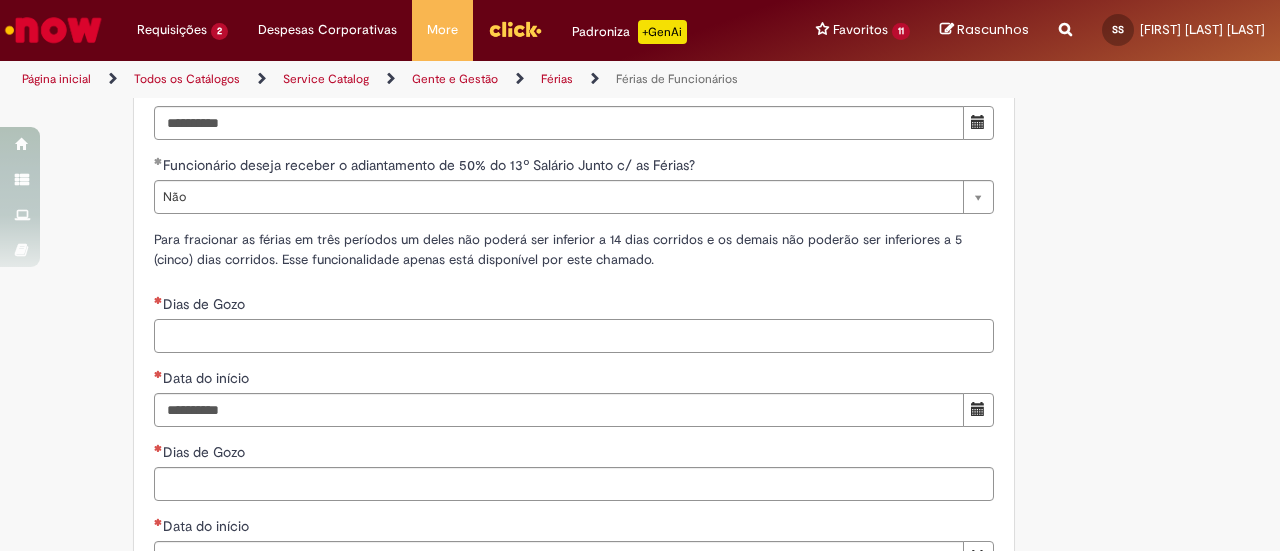 click on "Dias de Gozo" at bounding box center (574, 336) 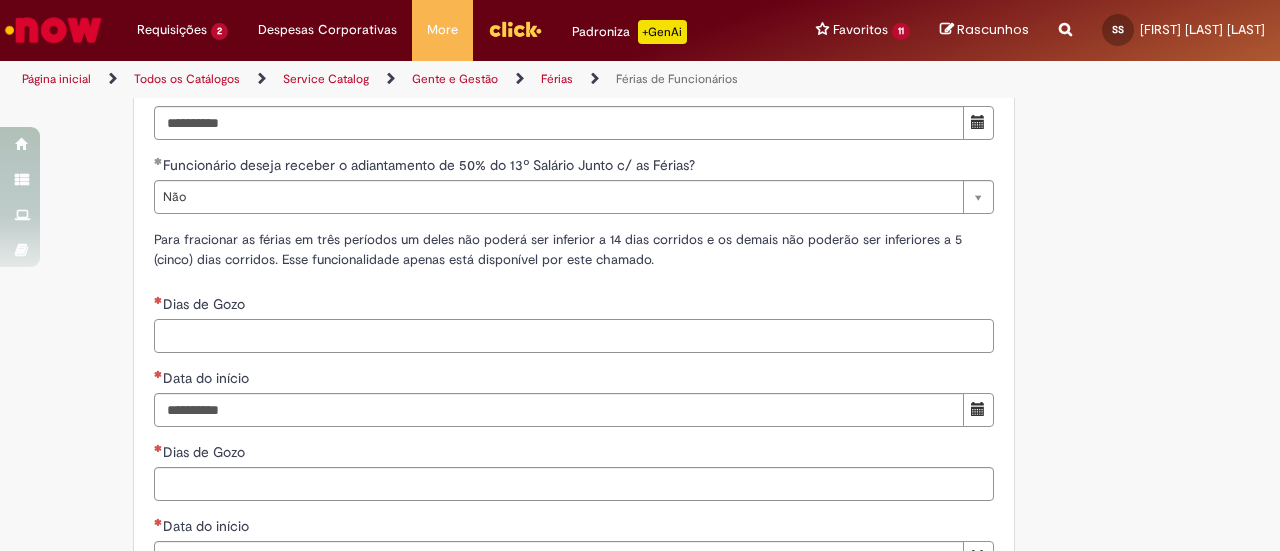 click on "Dias de Gozo" at bounding box center [574, 336] 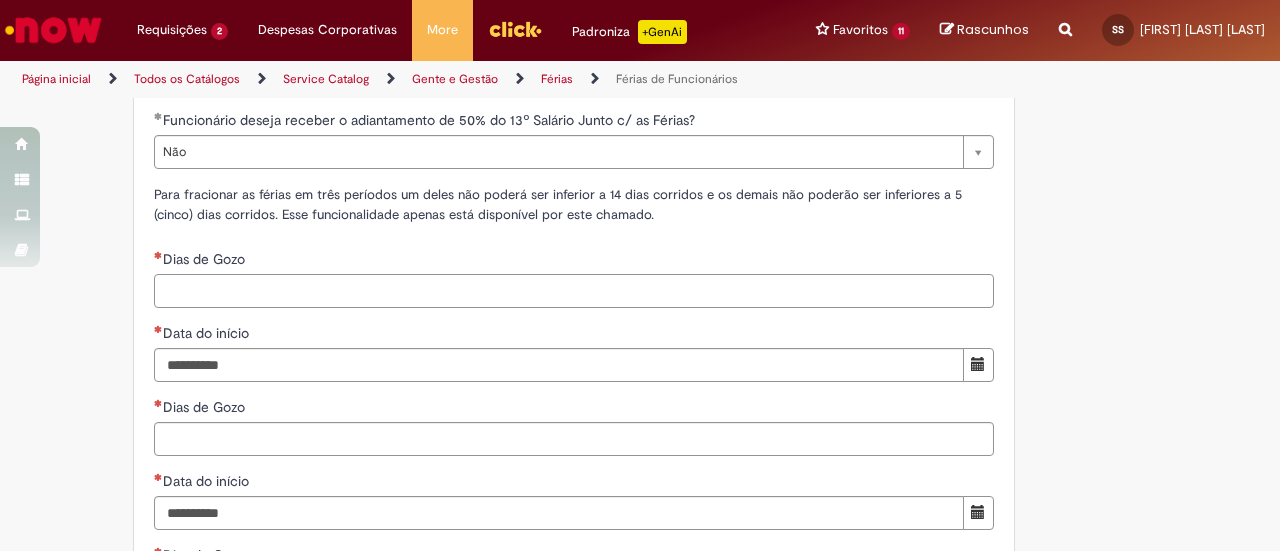 scroll, scrollTop: 2035, scrollLeft: 0, axis: vertical 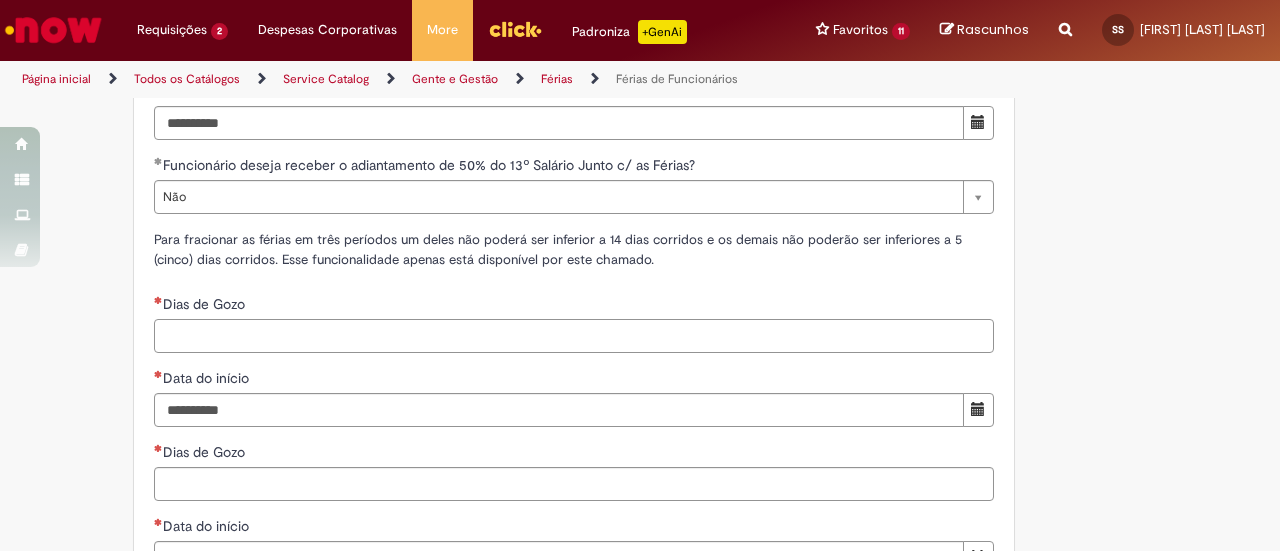 click on "Dias de Gozo" at bounding box center (574, 336) 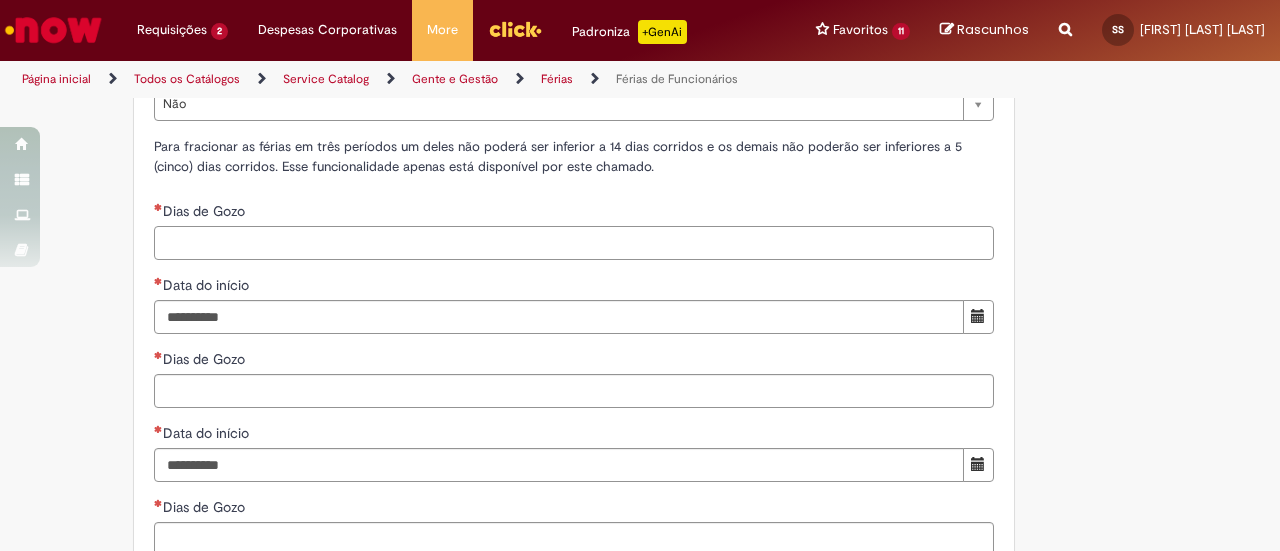 scroll, scrollTop: 2135, scrollLeft: 0, axis: vertical 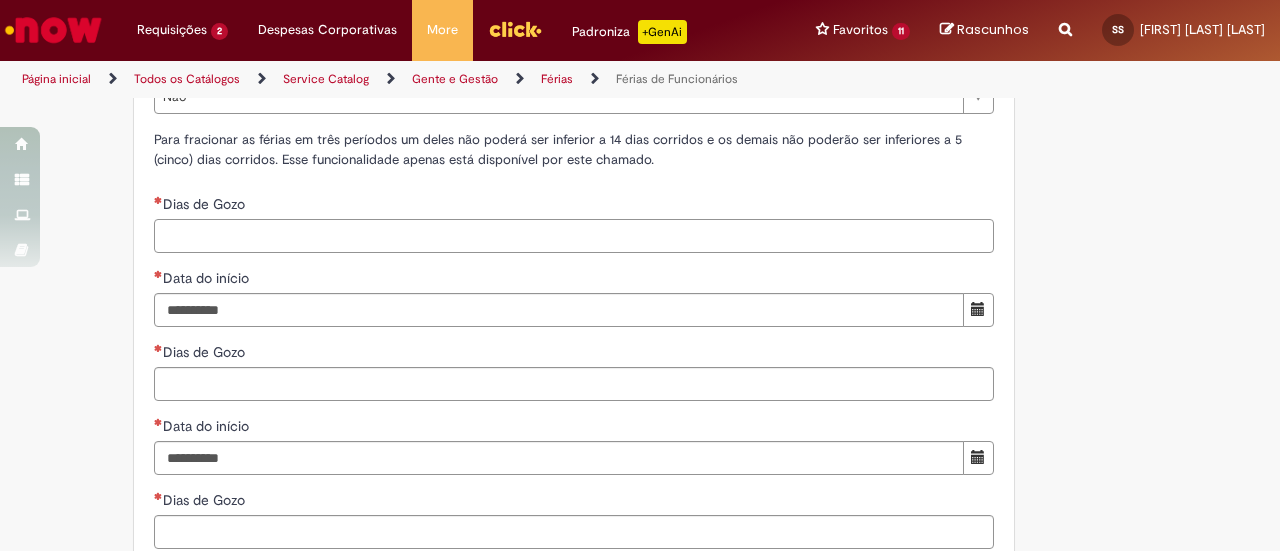 click on "Dias de Gozo" at bounding box center (574, 236) 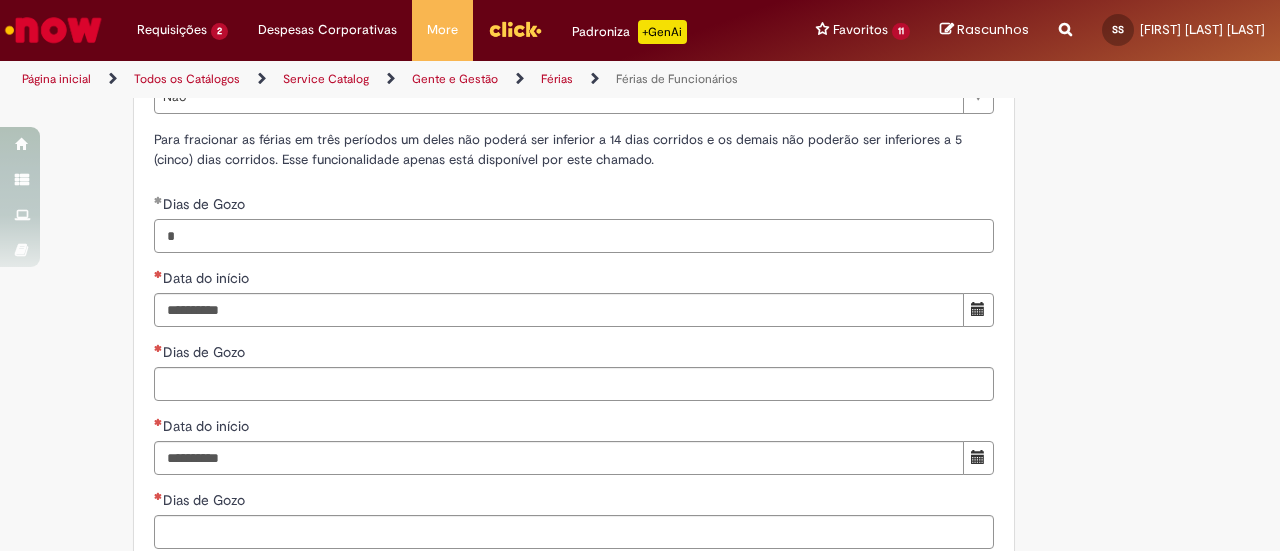 type on "*" 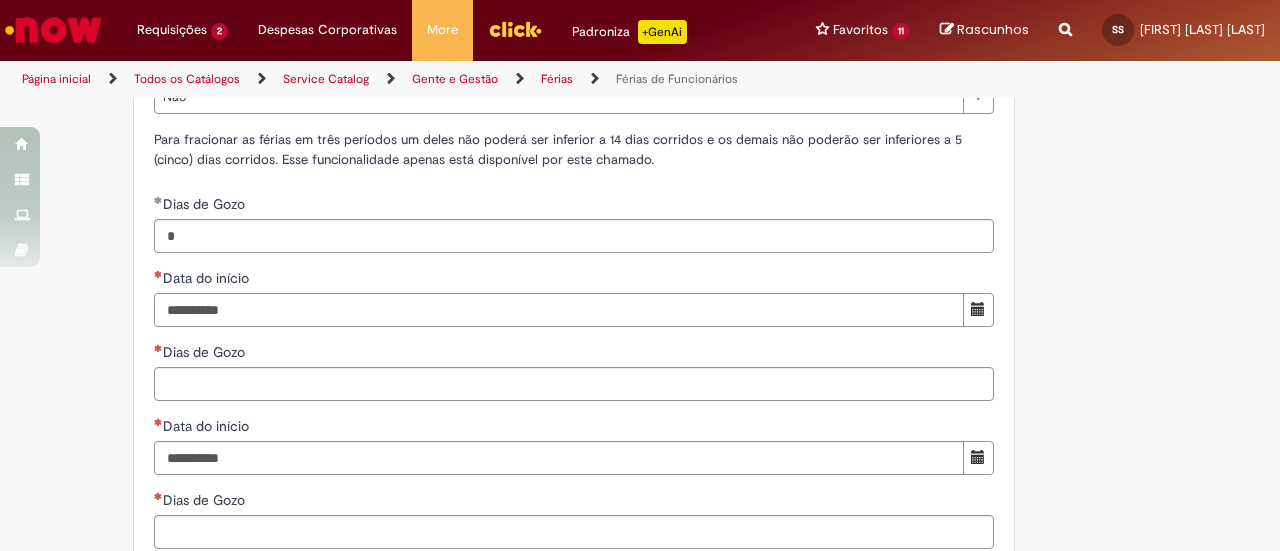 click on "Data do início" at bounding box center [559, 310] 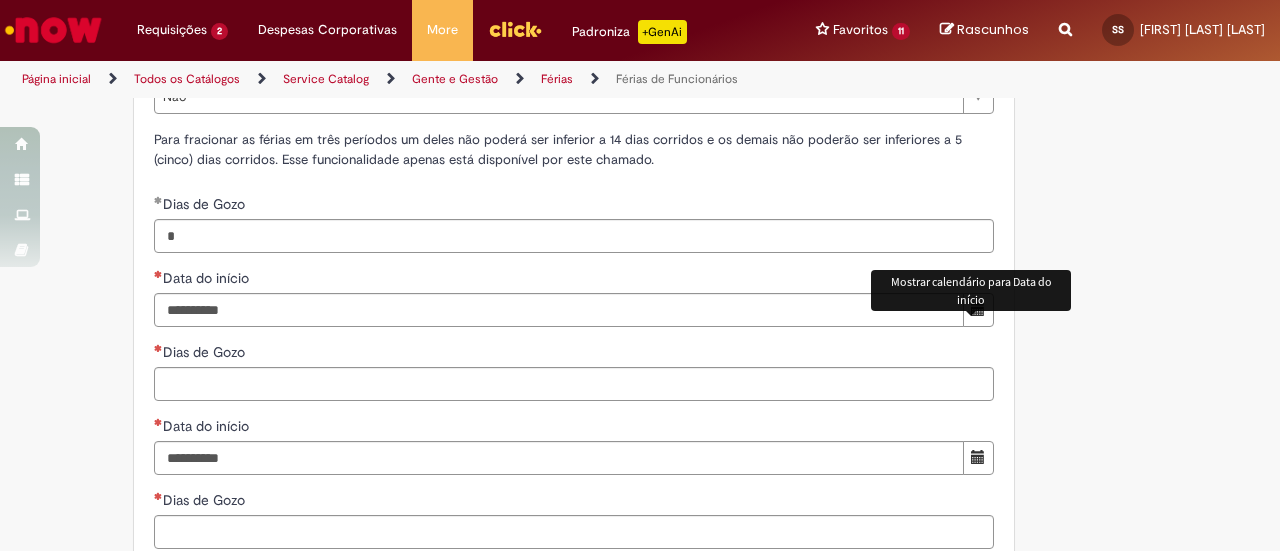 click at bounding box center (978, 309) 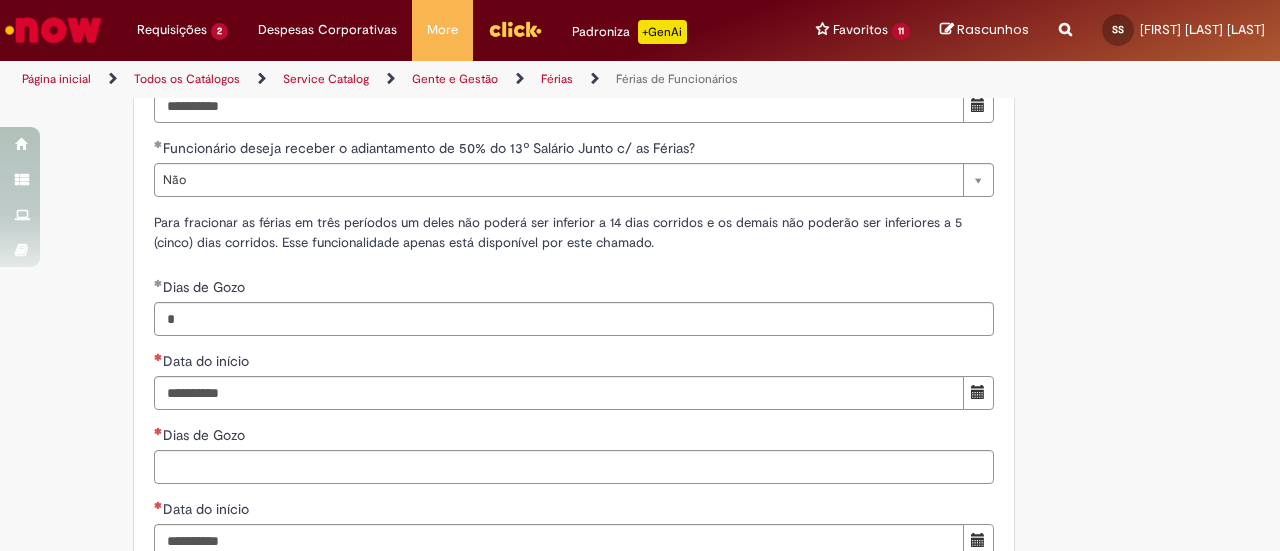 scroll, scrollTop: 2076, scrollLeft: 0, axis: vertical 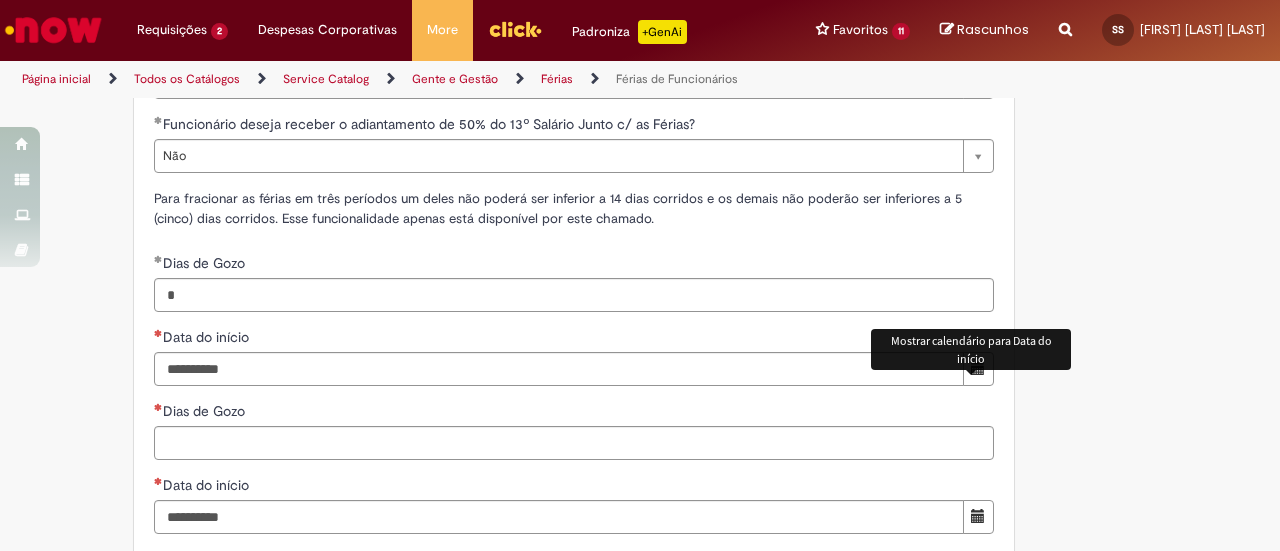 click at bounding box center [978, 368] 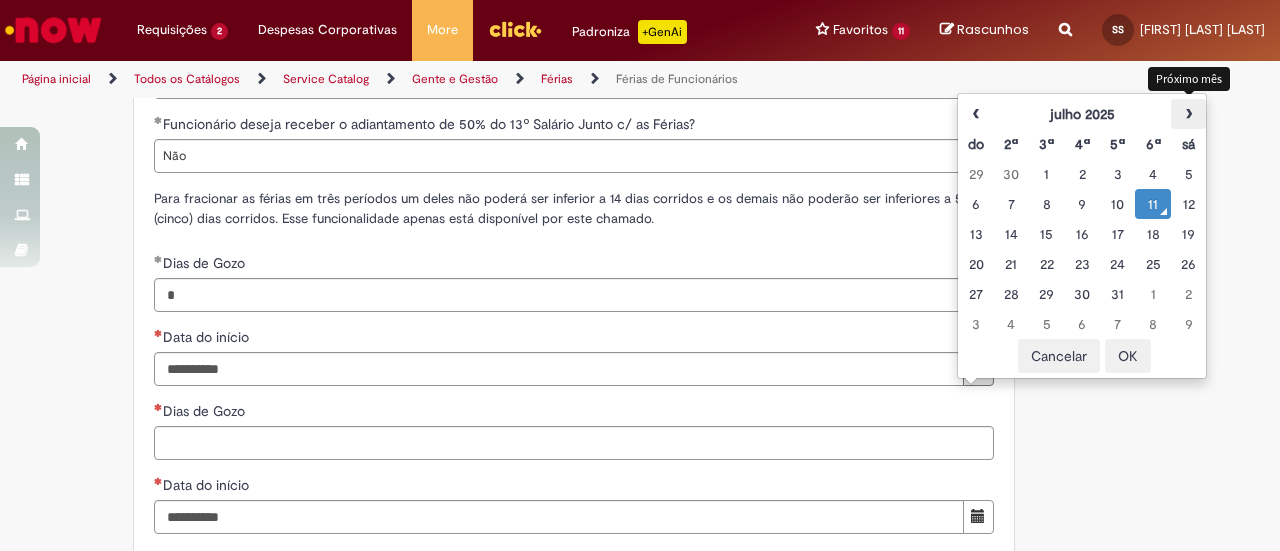 click on "›" at bounding box center (1188, 114) 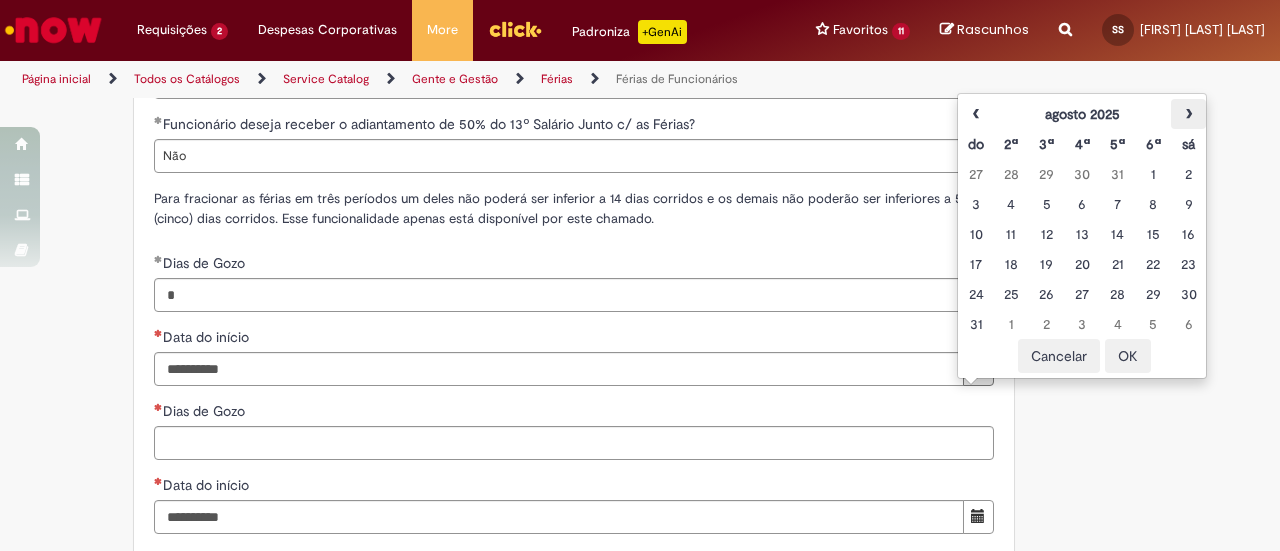 click on "›" at bounding box center (1188, 114) 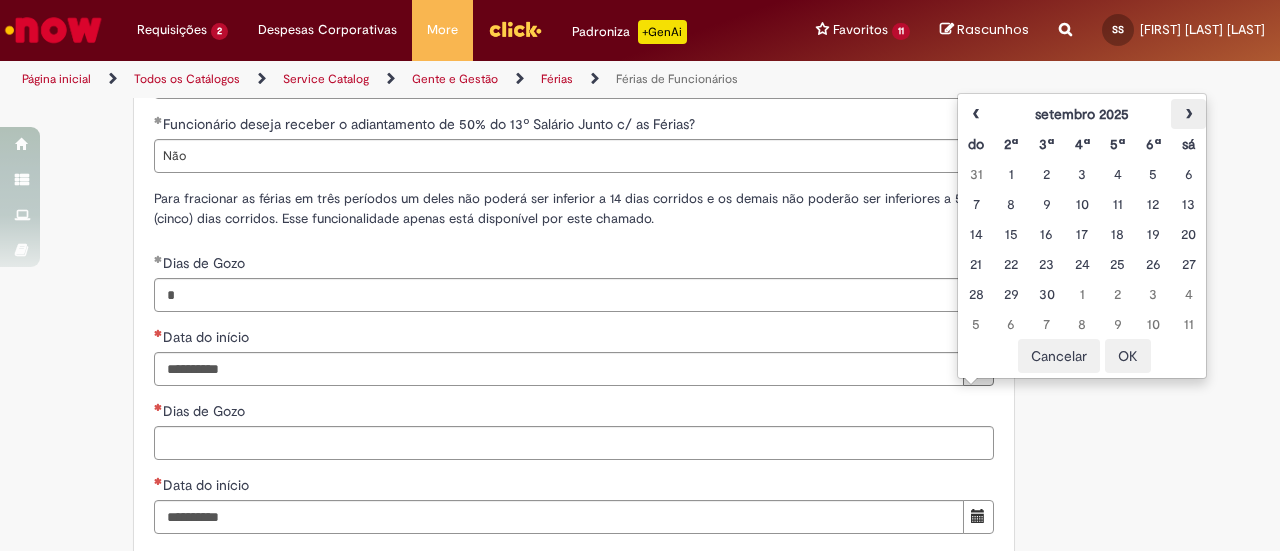 click on "›" at bounding box center (1188, 114) 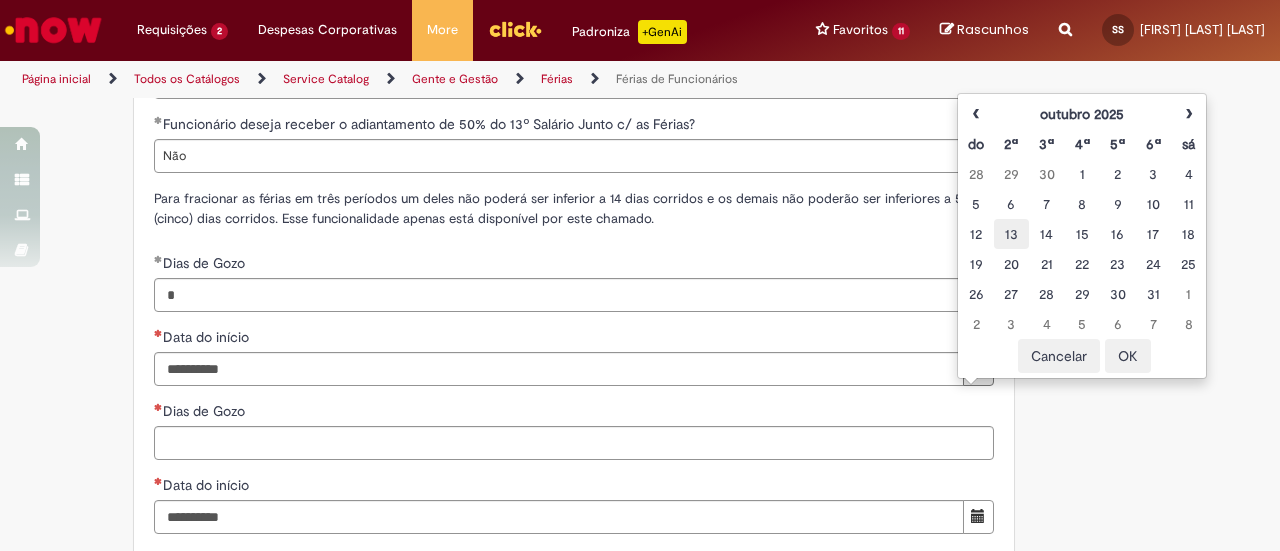 click on "13" at bounding box center (1011, 234) 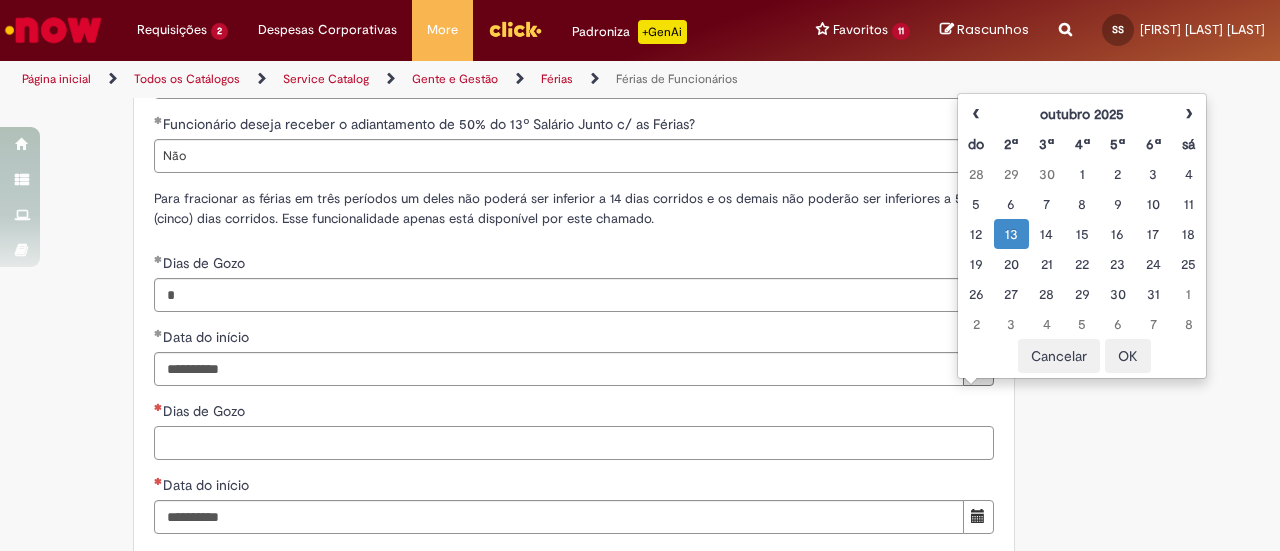 click on "Dias de Gozo" at bounding box center [574, 443] 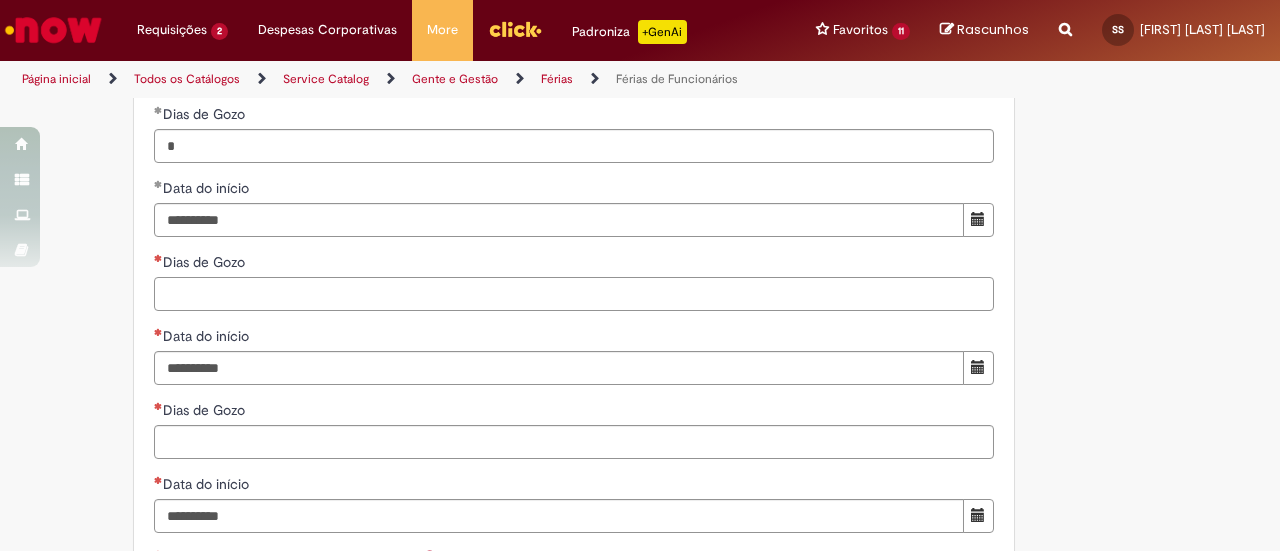 scroll, scrollTop: 2228, scrollLeft: 0, axis: vertical 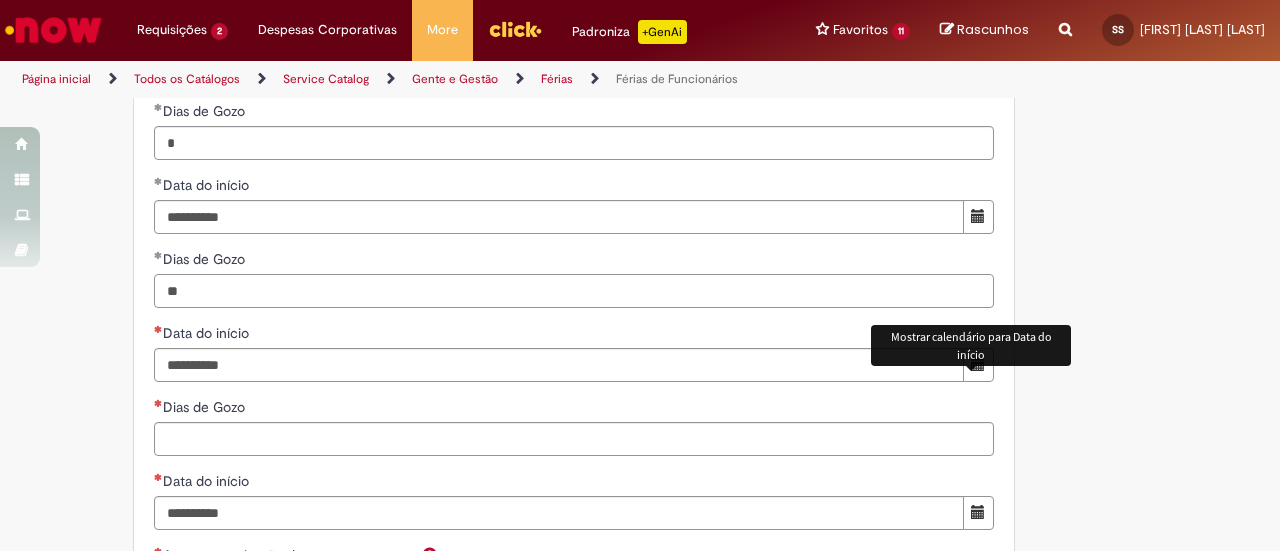 type on "**" 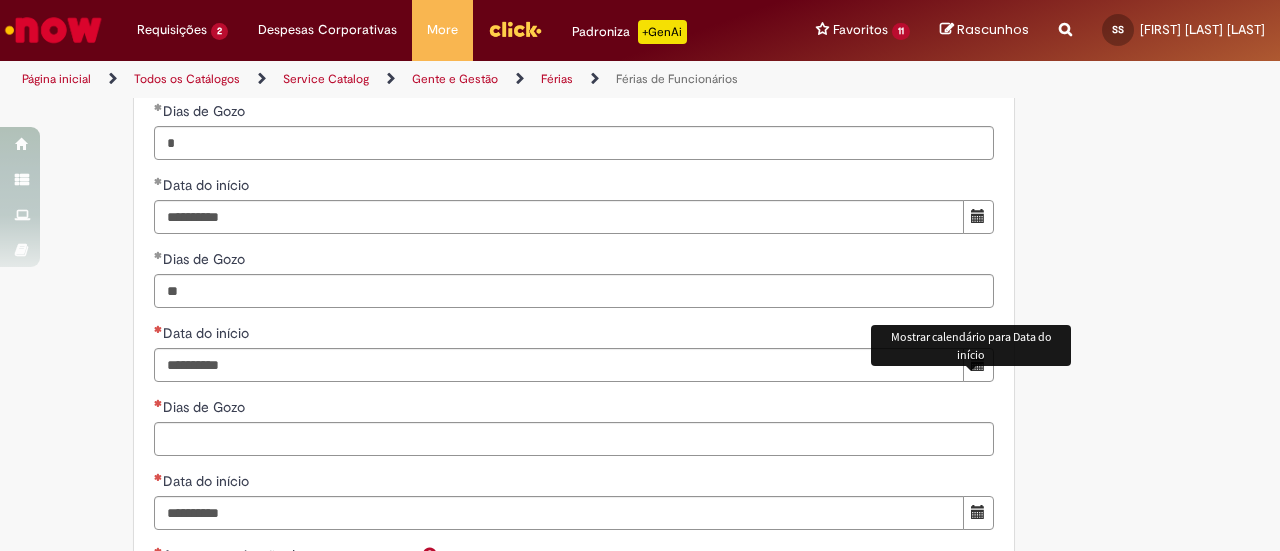 click at bounding box center (978, 364) 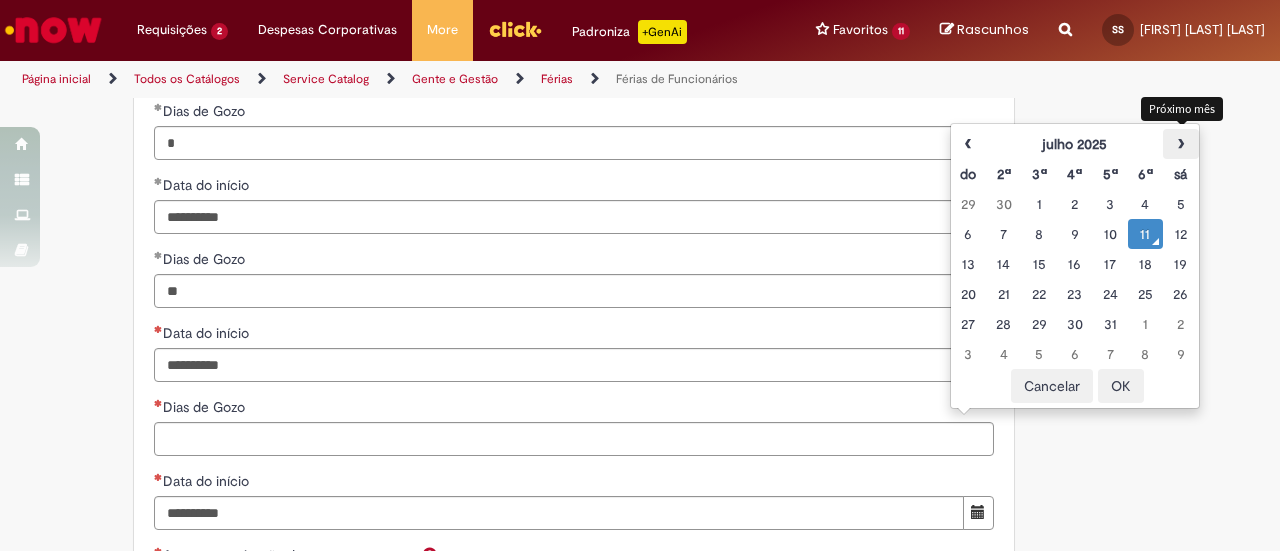 click on "›" at bounding box center (1180, 144) 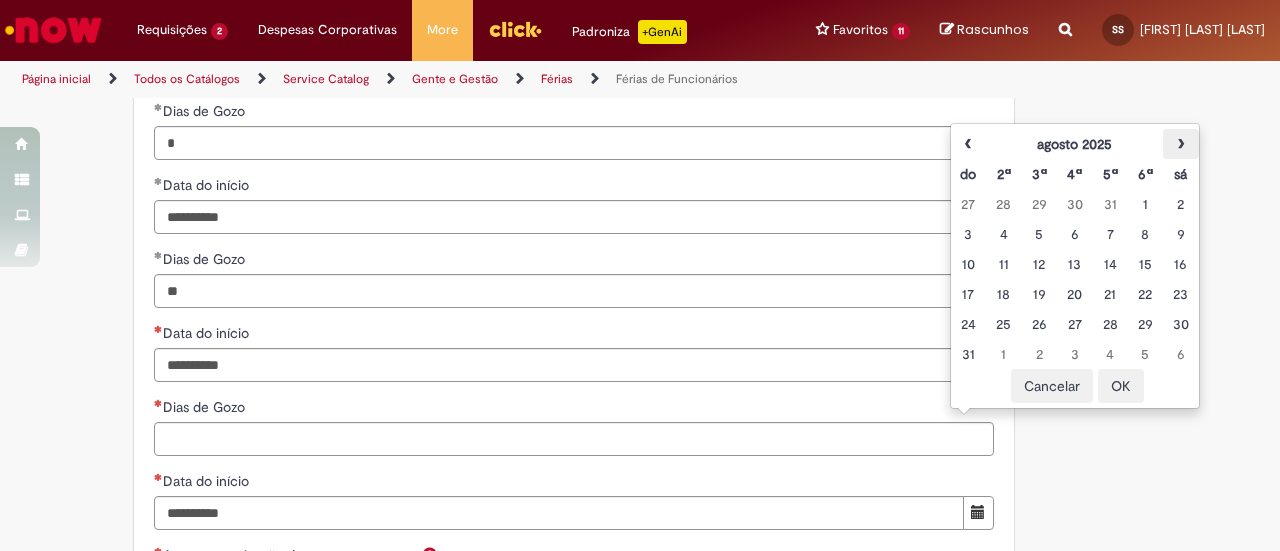 click on "›" at bounding box center [1180, 144] 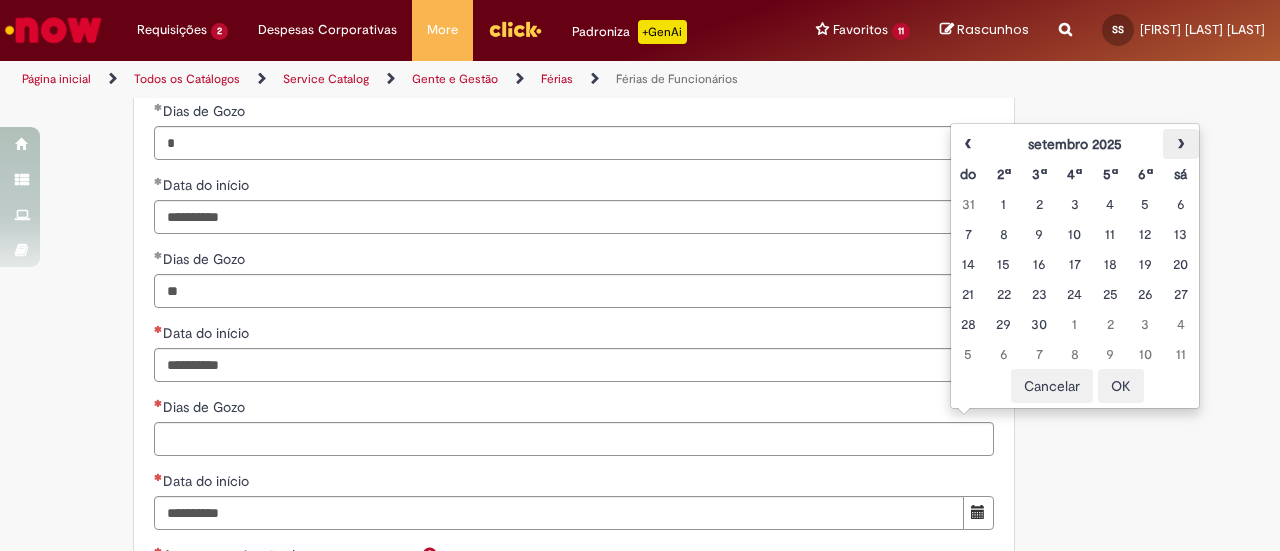 click on "›" at bounding box center (1180, 144) 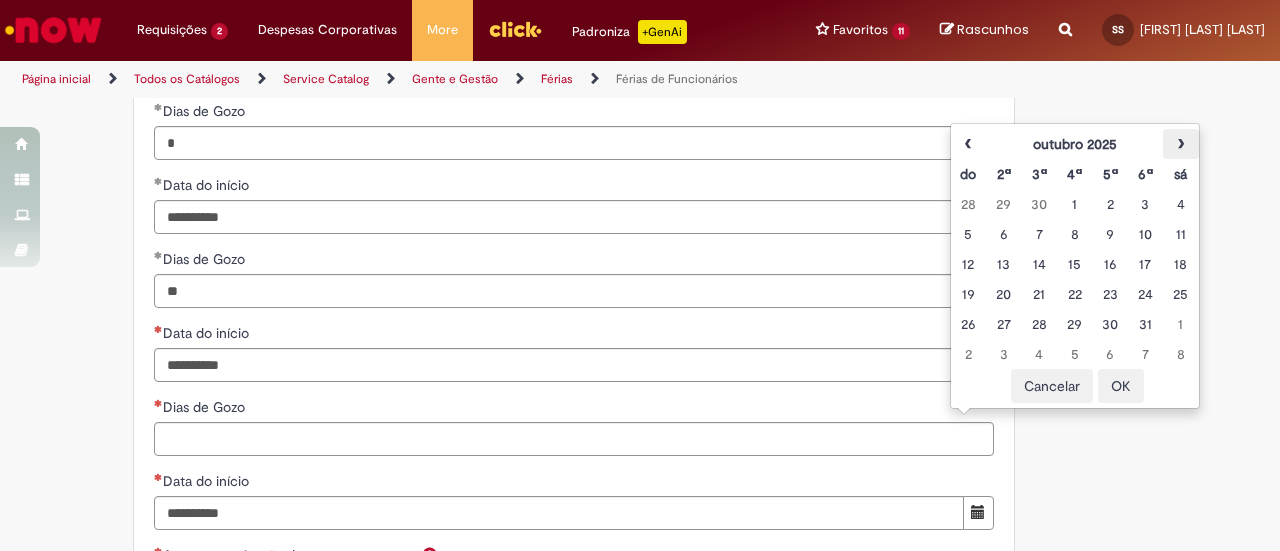 click on "›" at bounding box center [1180, 144] 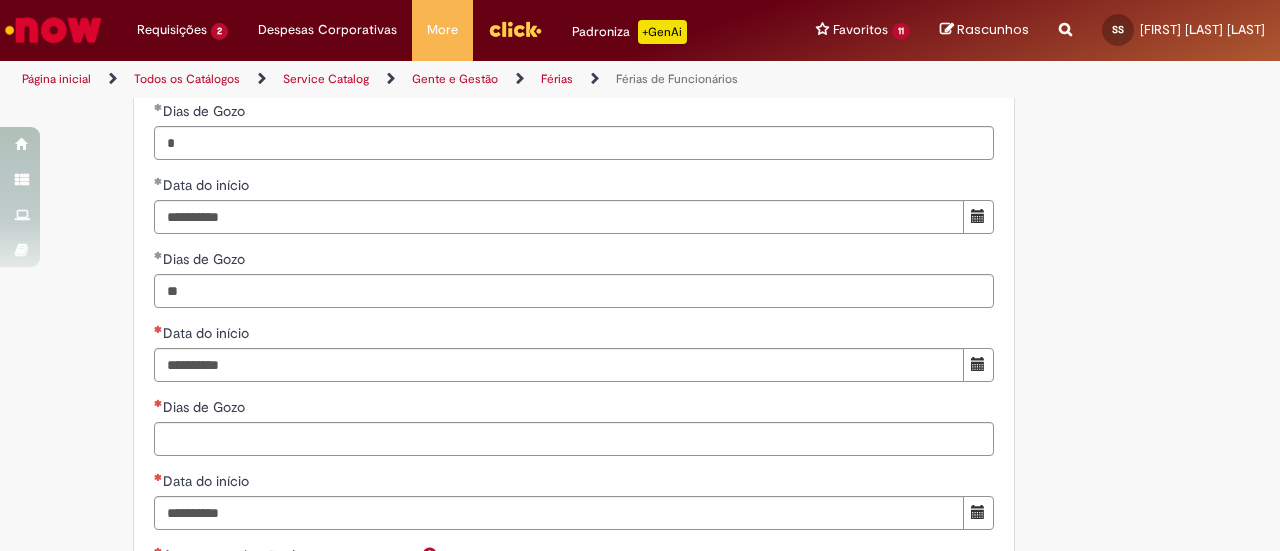 click on "Adicionar a Favoritos
Férias de Funcionários
Oferta destinada para esclarecimento de dúvidas e inclusões/exceções/cancelamentos de férias por exceções.
Utilize esta oferta:
Para ajustar, cancelar ou incluir férias com menos de 35 dias para o início;
Para fracionar suas férias em 03 períodos (se elegível);
Caso Click apresente alguma instabilidade no serviço de Férias que, mesmo após você abrir um  incidente  (e tiver evidência do número), não for corrigido por completo ou  em tempo de ajustar no próprio sistema;
> Para incluir, alterar ou cancelar Férias dentro do prazo de 35 dias de antecedência, é só acessar  Portal Click  > Você > Férias; > Para acessar a Diretriz de Férias, basta  clicar aqui
> Ficou com dúvidas sobre Férias via Termo? É só acessar a   FAQ – Fluxo de alteração de férias por exceção no Click Dúvidas Trabalhistas ." at bounding box center [640, -449] 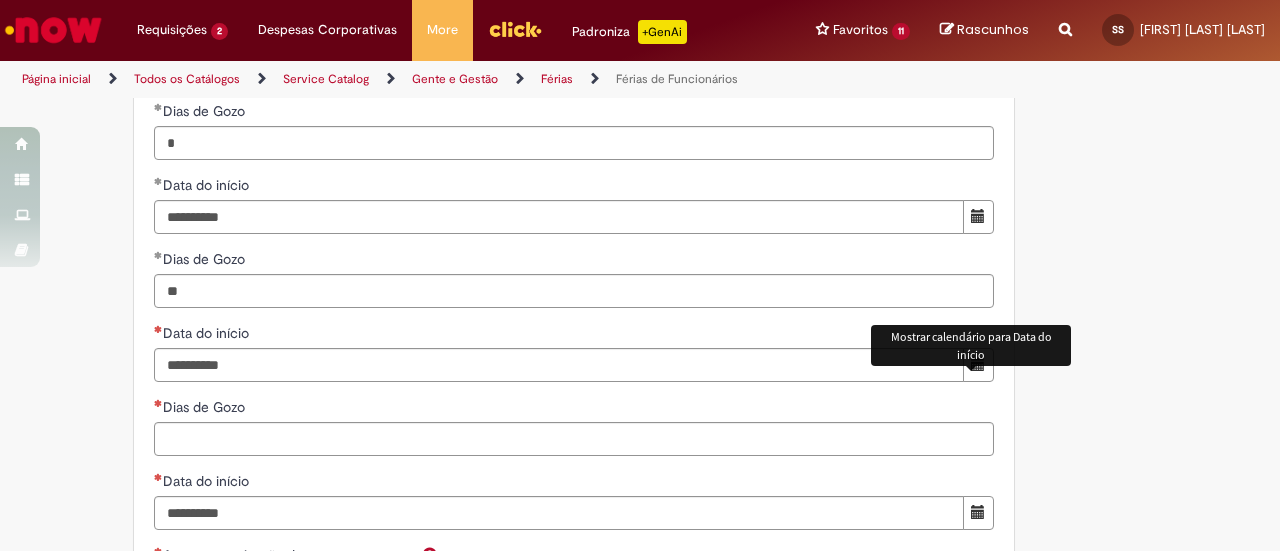 click at bounding box center (978, 364) 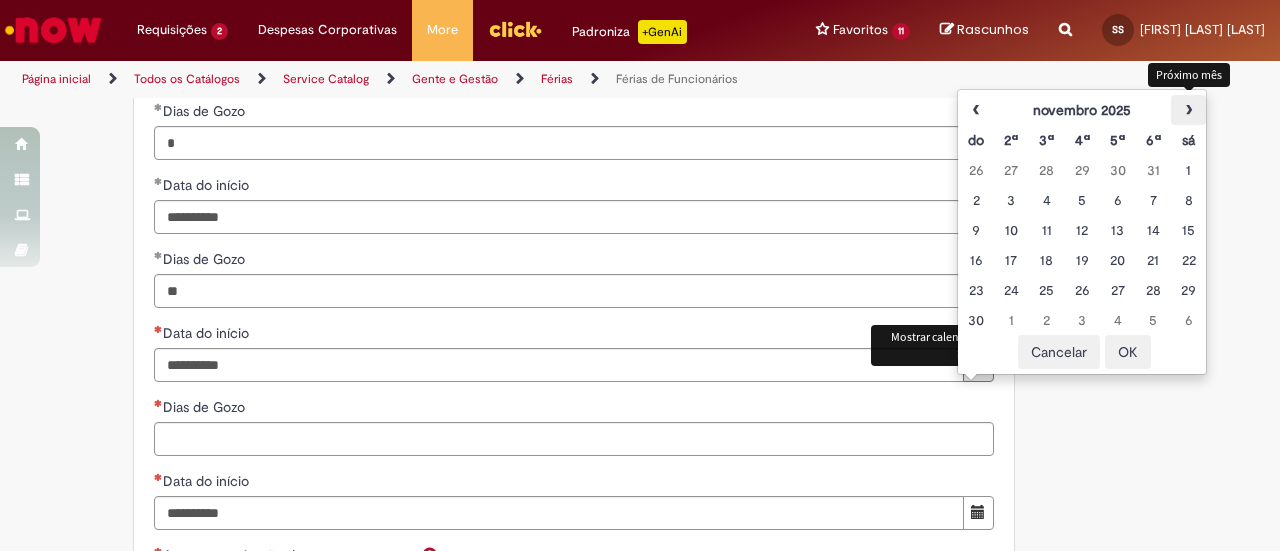 click on "›" at bounding box center [1188, 110] 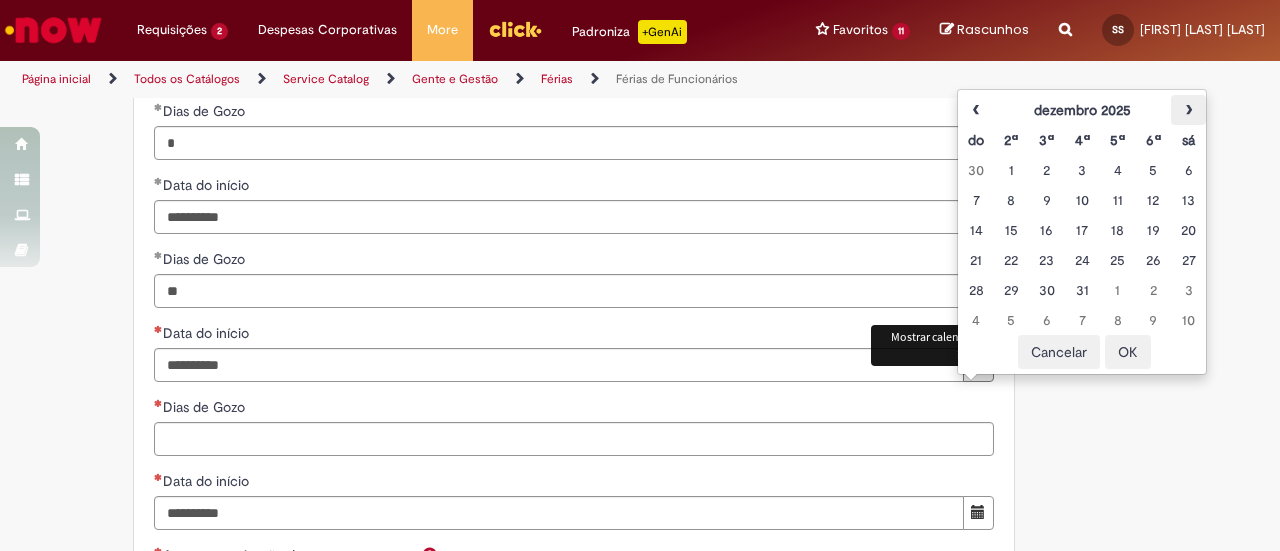 click on "›" at bounding box center (1188, 110) 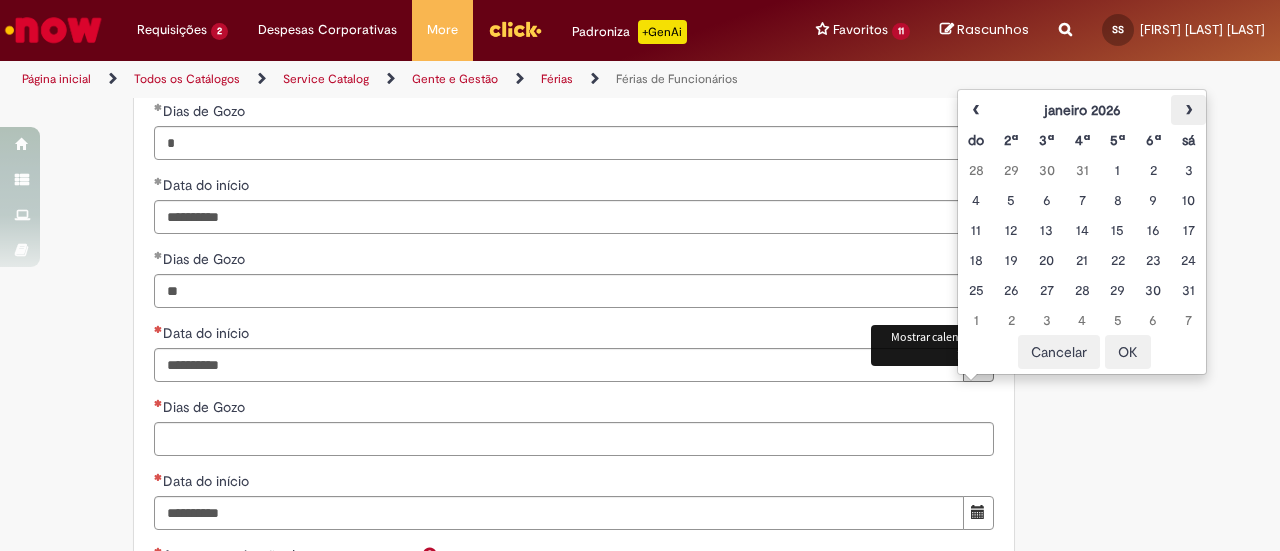 click on "›" at bounding box center (1188, 110) 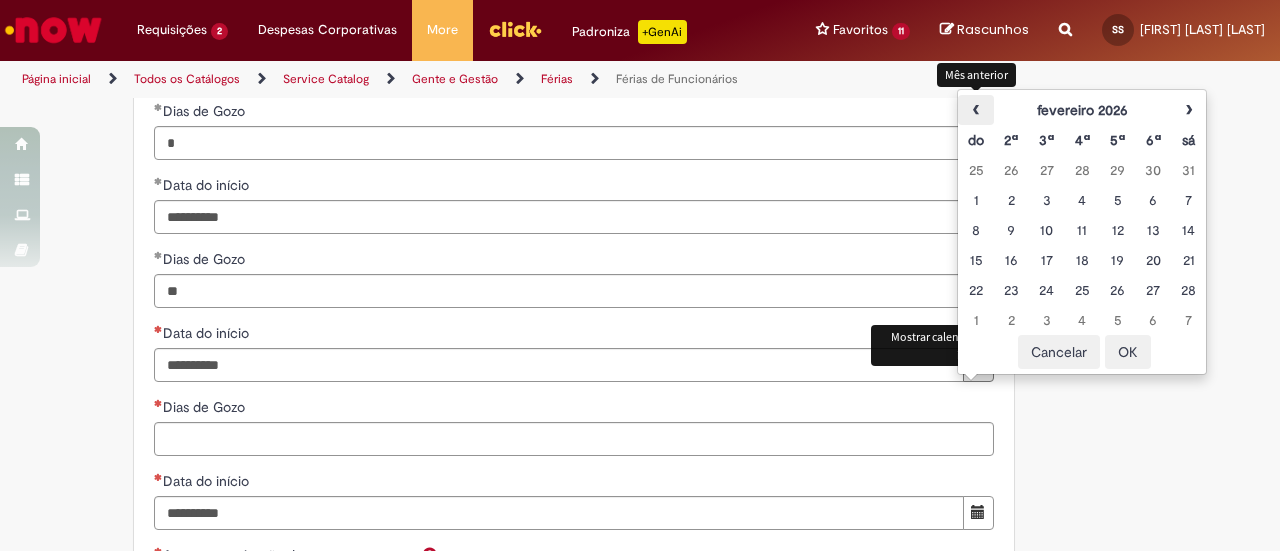 click on "‹" at bounding box center [975, 110] 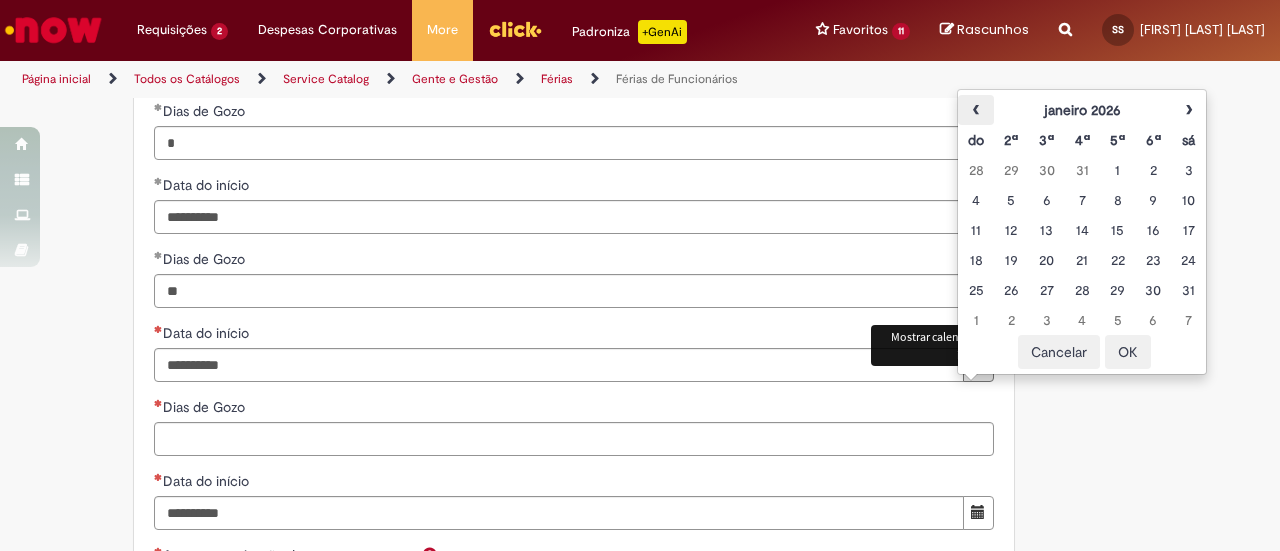 click on "‹" at bounding box center [975, 110] 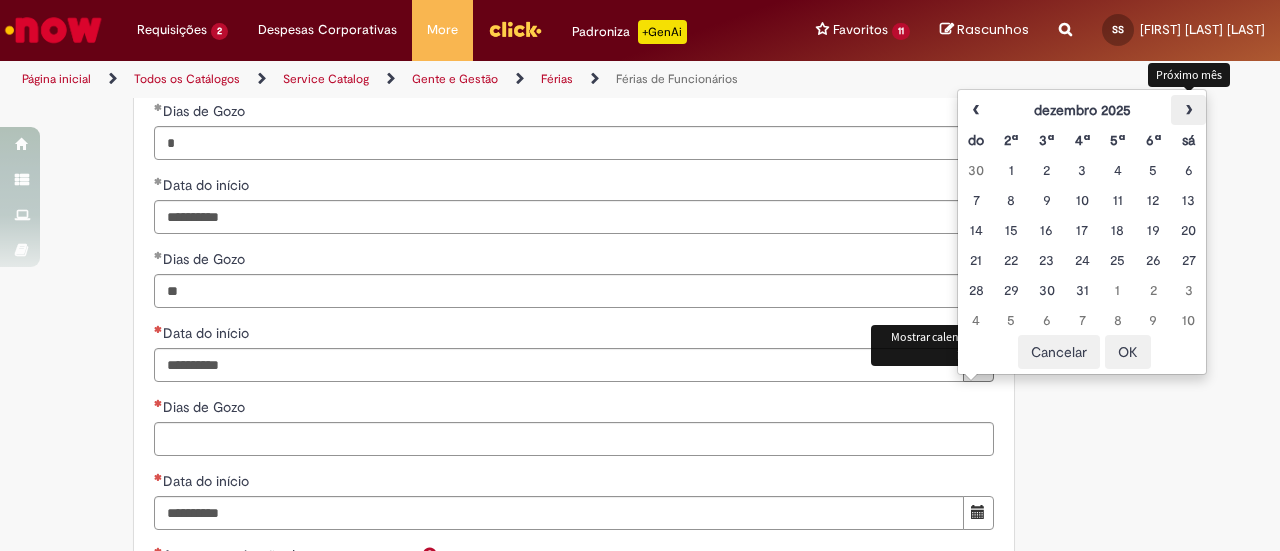 click on "›" at bounding box center [1188, 110] 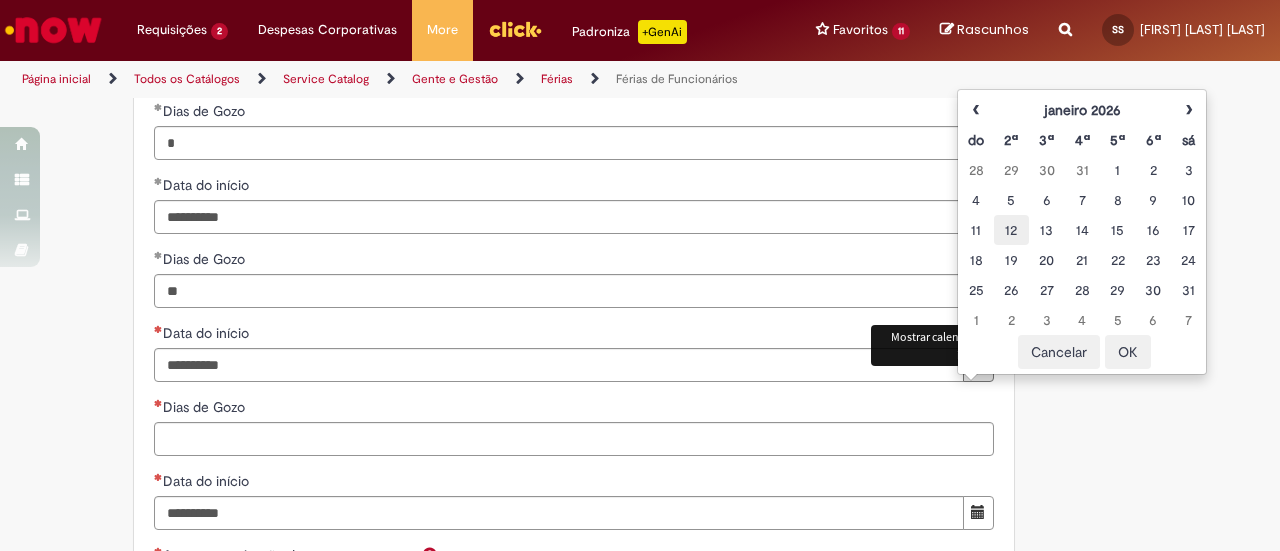 click on "12" at bounding box center [1011, 230] 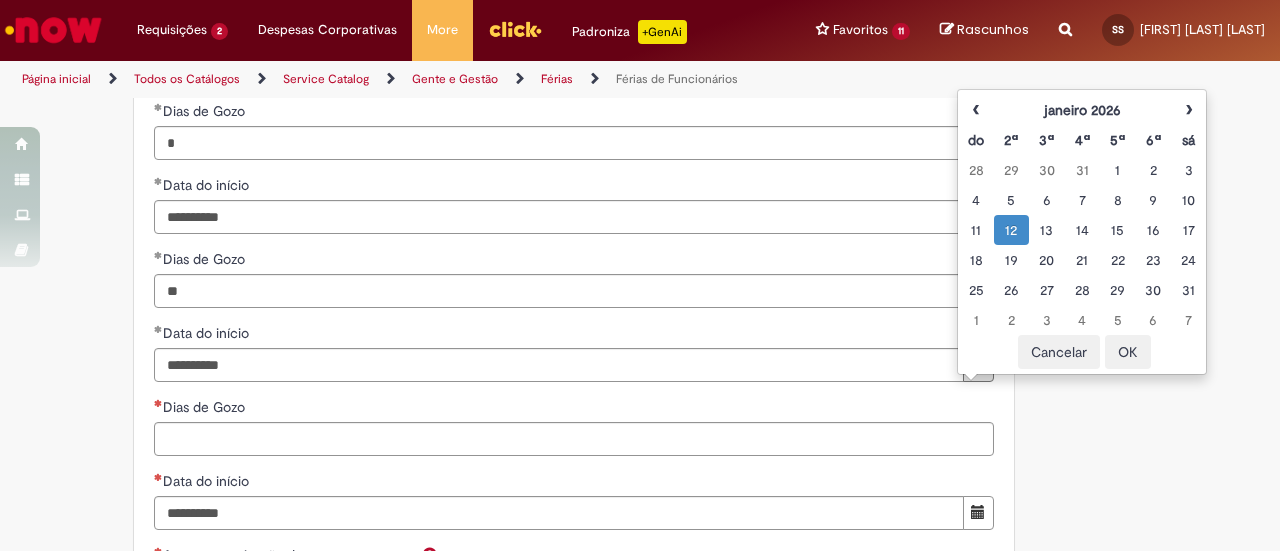 click on "OK" at bounding box center [1128, 352] 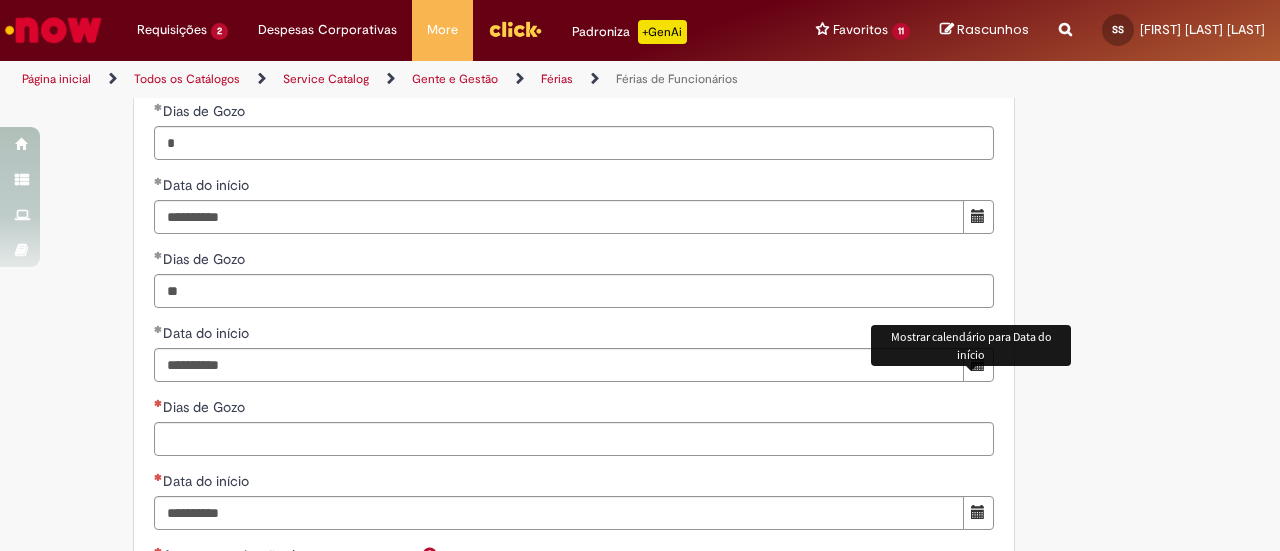 scroll, scrollTop: 2358, scrollLeft: 0, axis: vertical 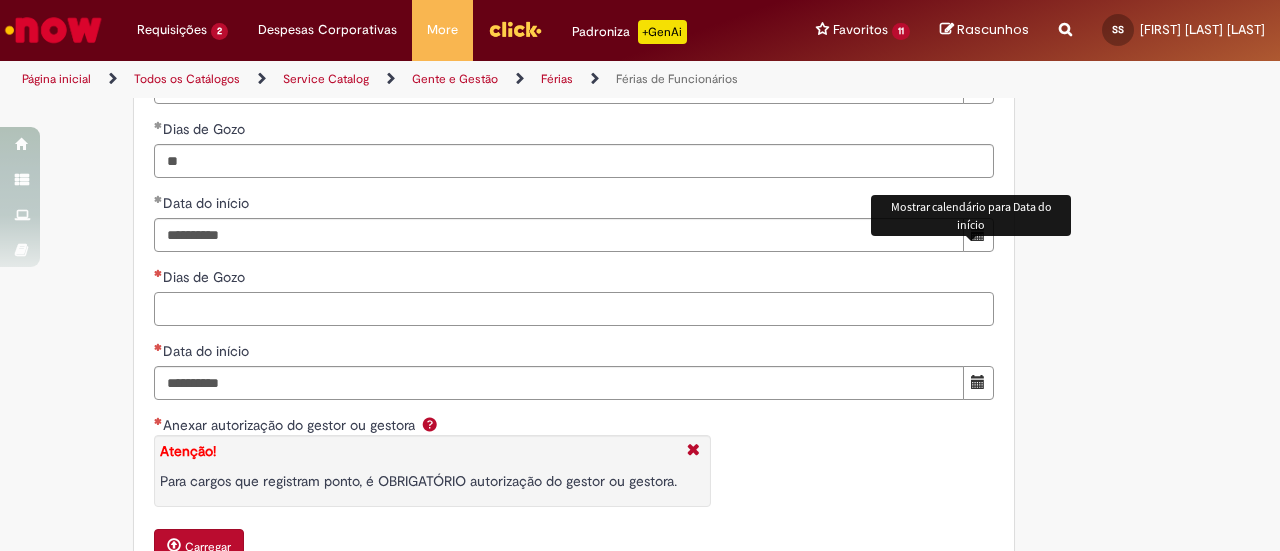 click on "Dias de Gozo" at bounding box center (574, 309) 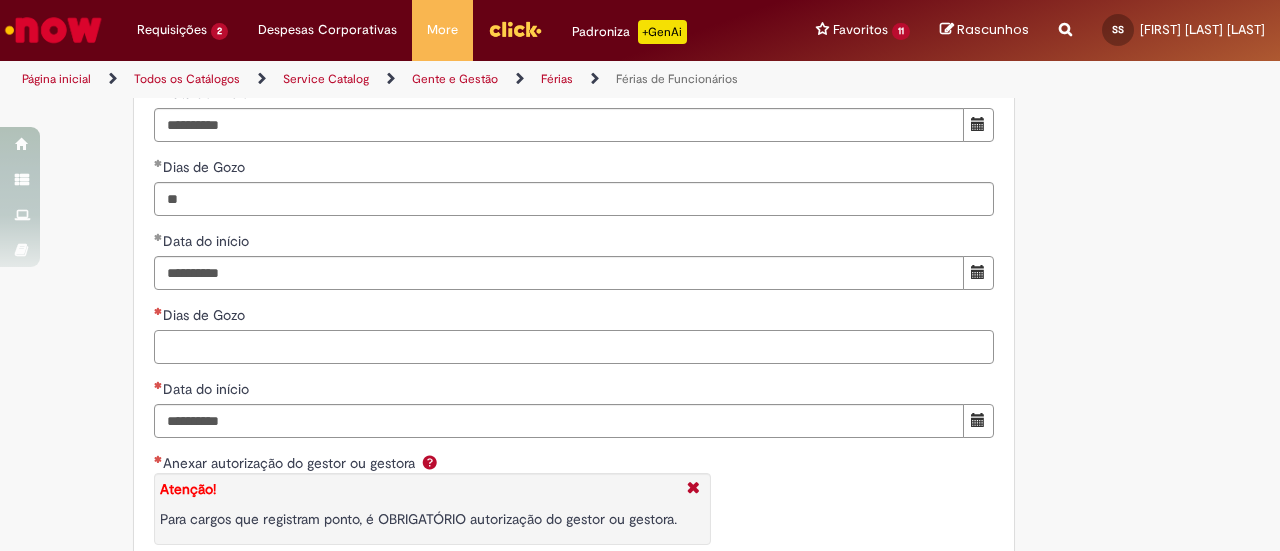 scroll, scrollTop: 2329, scrollLeft: 0, axis: vertical 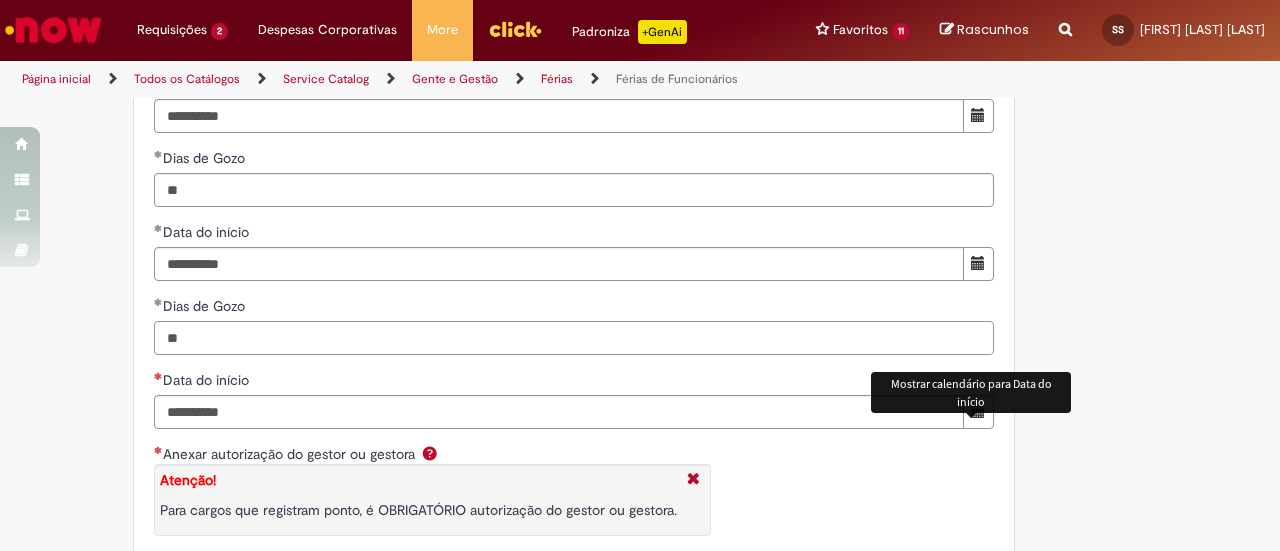 type on "**" 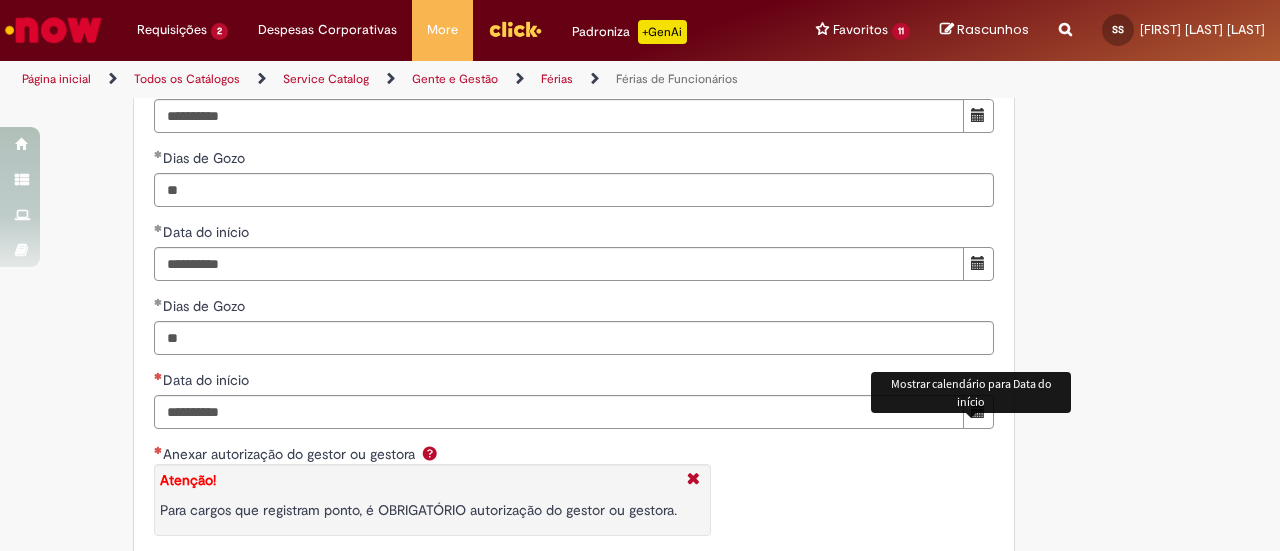 click at bounding box center [978, 412] 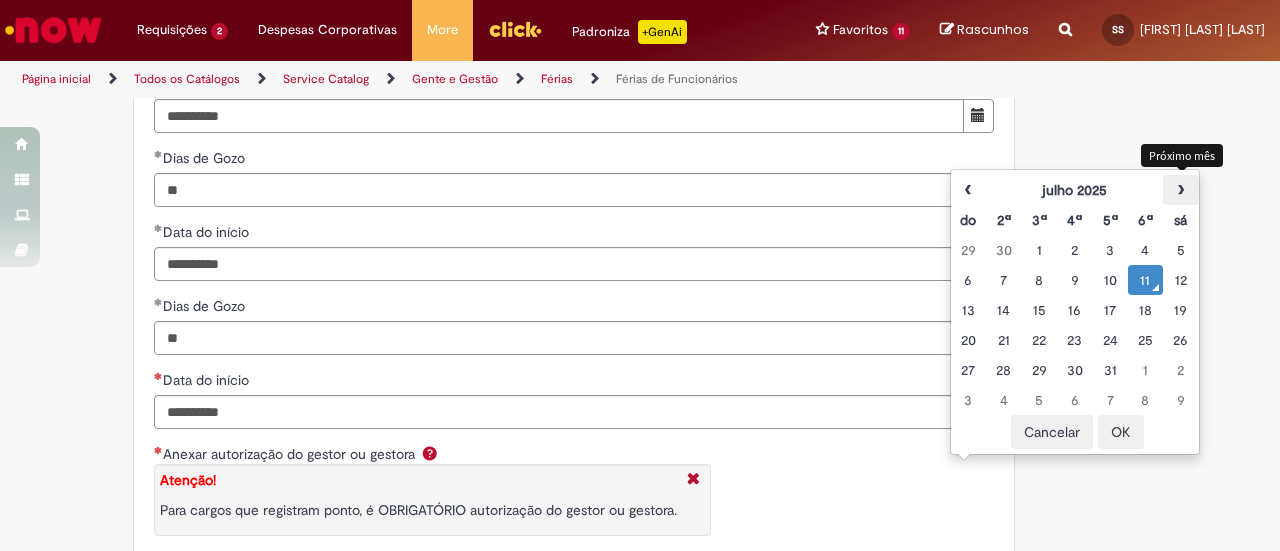 click on "›" at bounding box center (1180, 190) 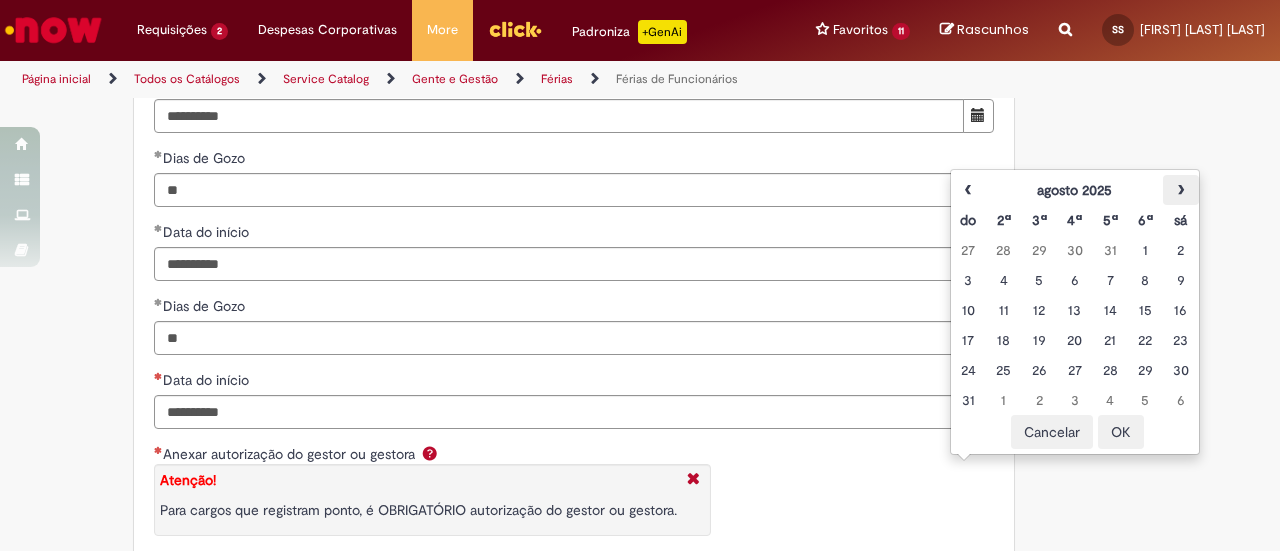 click on "›" at bounding box center [1180, 190] 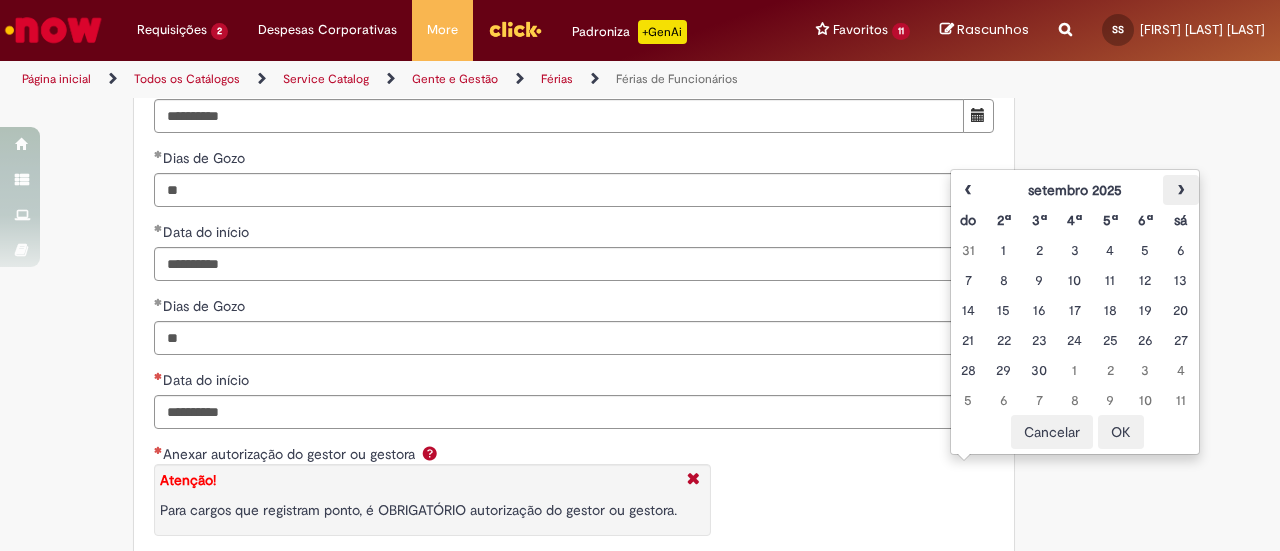 click on "›" at bounding box center (1180, 190) 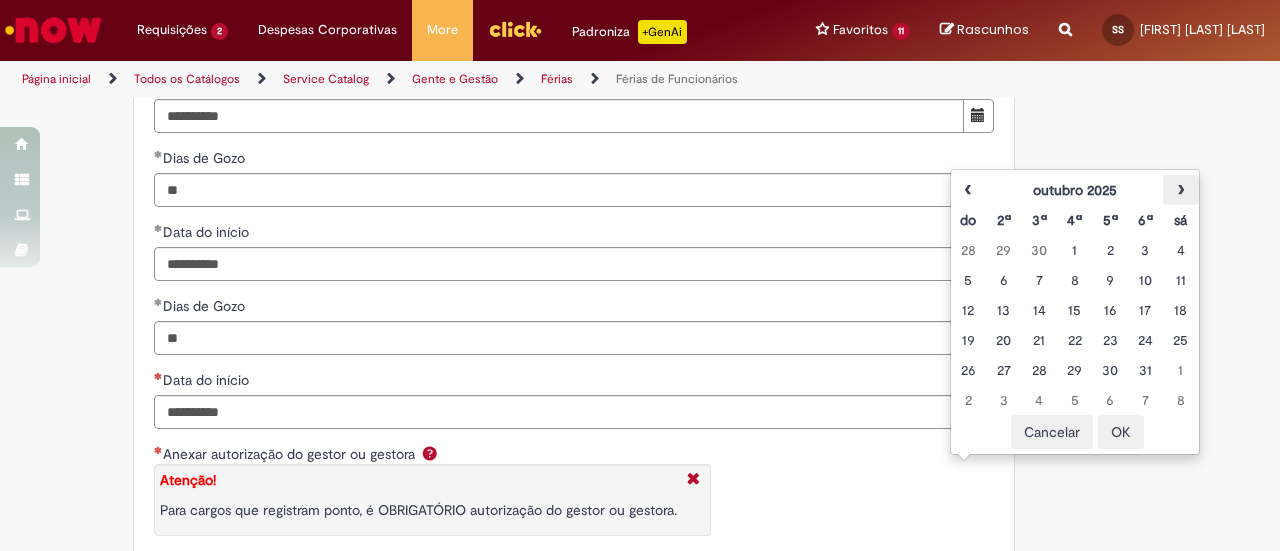 click on "›" at bounding box center (1180, 190) 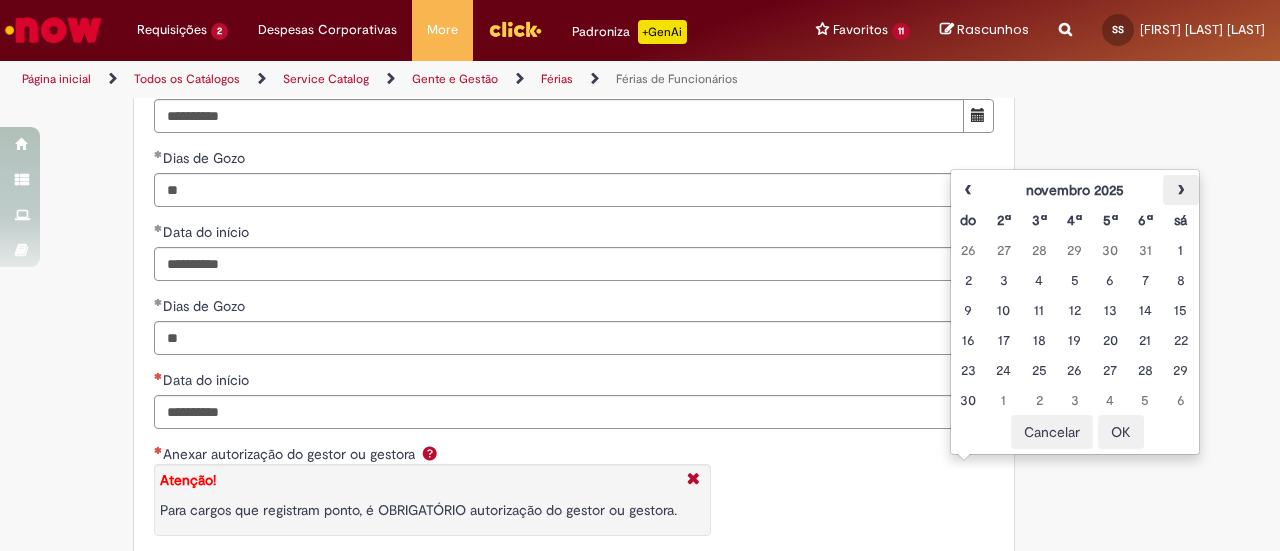 click on "›" at bounding box center [1180, 190] 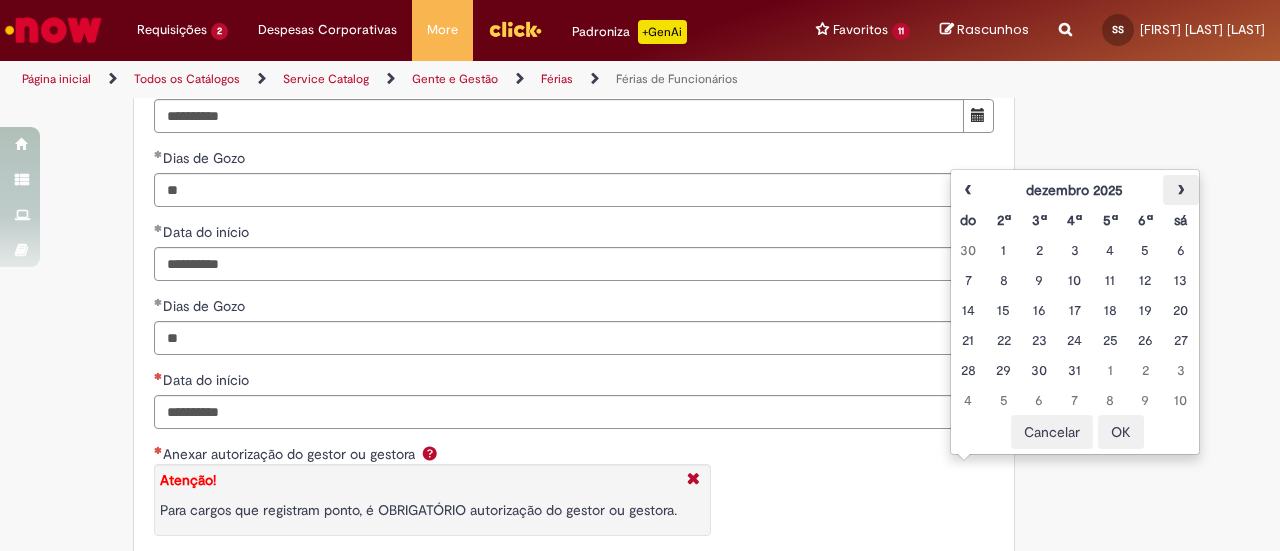 click on "›" at bounding box center [1180, 190] 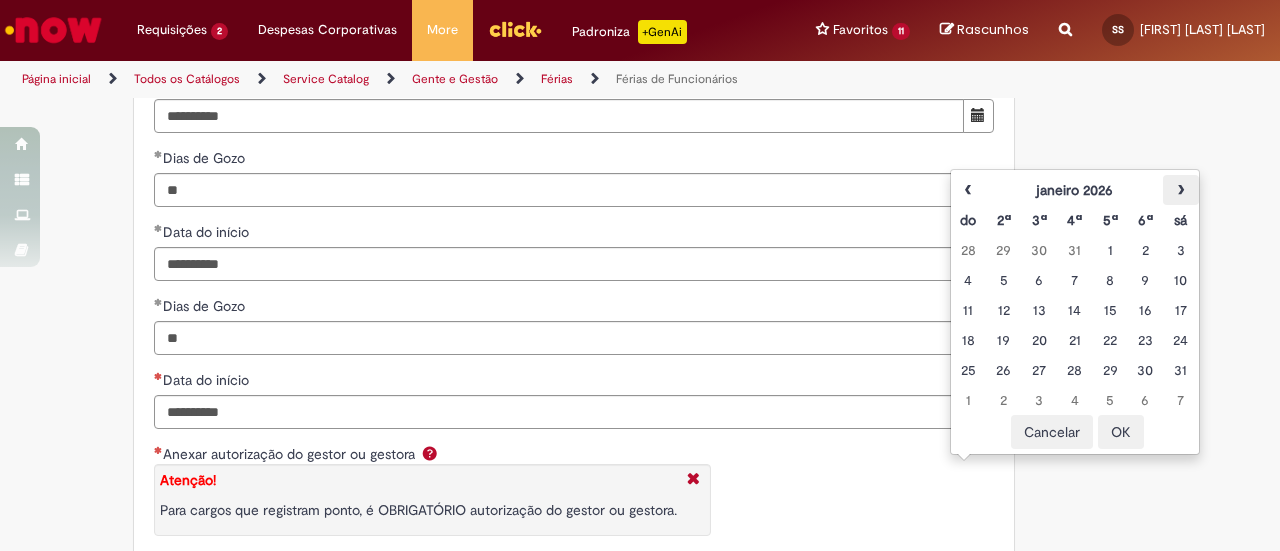 click on "›" at bounding box center [1180, 190] 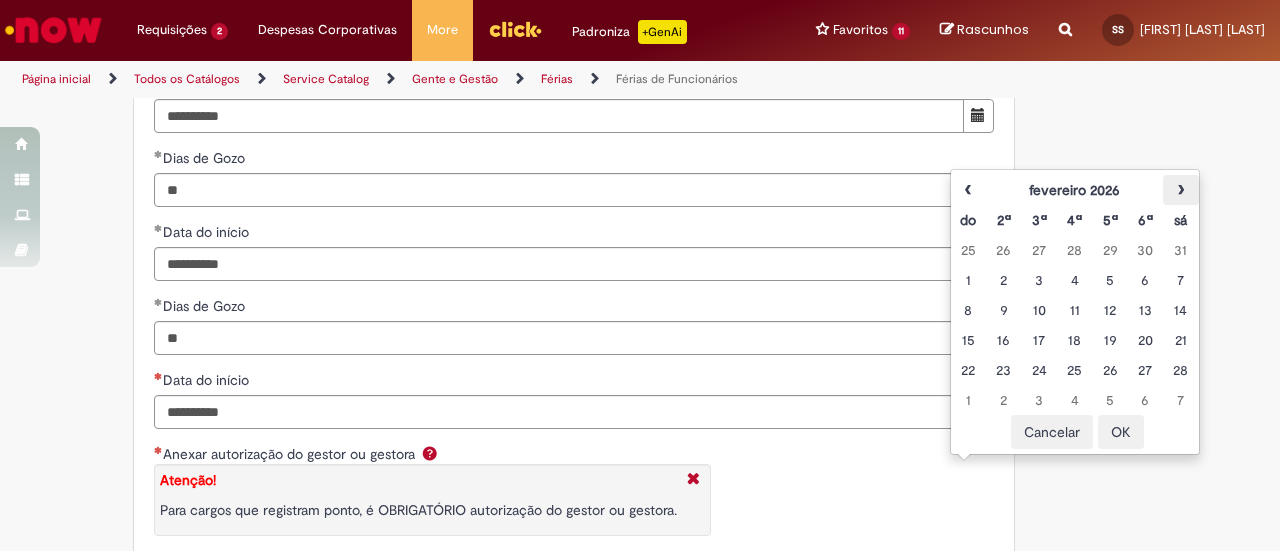 click on "›" at bounding box center (1180, 190) 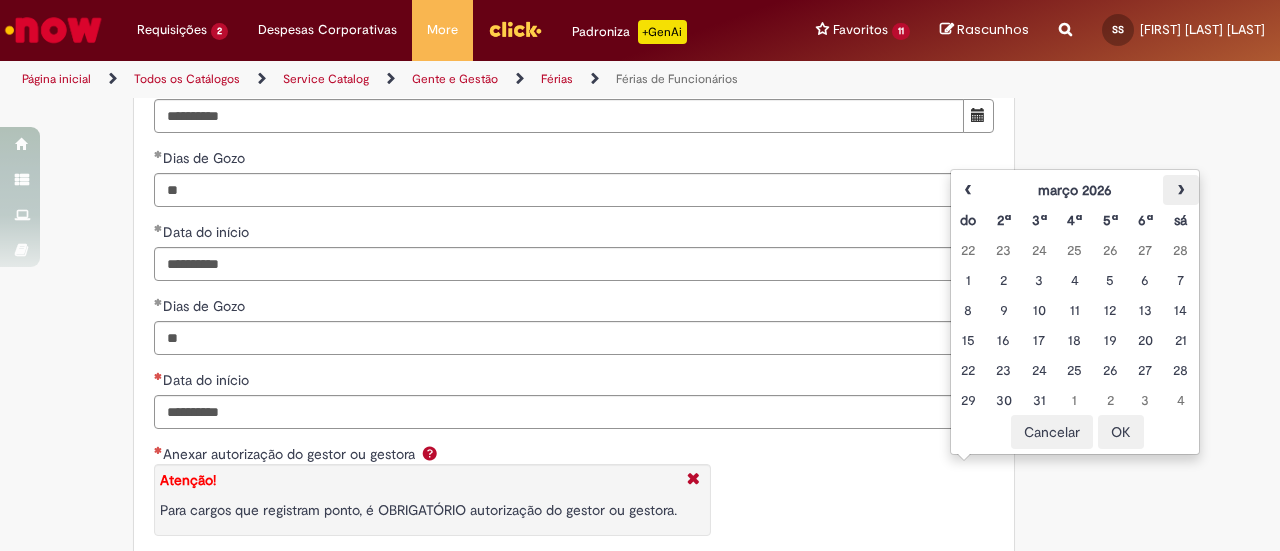 click on "›" at bounding box center (1180, 190) 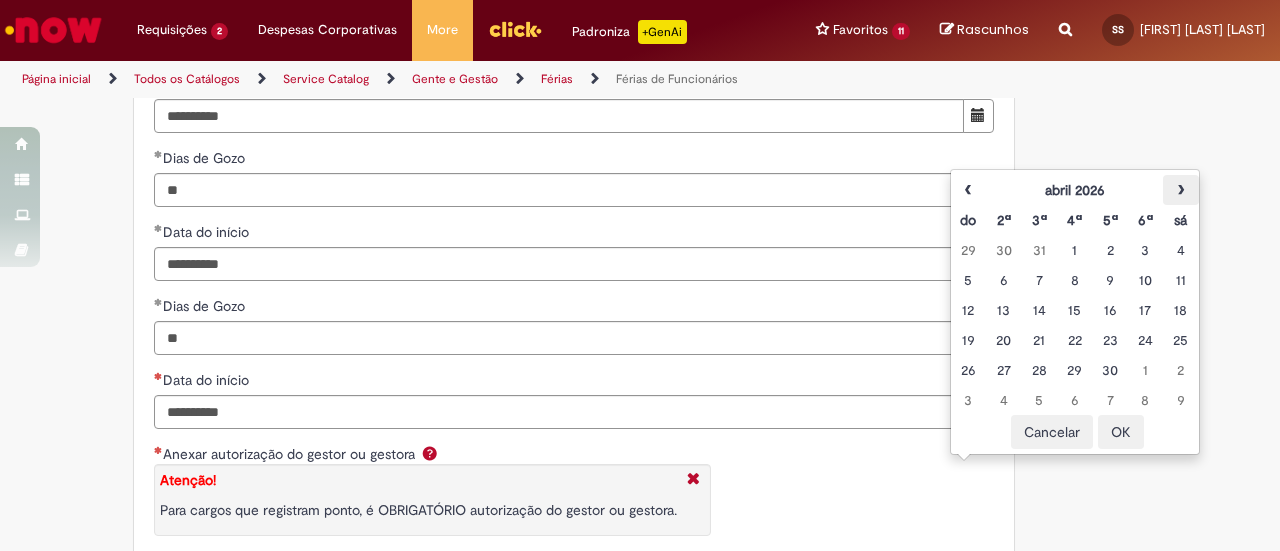 click on "›" at bounding box center [1180, 190] 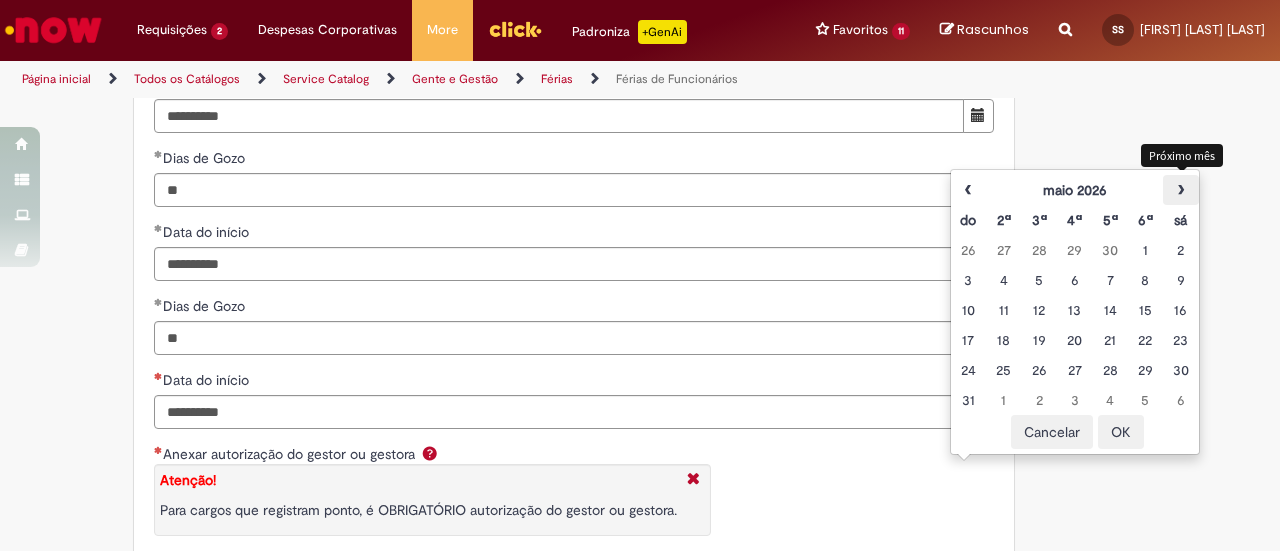 click on "›" at bounding box center [1180, 190] 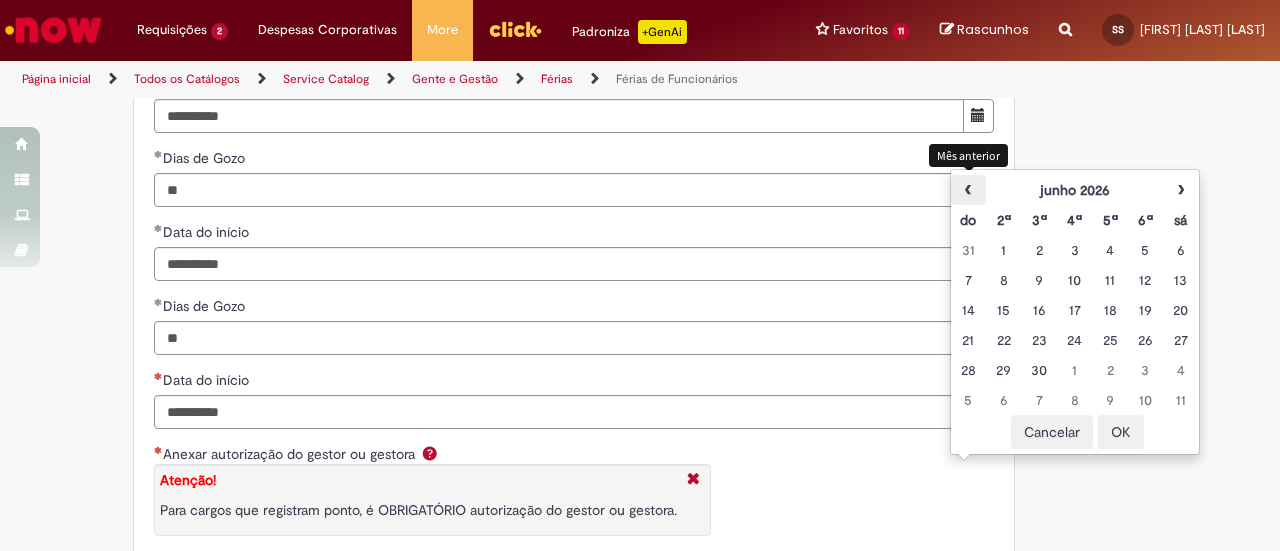 click on "‹" at bounding box center [968, 190] 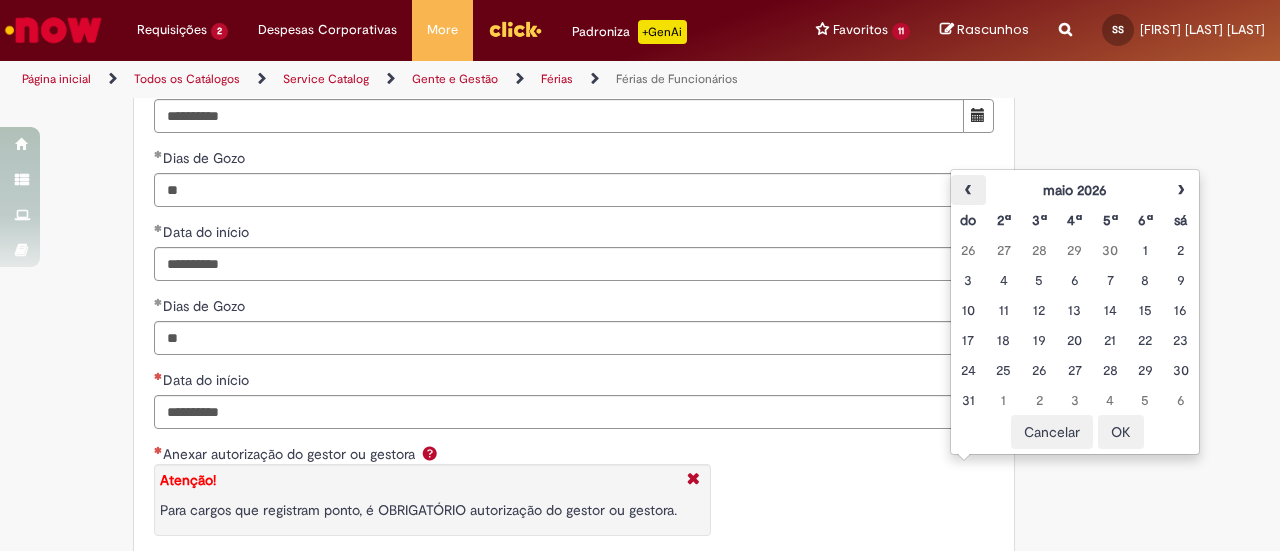 click on "‹" at bounding box center [968, 190] 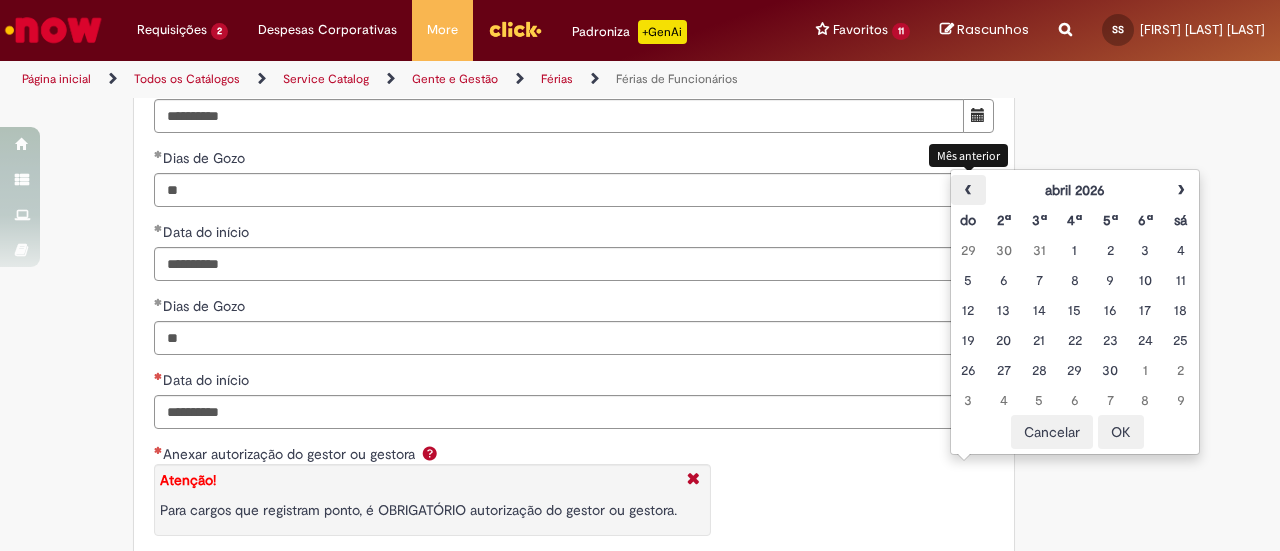 click on "‹" at bounding box center (968, 190) 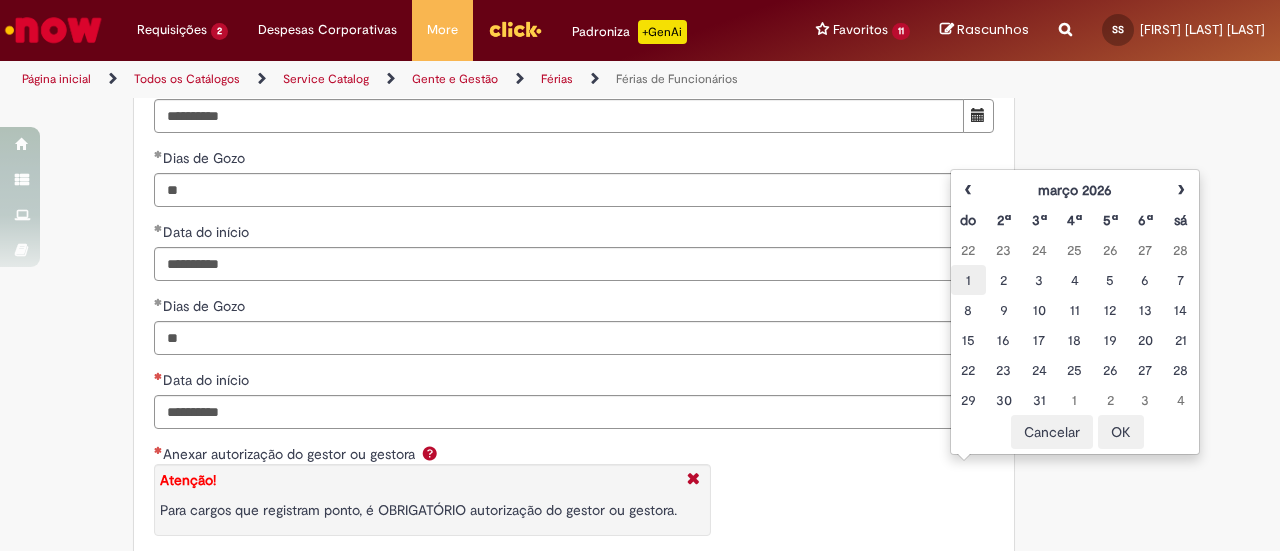 click on "1" at bounding box center (968, 280) 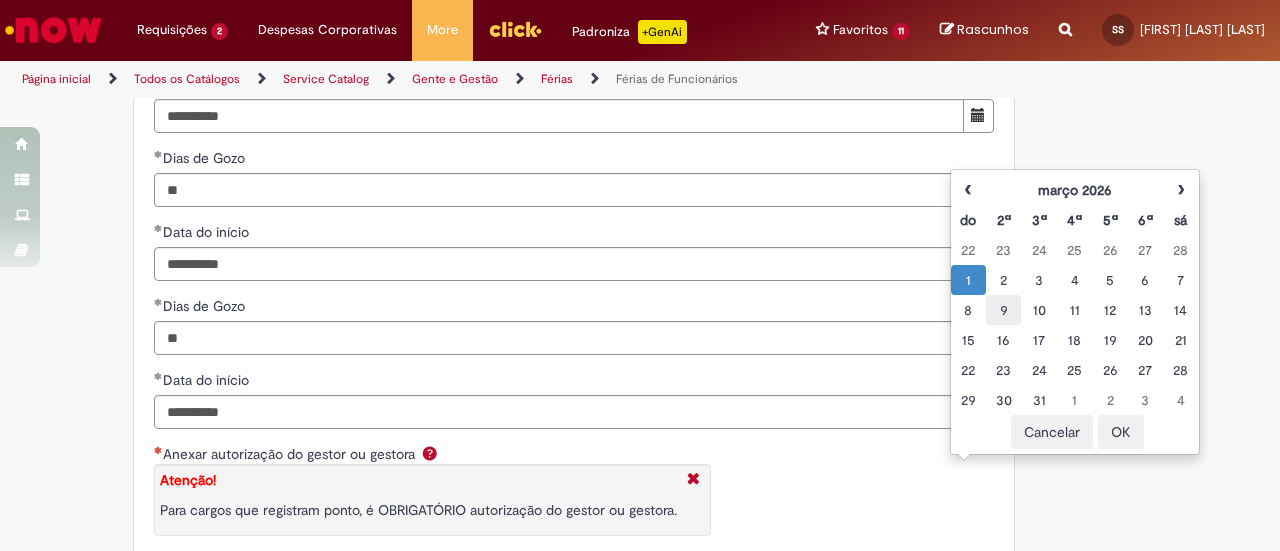 click on "9" at bounding box center [1003, 310] 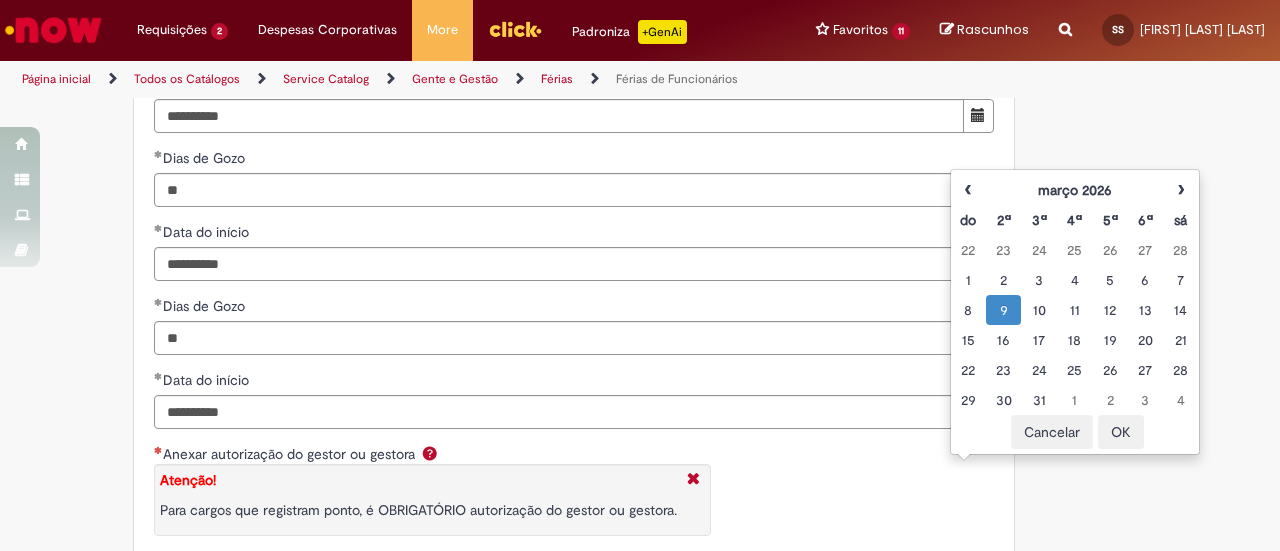 click on "OK" at bounding box center (1121, 432) 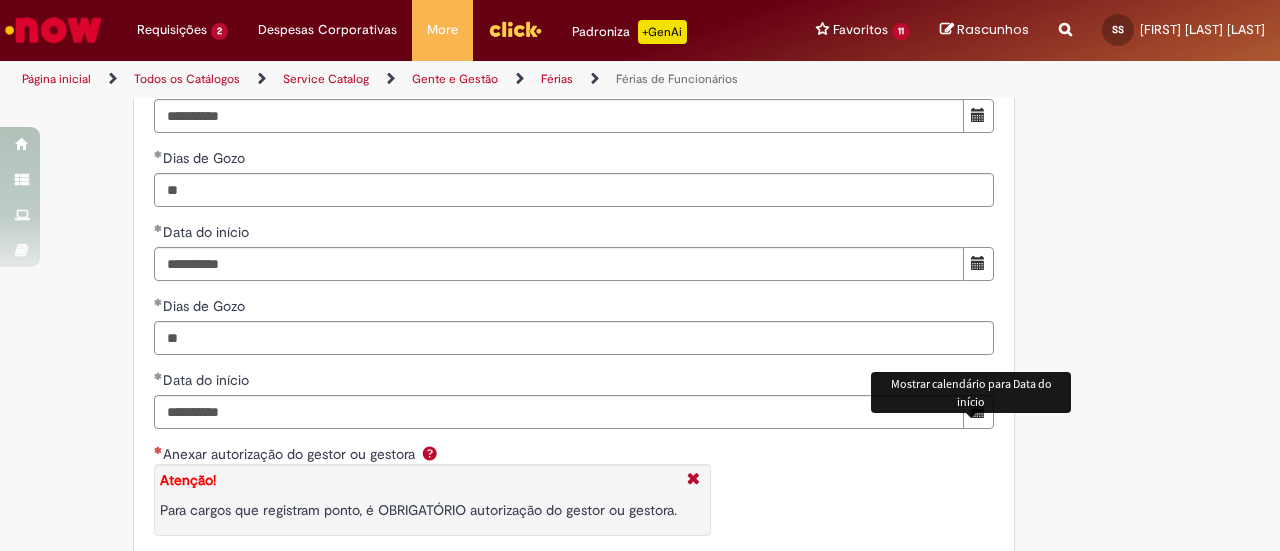scroll, scrollTop: 2515, scrollLeft: 0, axis: vertical 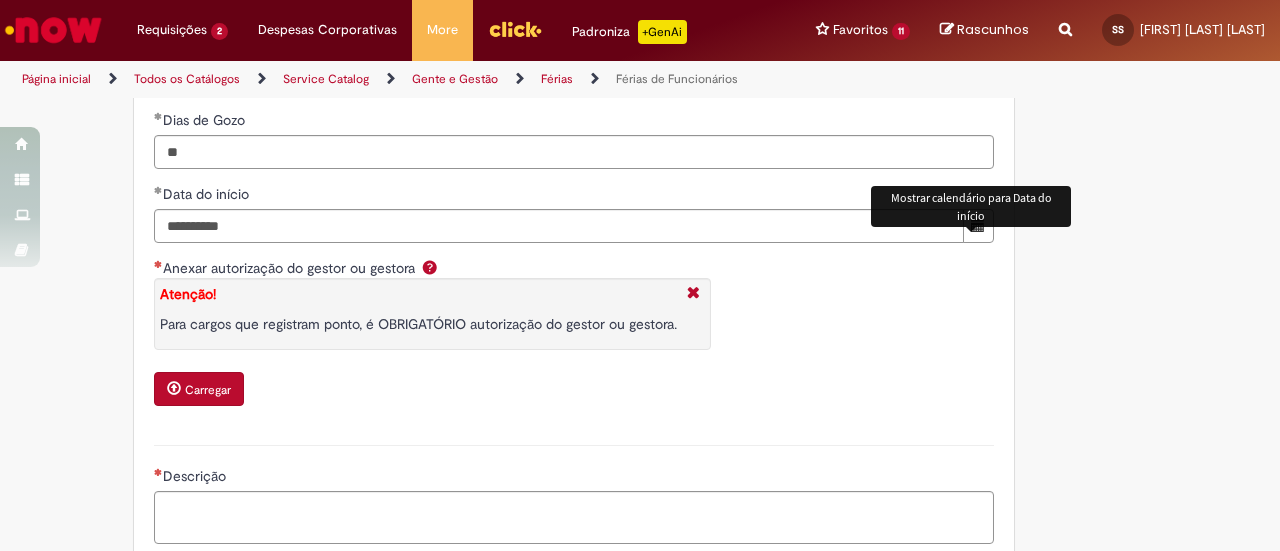 click on "Descrição" at bounding box center [574, 492] 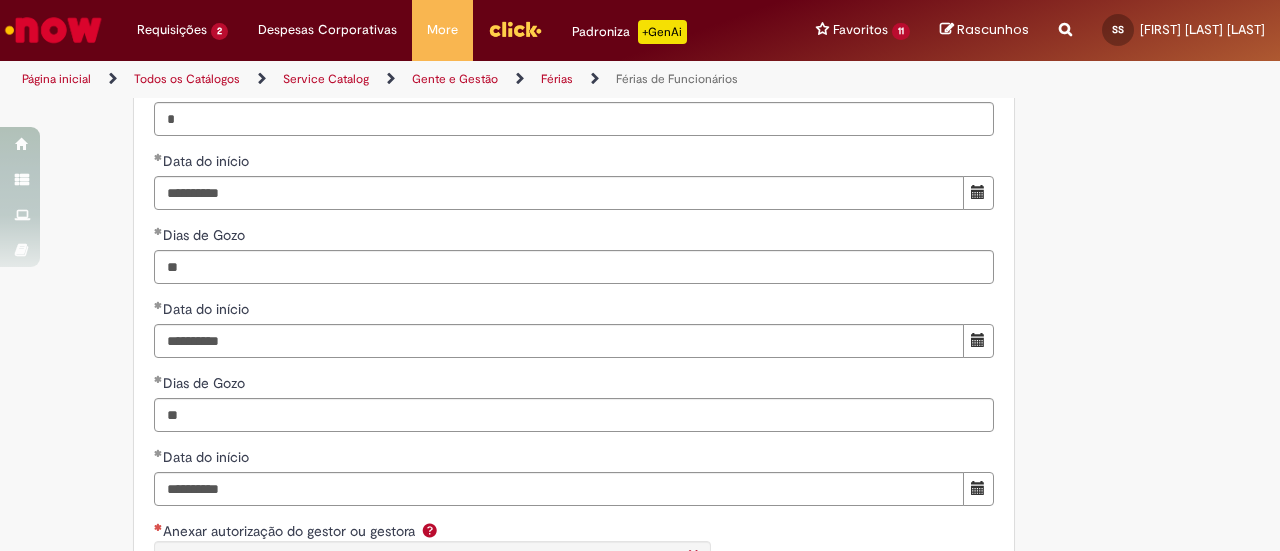scroll, scrollTop: 2251, scrollLeft: 0, axis: vertical 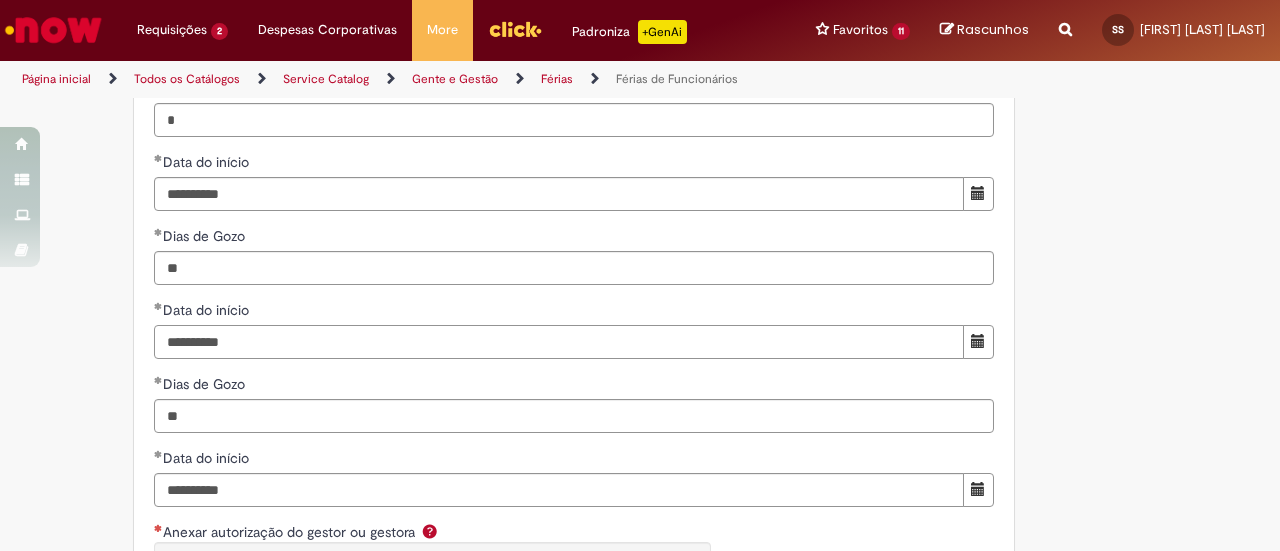 click on "**********" at bounding box center [559, 342] 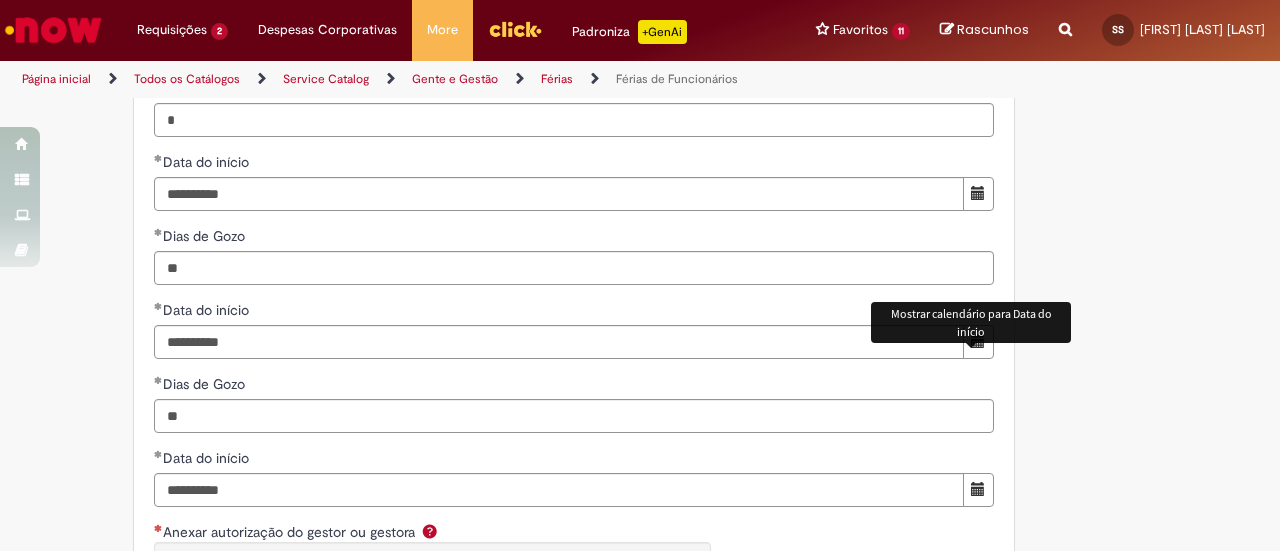 click at bounding box center (978, 342) 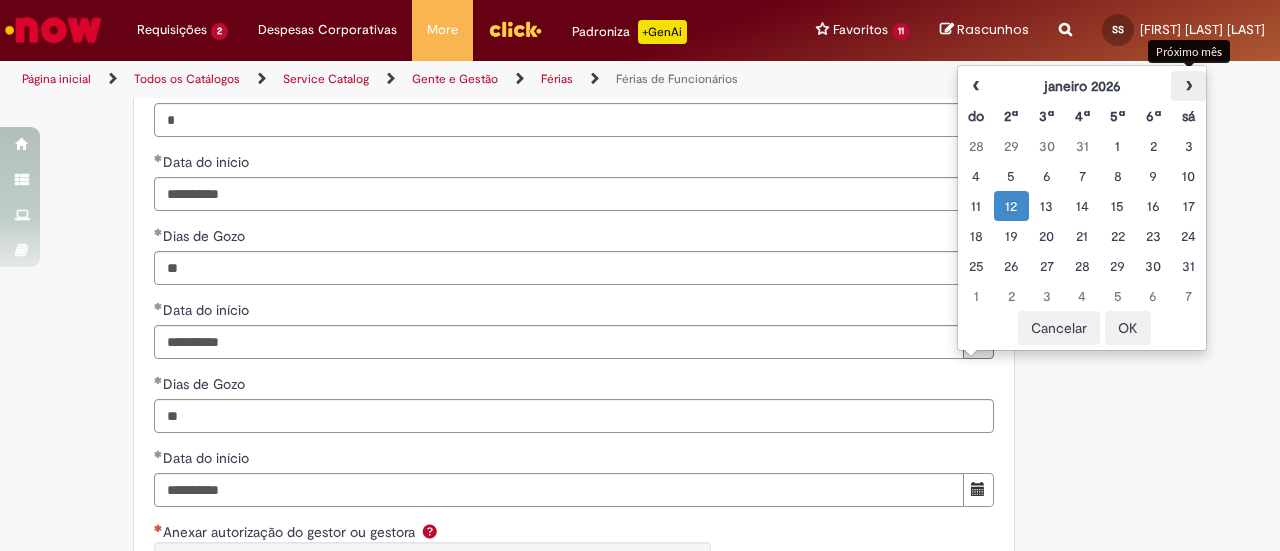 click on "›" at bounding box center [1188, 86] 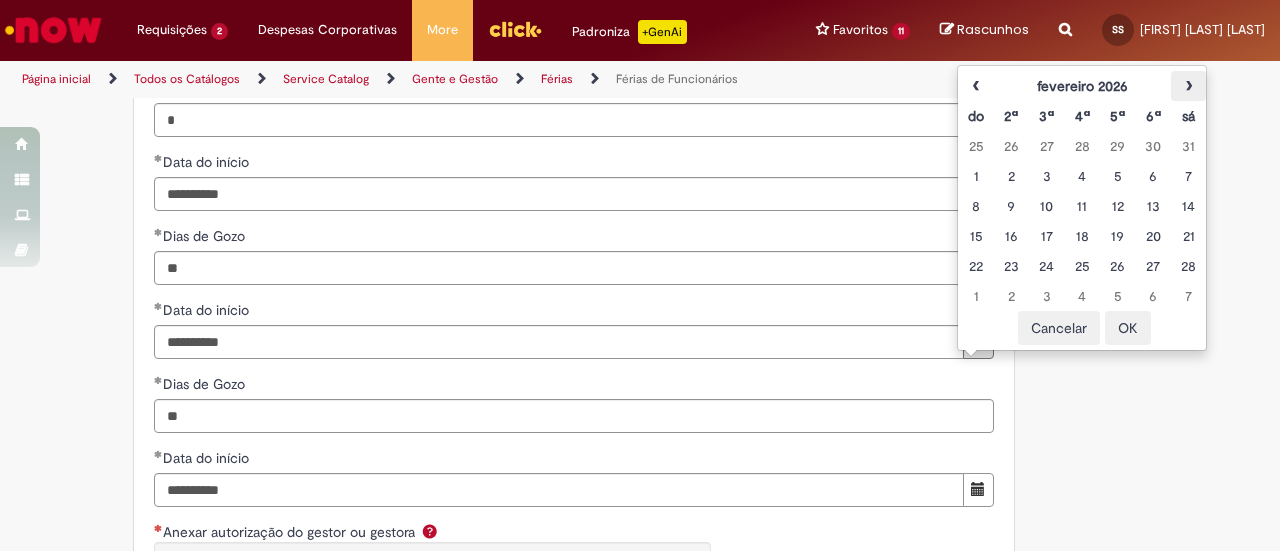 click on "›" at bounding box center (1188, 86) 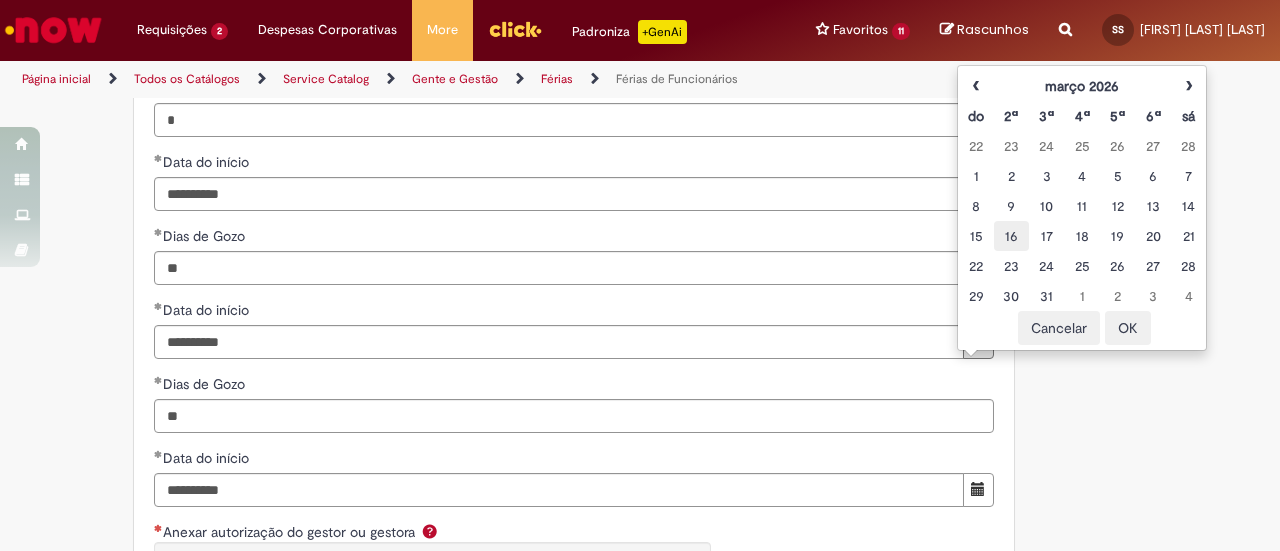 click on "16" at bounding box center [1011, 236] 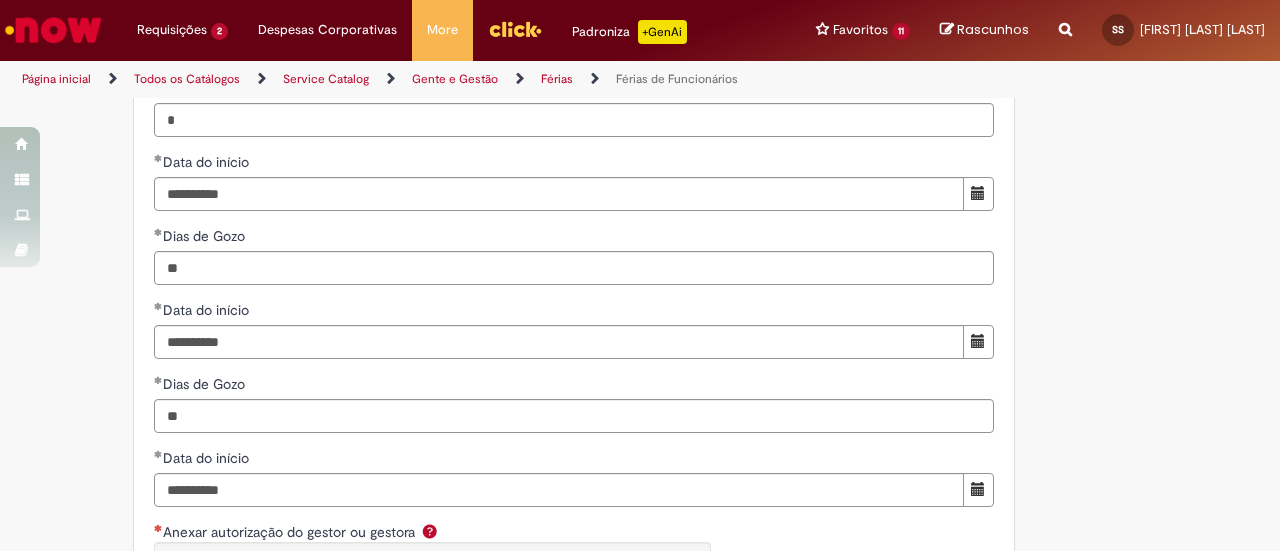 click on "Adicionar a Favoritos
Férias de Funcionários
Oferta destinada para esclarecimento de dúvidas e inclusões/exceções/cancelamentos de férias por exceções.
Utilize esta oferta:
Para ajustar, cancelar ou incluir férias com menos de 35 dias para o início;
Para fracionar suas férias em 03 períodos (se elegível);
Caso Click apresente alguma instabilidade no serviço de Férias que, mesmo após você abrir um  incidente  (e tiver evidência do número), não for corrigido por completo ou  em tempo de ajustar no próprio sistema;
> Para incluir, alterar ou cancelar Férias dentro do prazo de 35 dias de antecedência, é só acessar  Portal Click  > Você > Férias; > Para acessar a Diretriz de Férias, basta  clicar aqui
> Ficou com dúvidas sobre Férias via Termo? É só acessar a   FAQ – Fluxo de alteração de férias por exceção no Click Dúvidas Trabalhistas ." at bounding box center (640, -472) 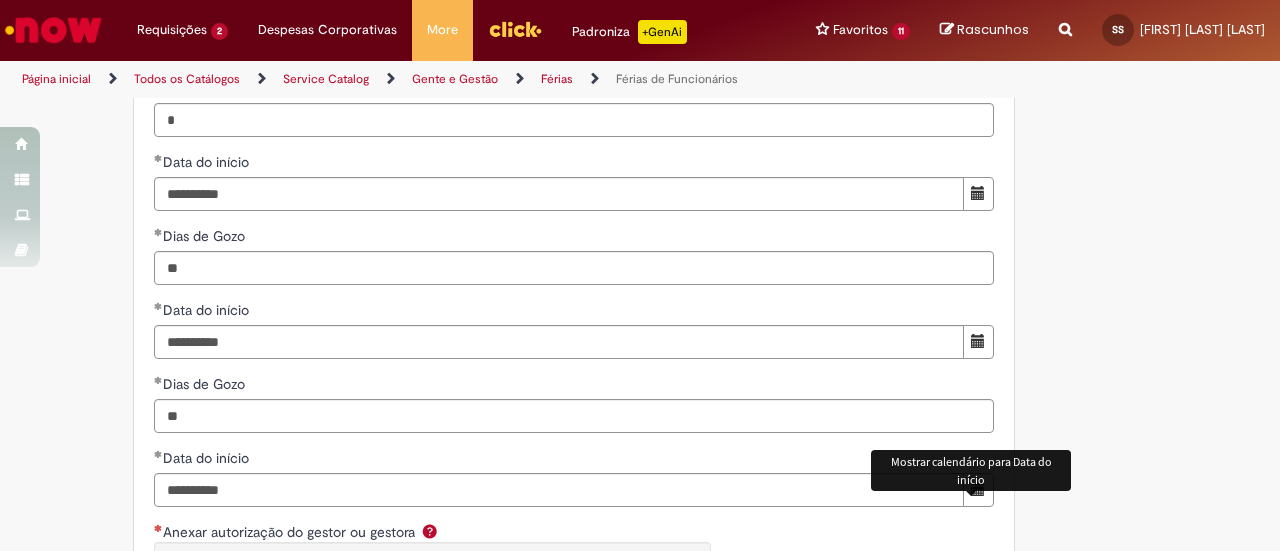 click at bounding box center [978, 490] 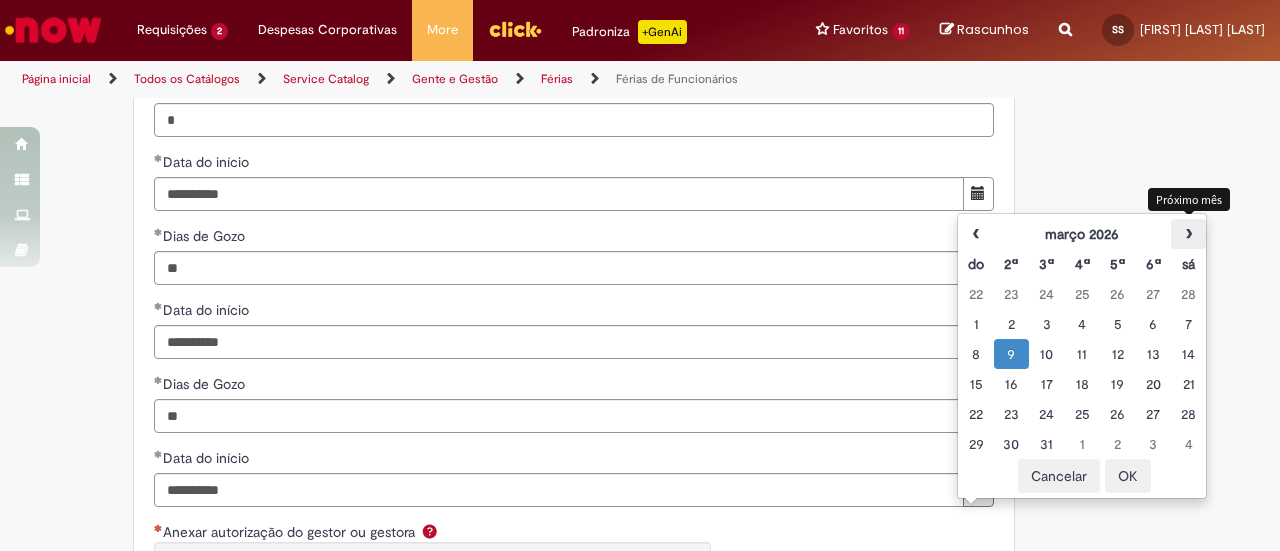 click on "›" at bounding box center (1188, 234) 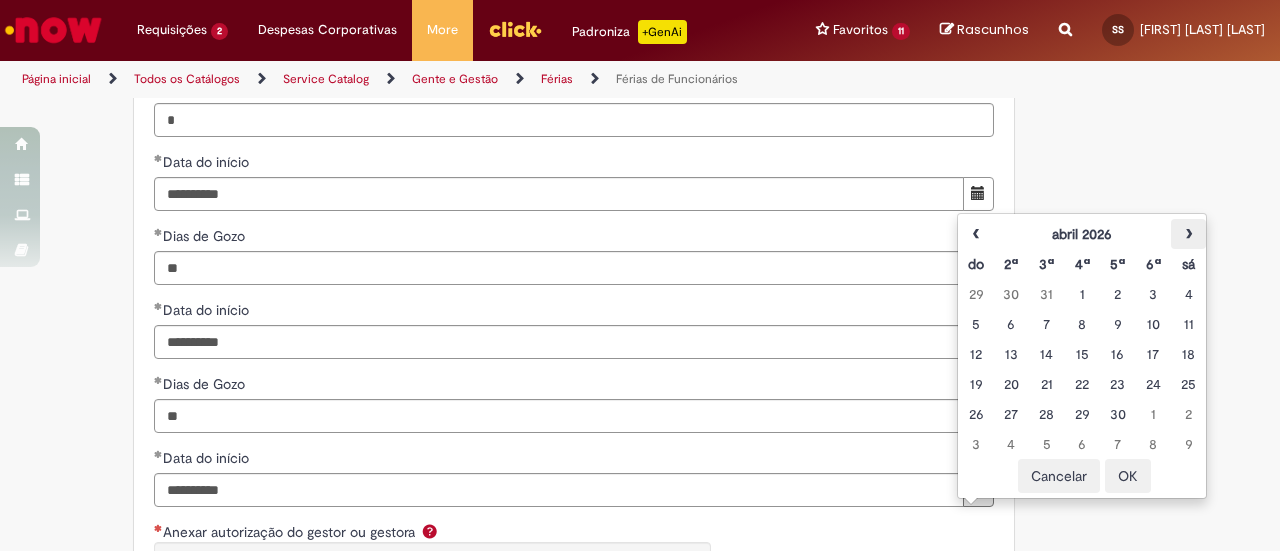 click on "›" at bounding box center (1188, 234) 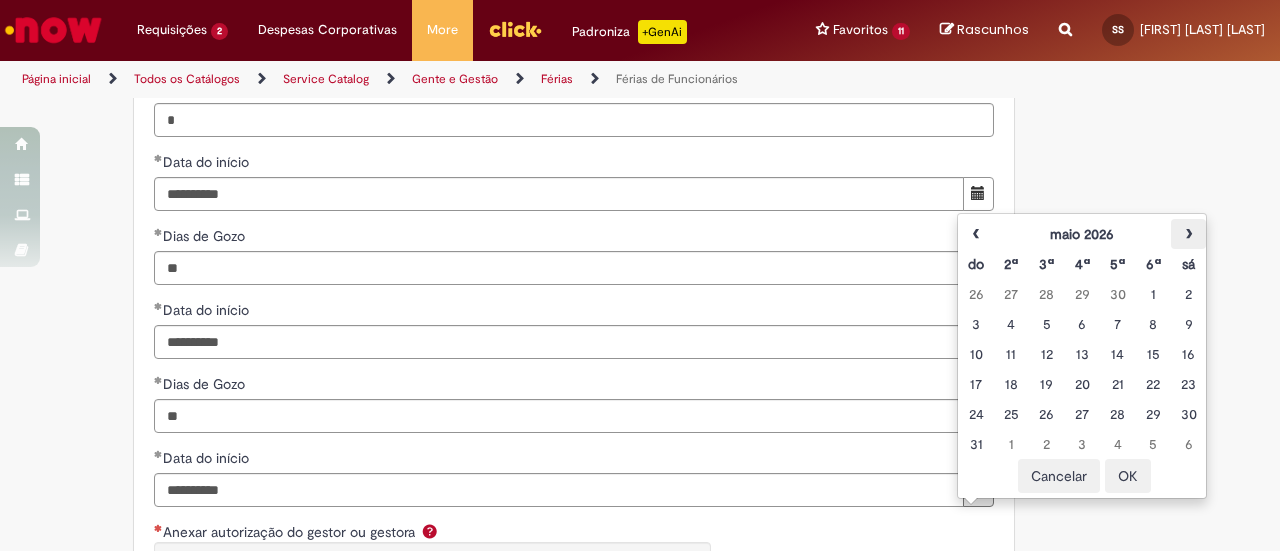 click on "›" at bounding box center [1188, 234] 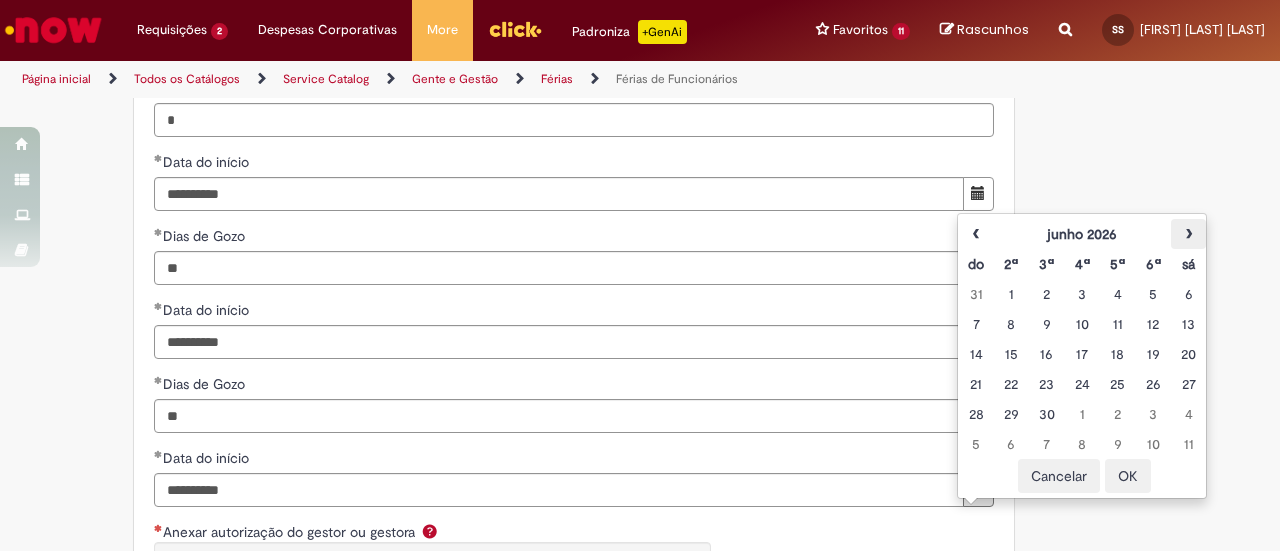 click on "›" at bounding box center (1188, 234) 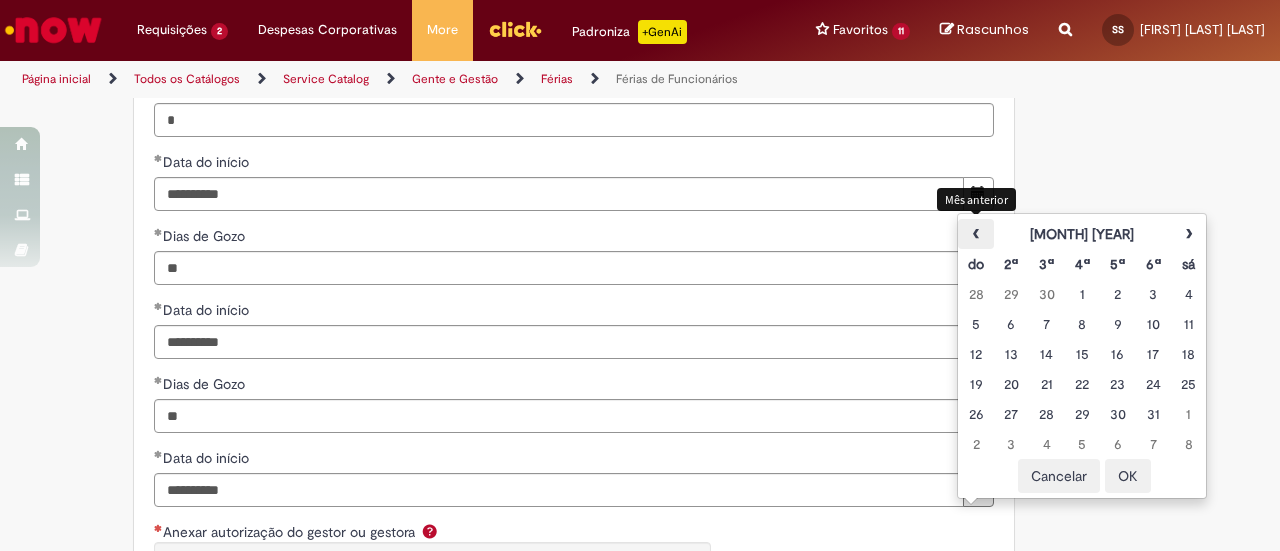 click on "‹" at bounding box center (975, 234) 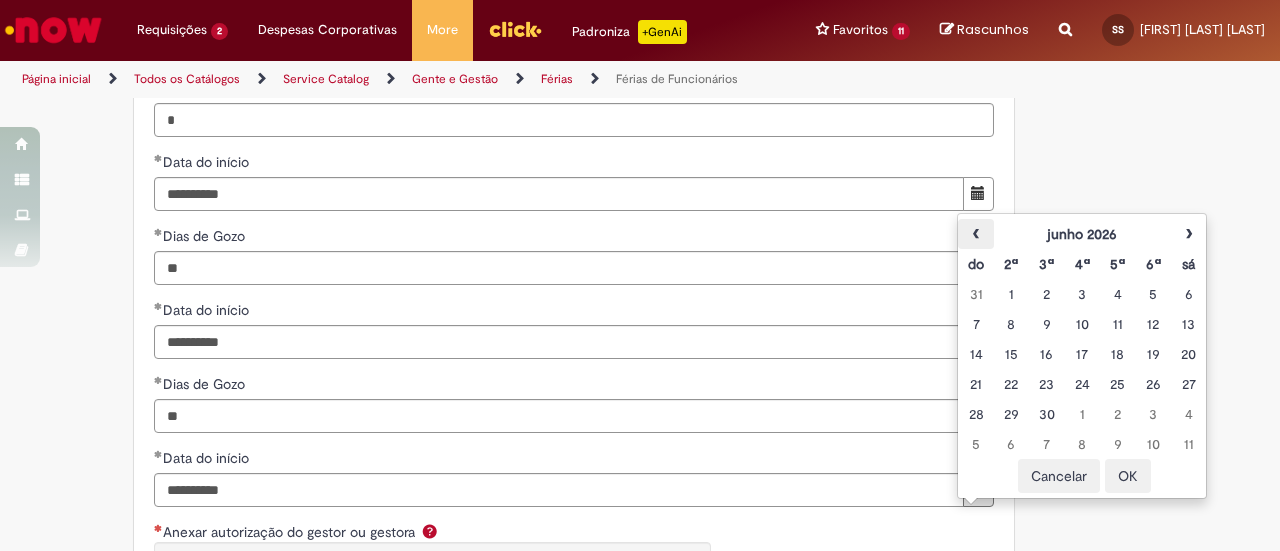 click on "‹" at bounding box center [975, 234] 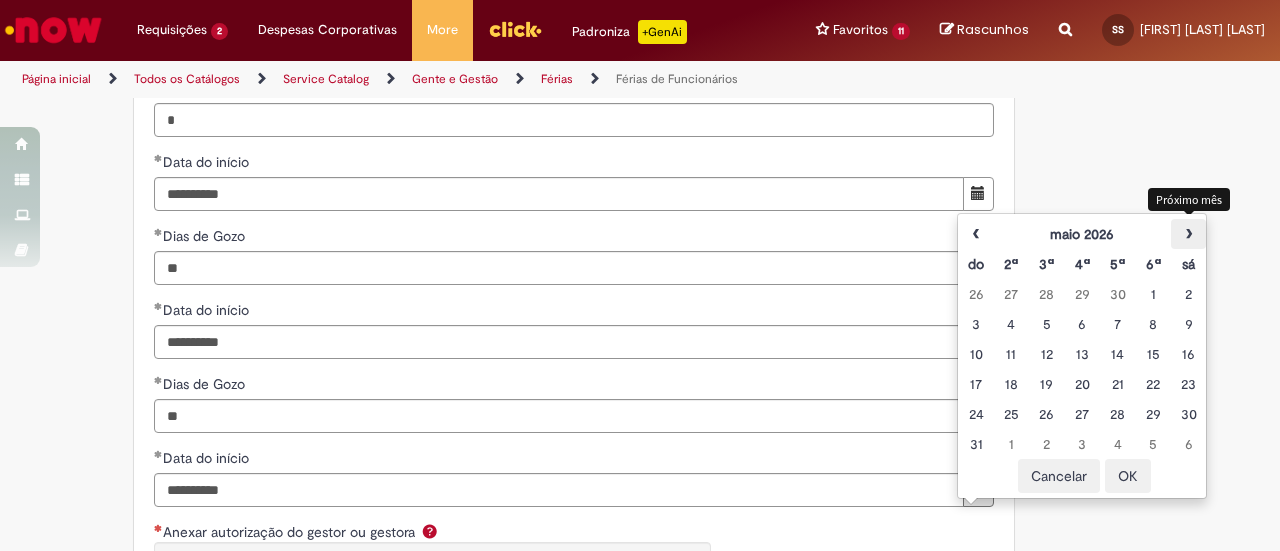 click on "›" at bounding box center [1188, 234] 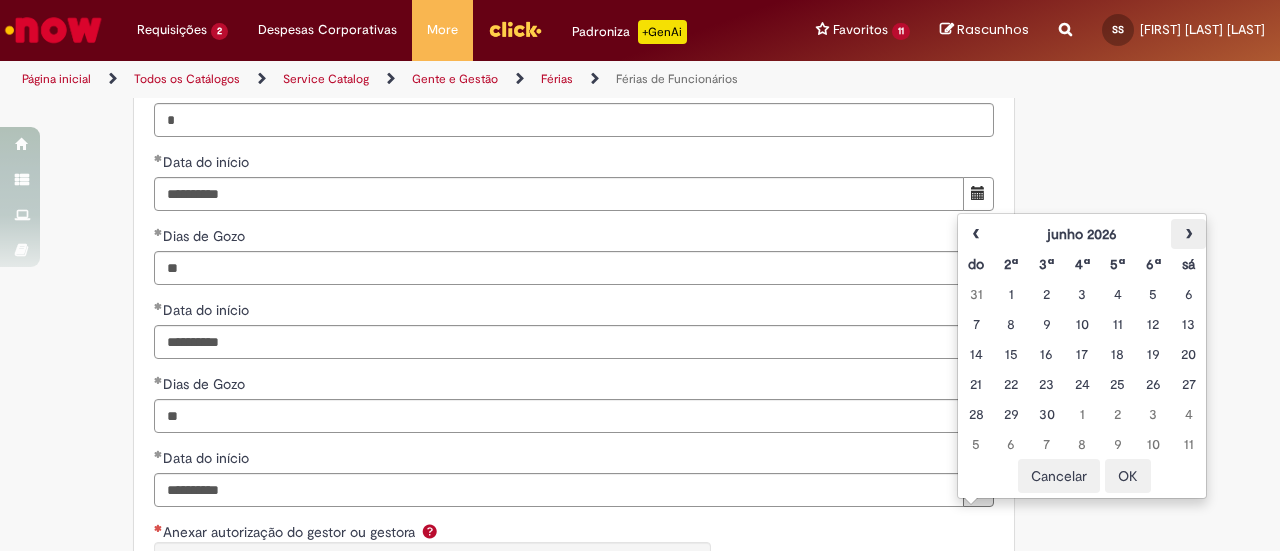 click on "›" at bounding box center (1188, 234) 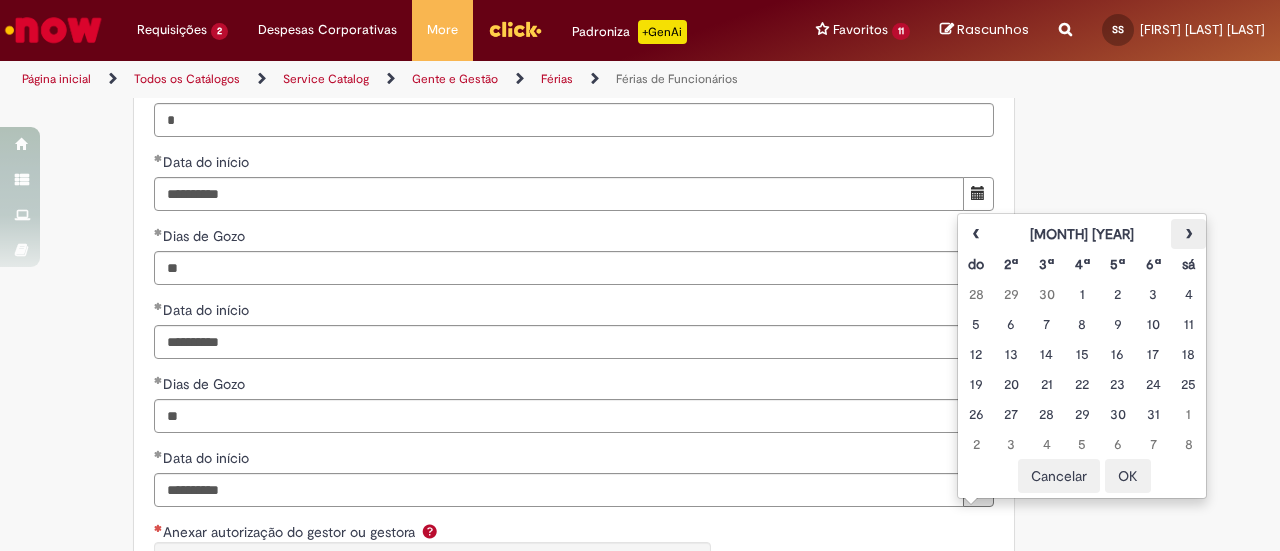 click on "›" at bounding box center (1188, 234) 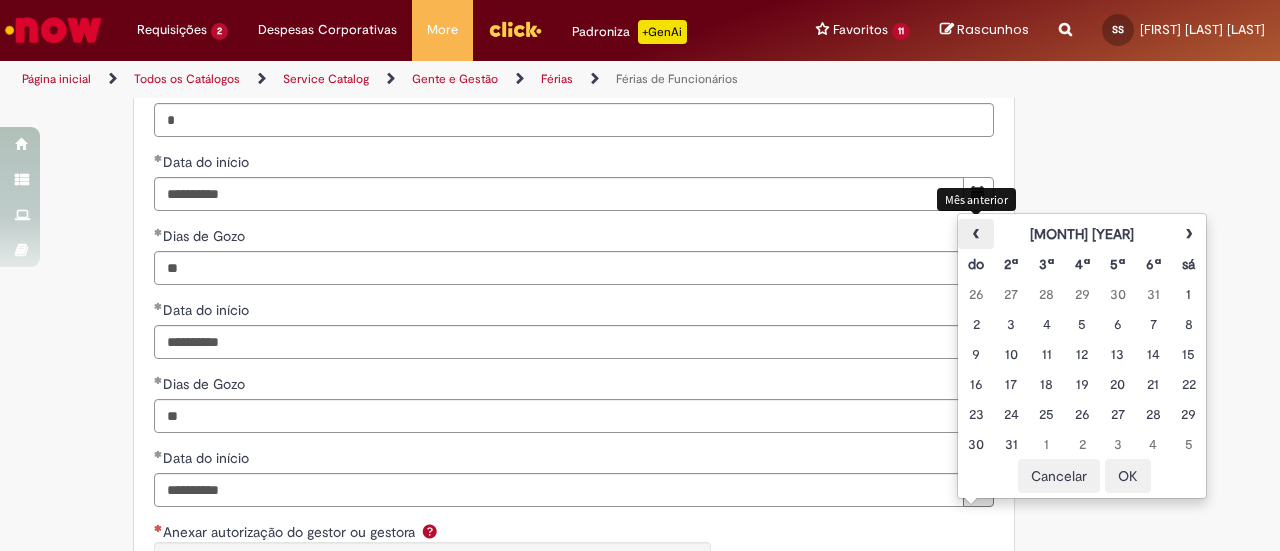 click on "‹" at bounding box center [975, 234] 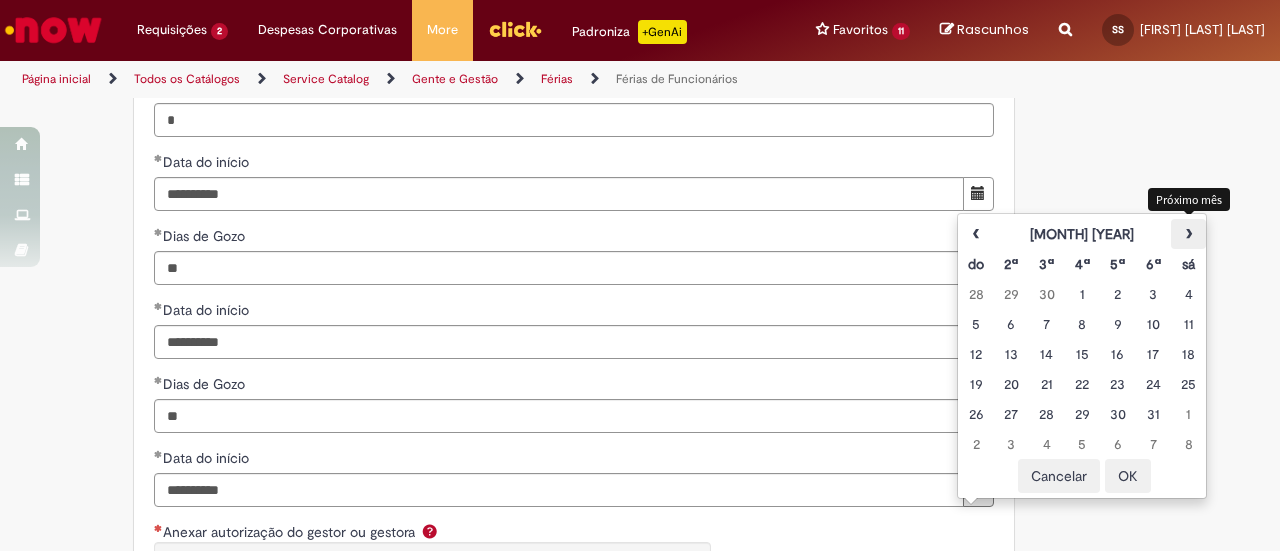 click on "›" at bounding box center (1188, 234) 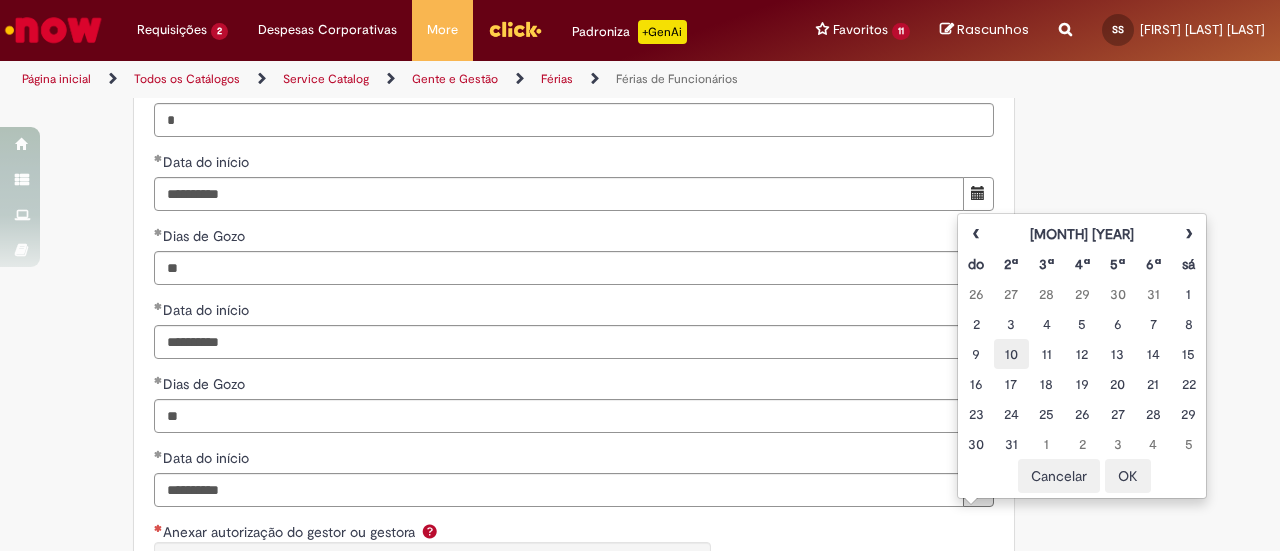 click on "10" at bounding box center (1011, 354) 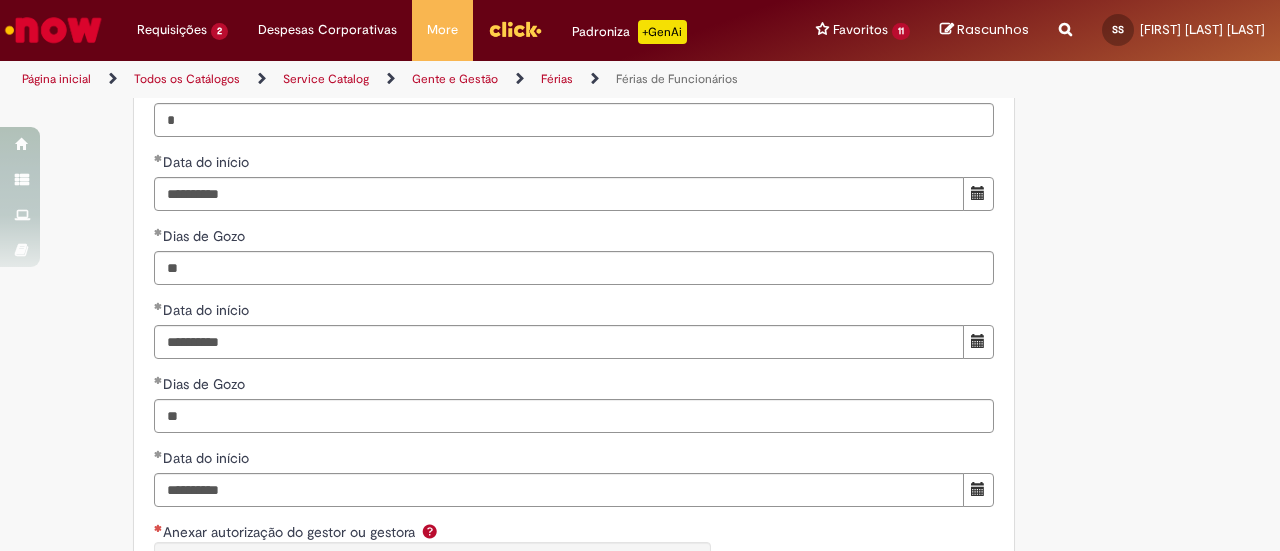 click on "Página inicial
Todos os Catálogos     Service Catalog     Gente e Gestão     Férias       Férias de Funcionários" at bounding box center [640, 79] 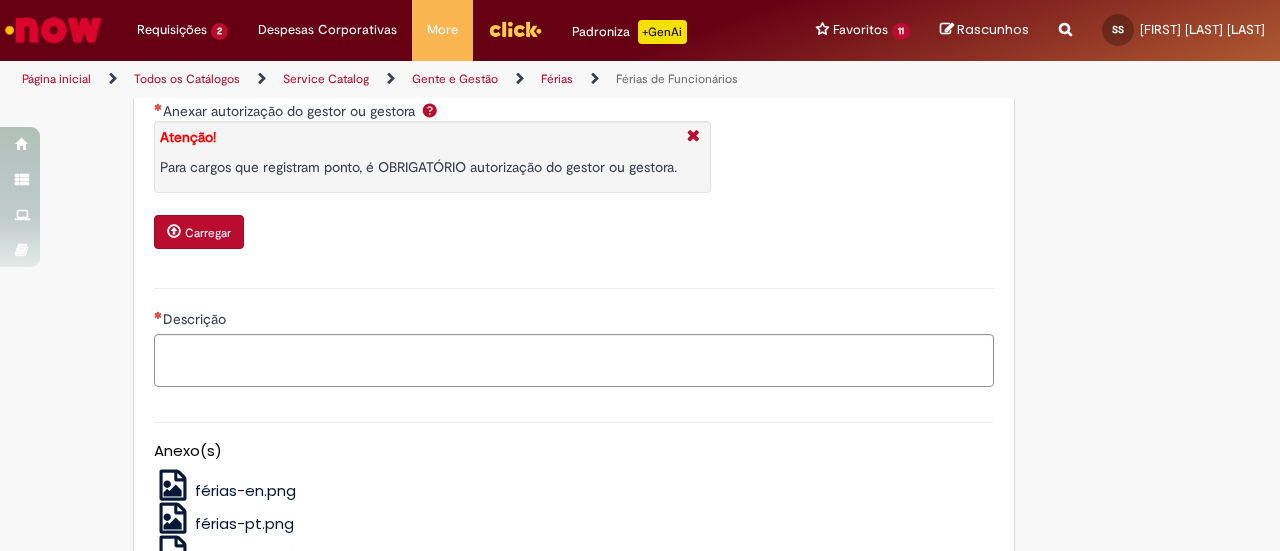 scroll, scrollTop: 2709, scrollLeft: 0, axis: vertical 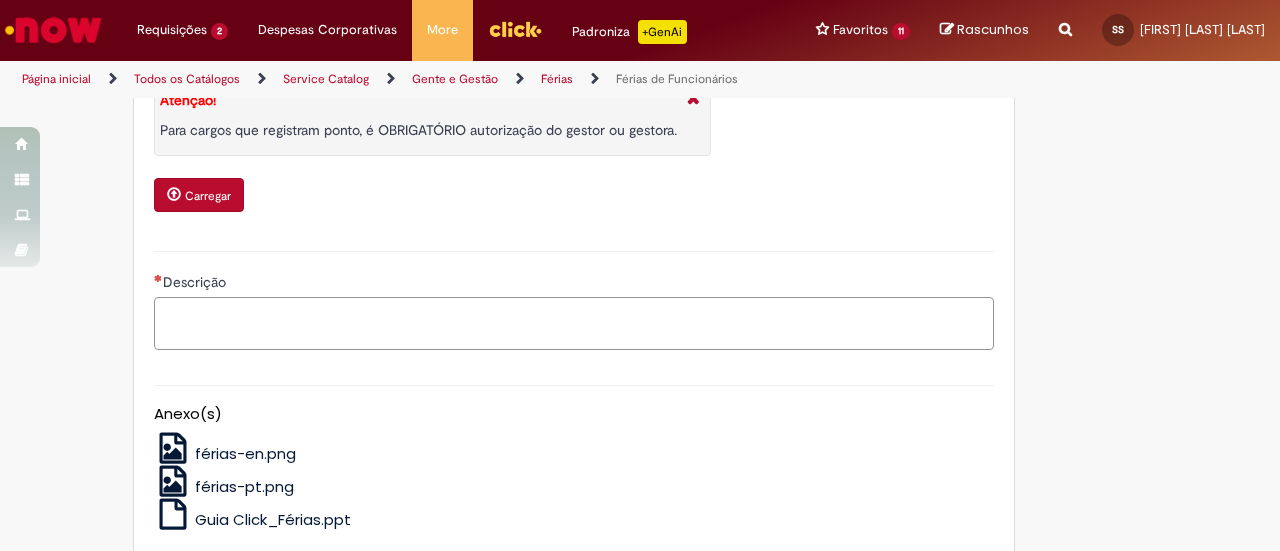 click on "Descrição" at bounding box center (574, 323) 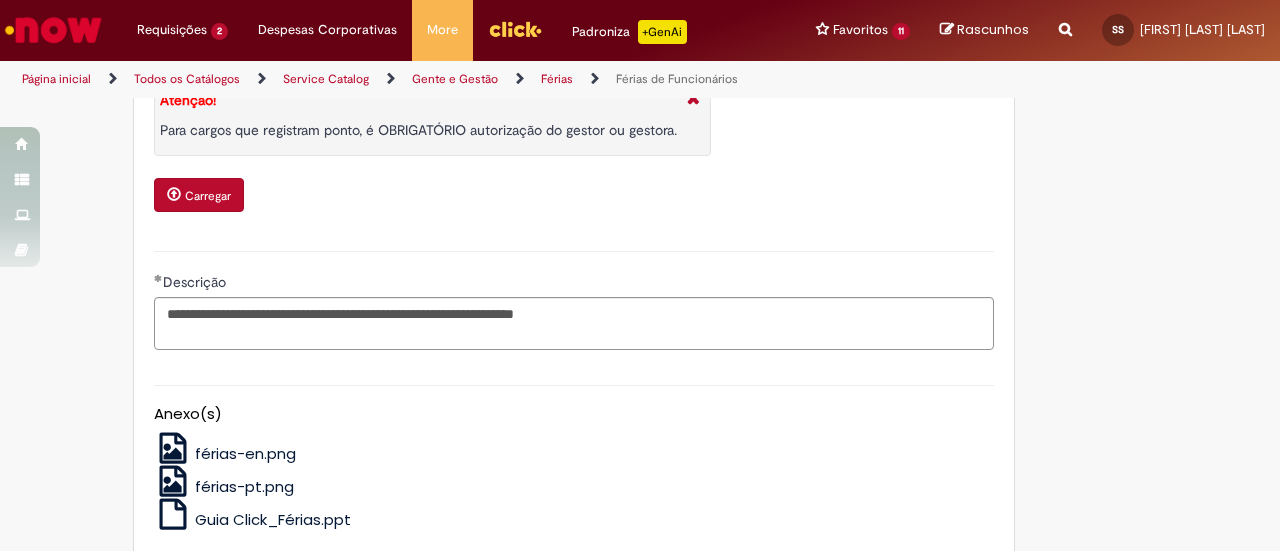 click on "Carregar" at bounding box center [201, 197] 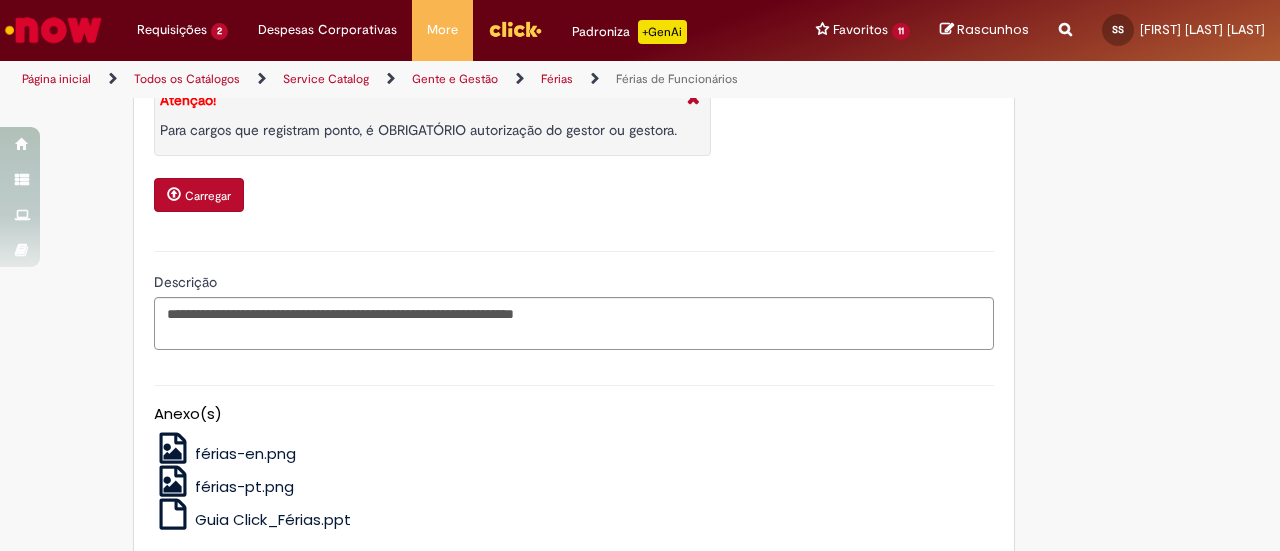 click on "Carregar" at bounding box center (208, 196) 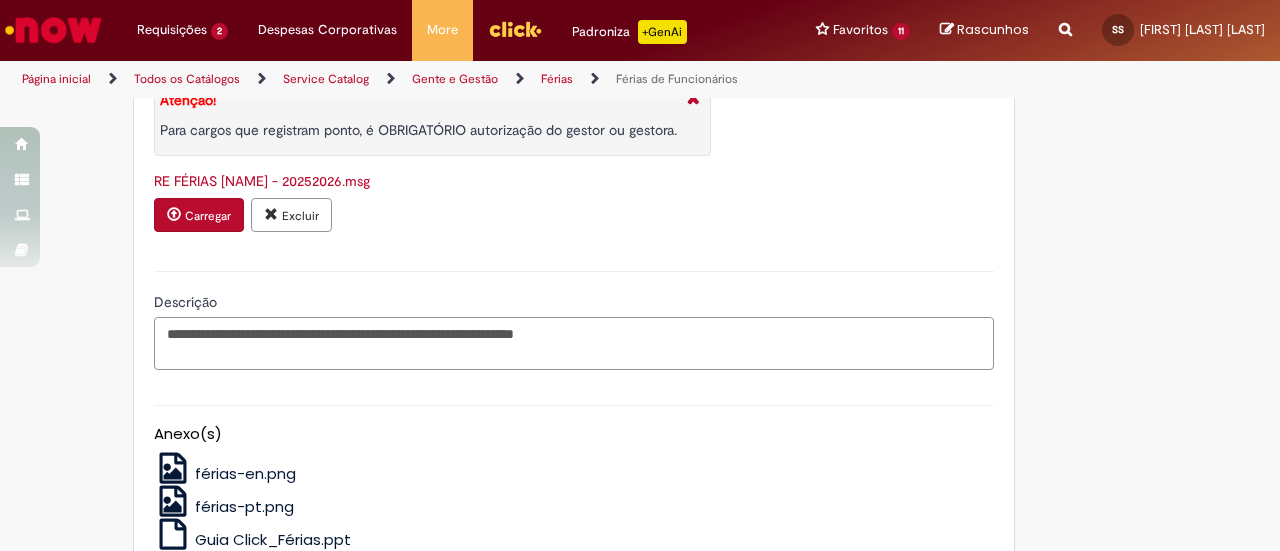 click on "**********" at bounding box center [574, 343] 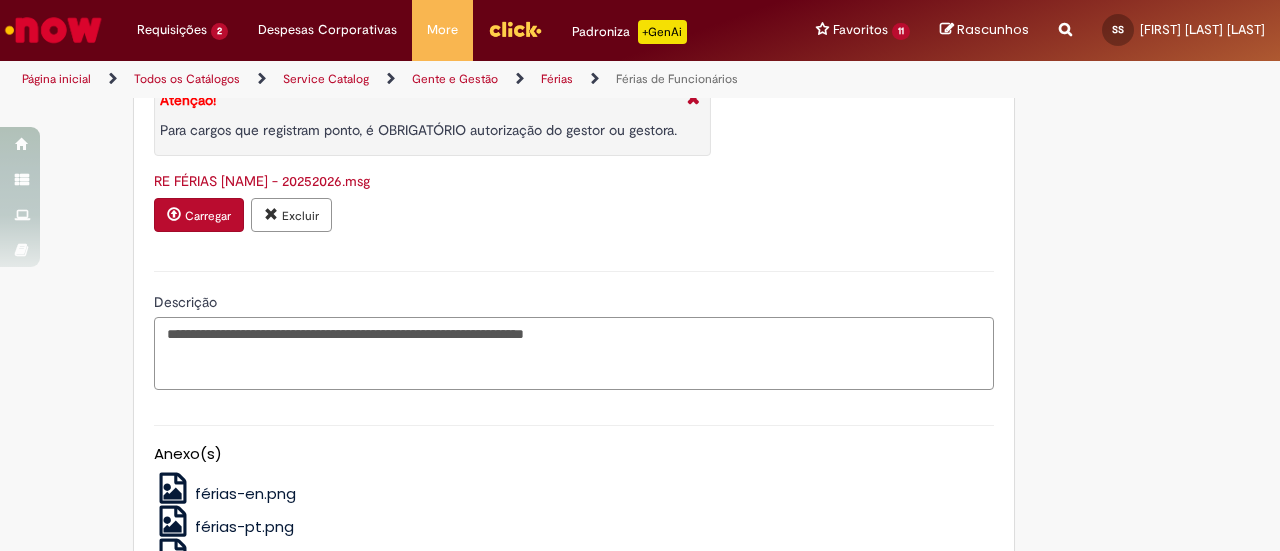 scroll, scrollTop: 2970, scrollLeft: 0, axis: vertical 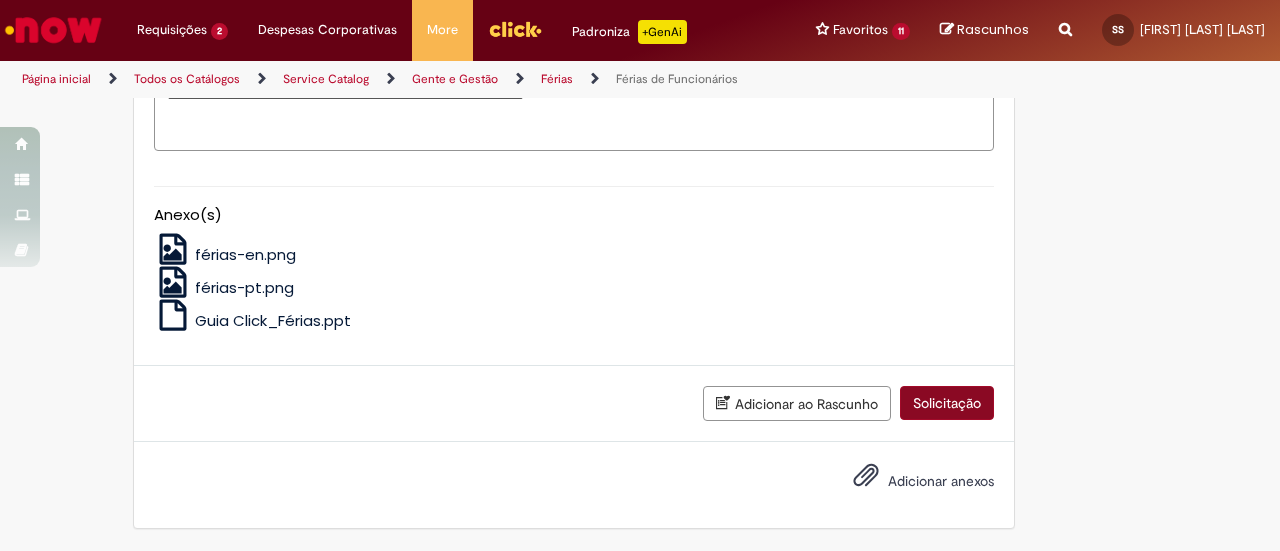type on "**********" 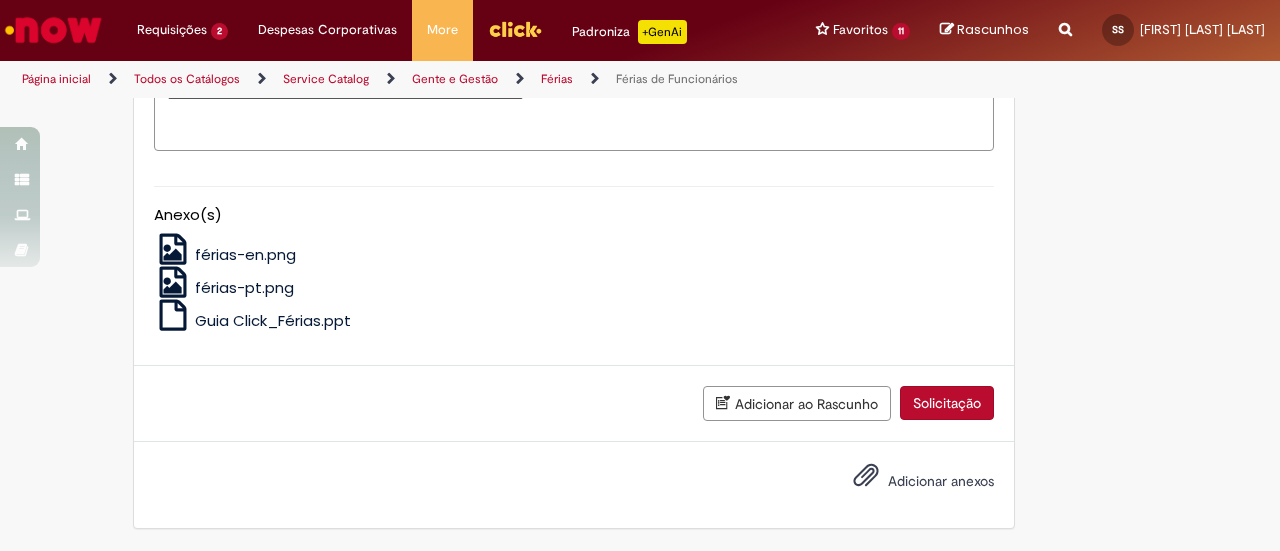 click on "Solicitação" at bounding box center [947, 403] 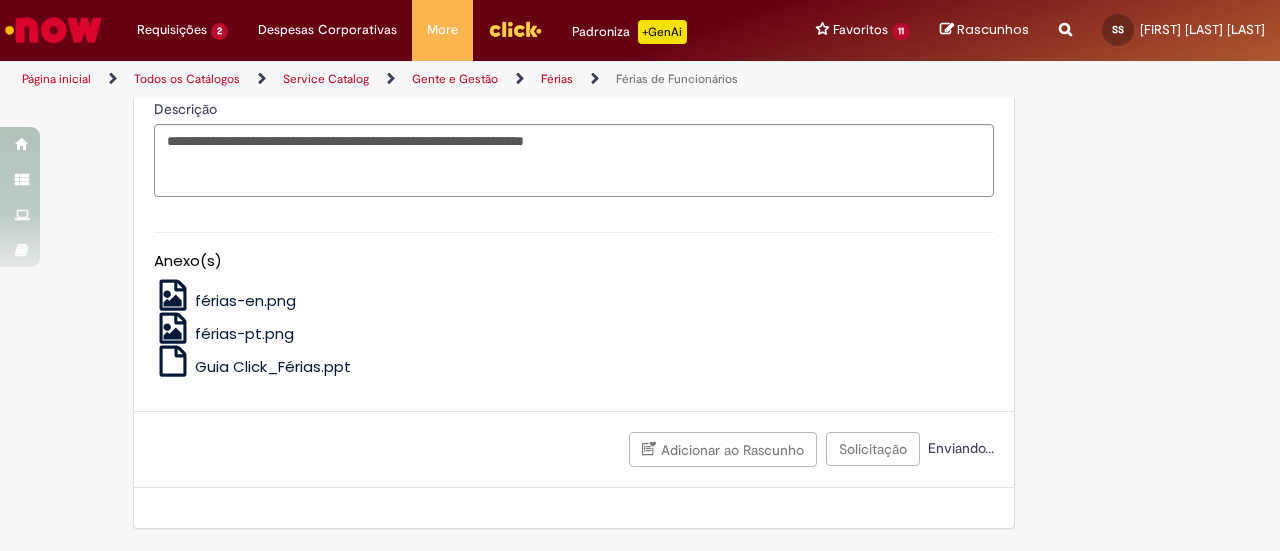 scroll, scrollTop: 2924, scrollLeft: 0, axis: vertical 